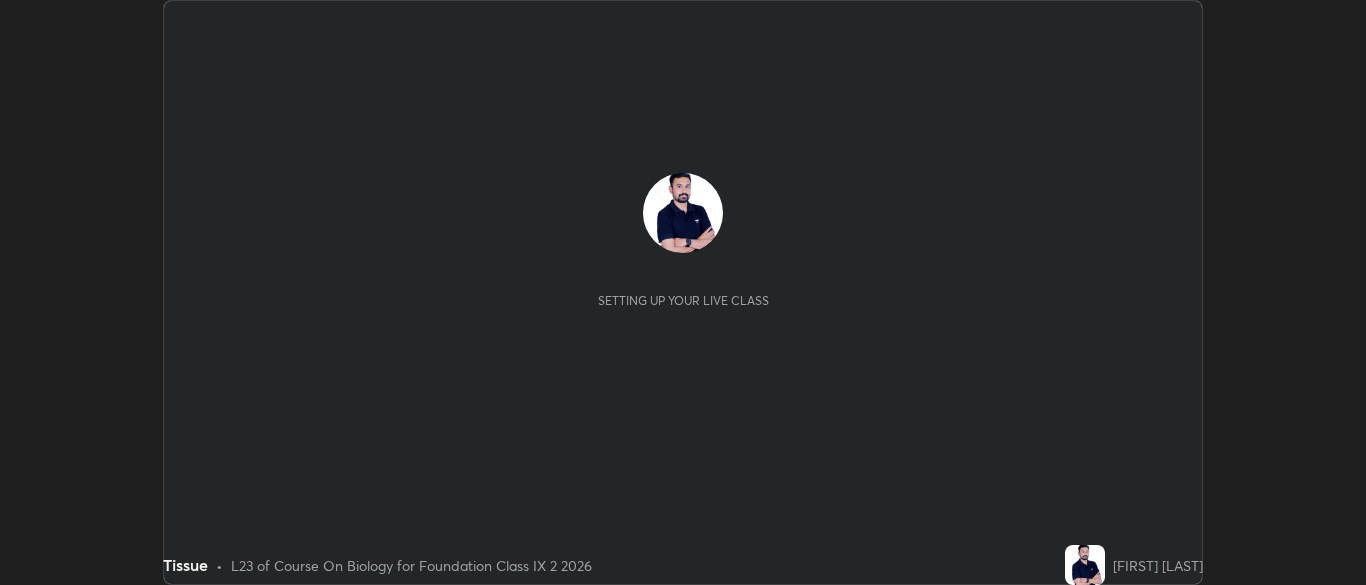 scroll, scrollTop: 0, scrollLeft: 0, axis: both 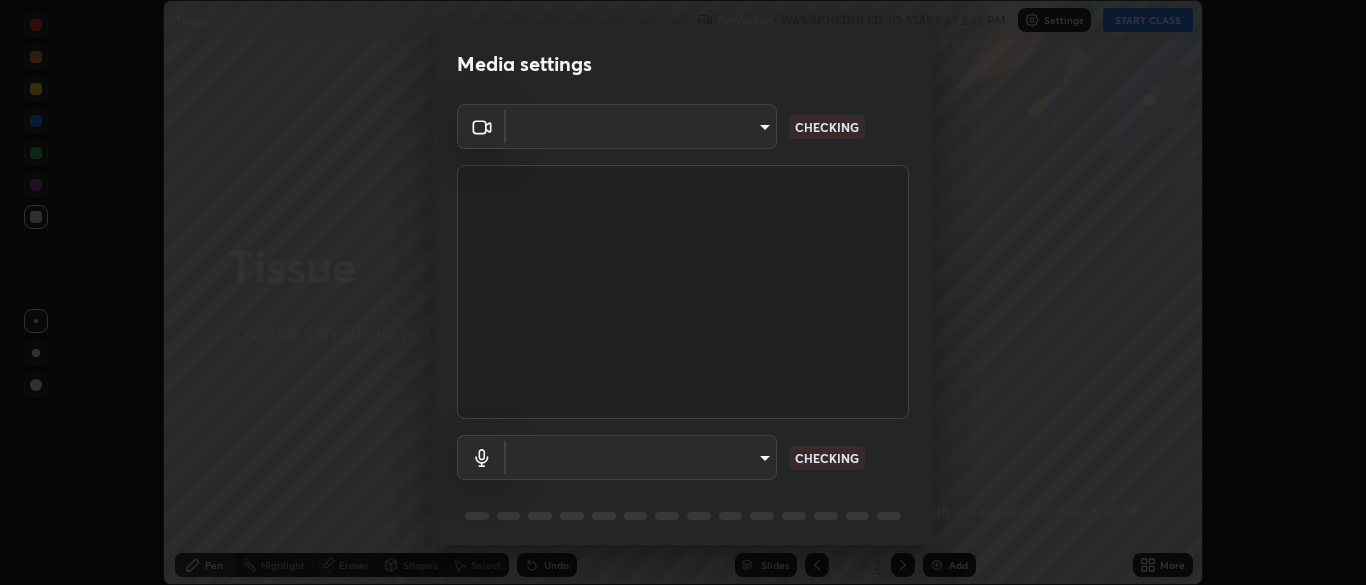 type on "9754d1bfa13735c40c9b44fb92c9f3056f1605d24a4f781e36e1416e56ca9810" 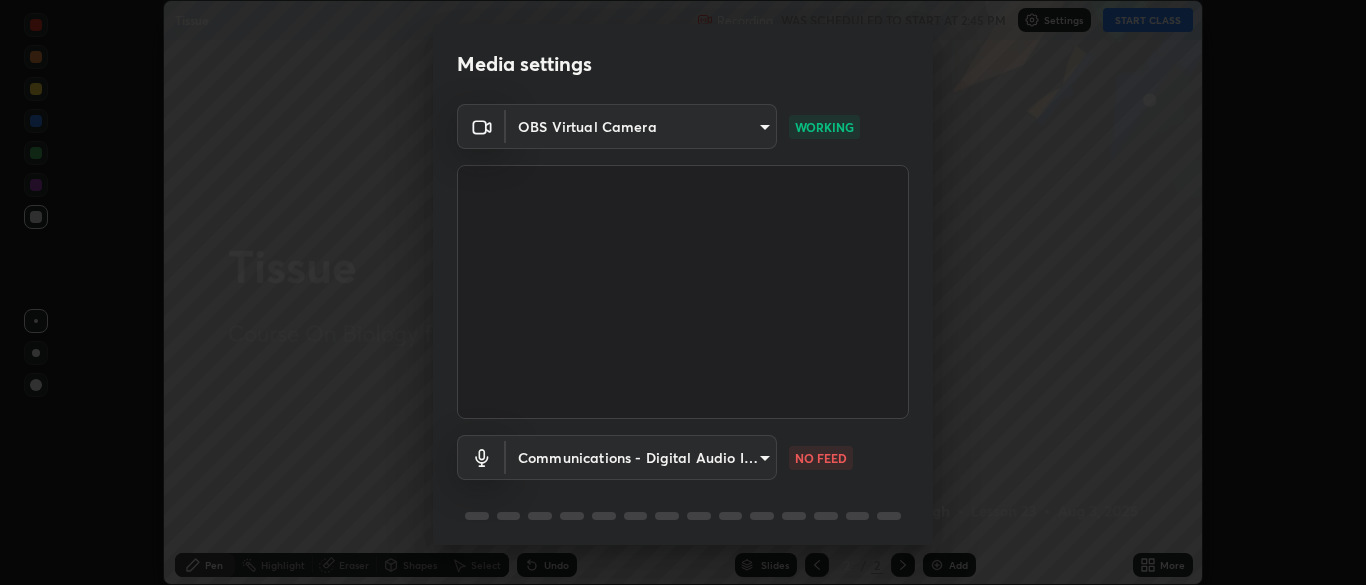 click on "Erase all Tissue Recording WAS SCHEDULED TO START AT  [TIME] Settings START CLASS Setting up your live class Tissue • L23 of Course On Biology for Foundation Class IX 2 2026 [FIRST] [LAST] Pen Highlight Eraser Shapes Select Undo Slides 2 / 2 Add More No doubts shared Encourage your learners to ask a doubt for better clarity Report an issue Reason for reporting Buffering Chat not working Audio - Video sync issue Educator video quality low ​ Attach an image Report Media settings OBS Virtual Camera [HASH] WORKING Communications - Digital Audio Interface (3- Cam Link 4K) communications NO FEED 1 / 5 Next" at bounding box center (683, 292) 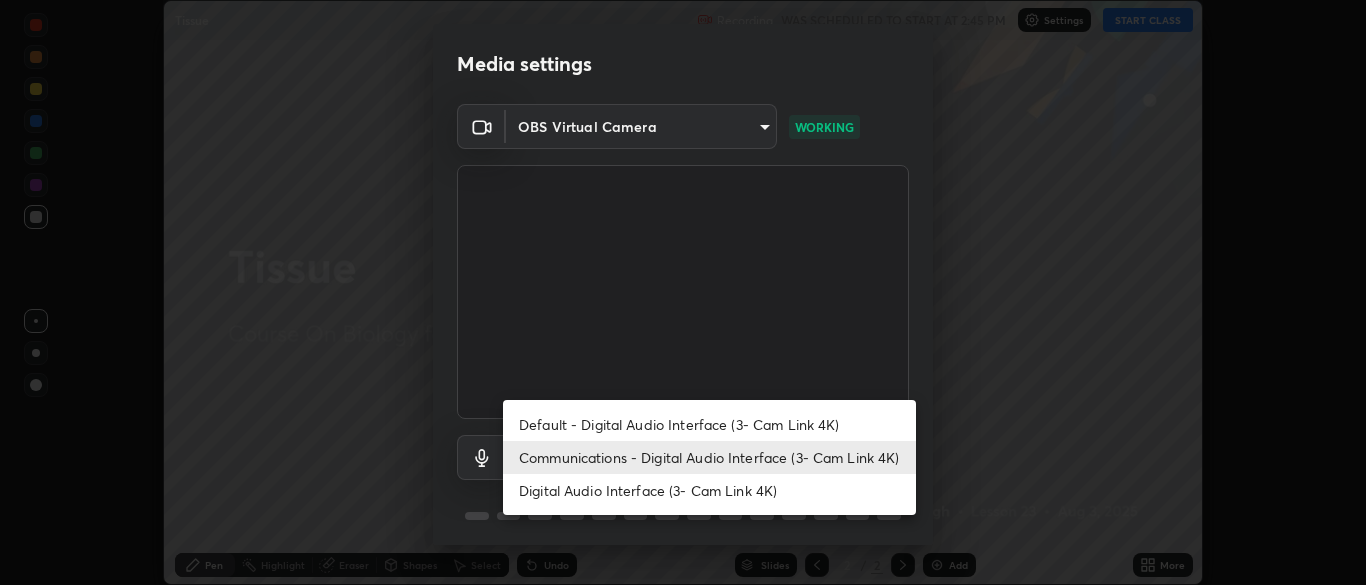 click on "Default - Digital Audio Interface (3- Cam Link 4K)" at bounding box center (709, 424) 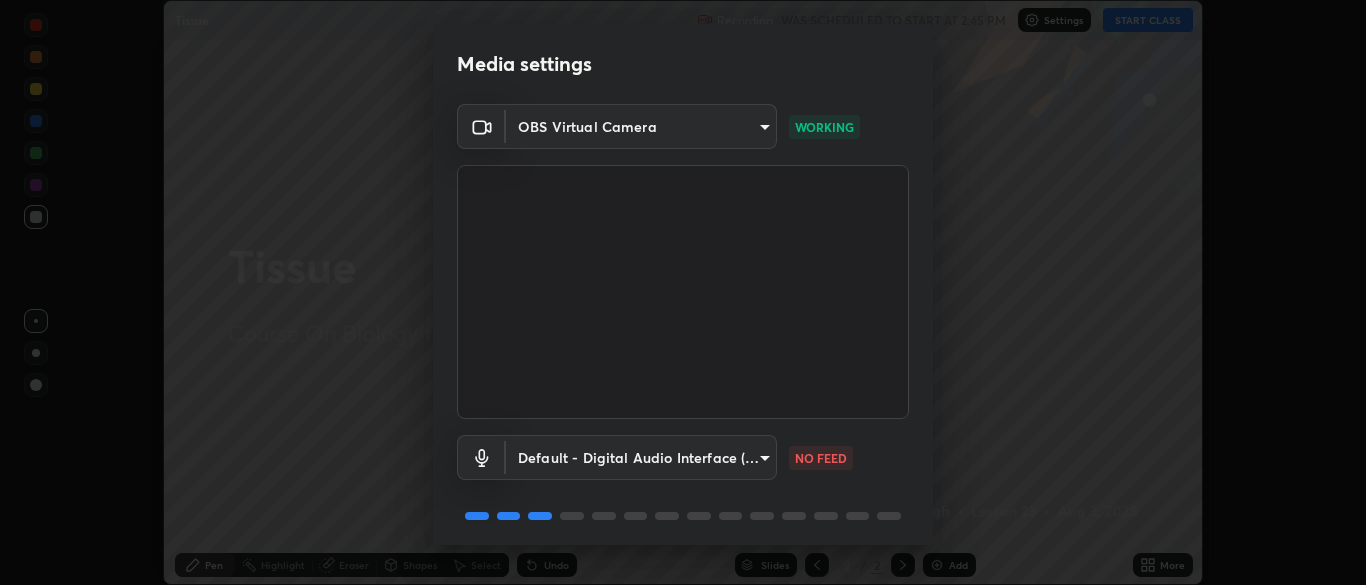 scroll, scrollTop: 71, scrollLeft: 0, axis: vertical 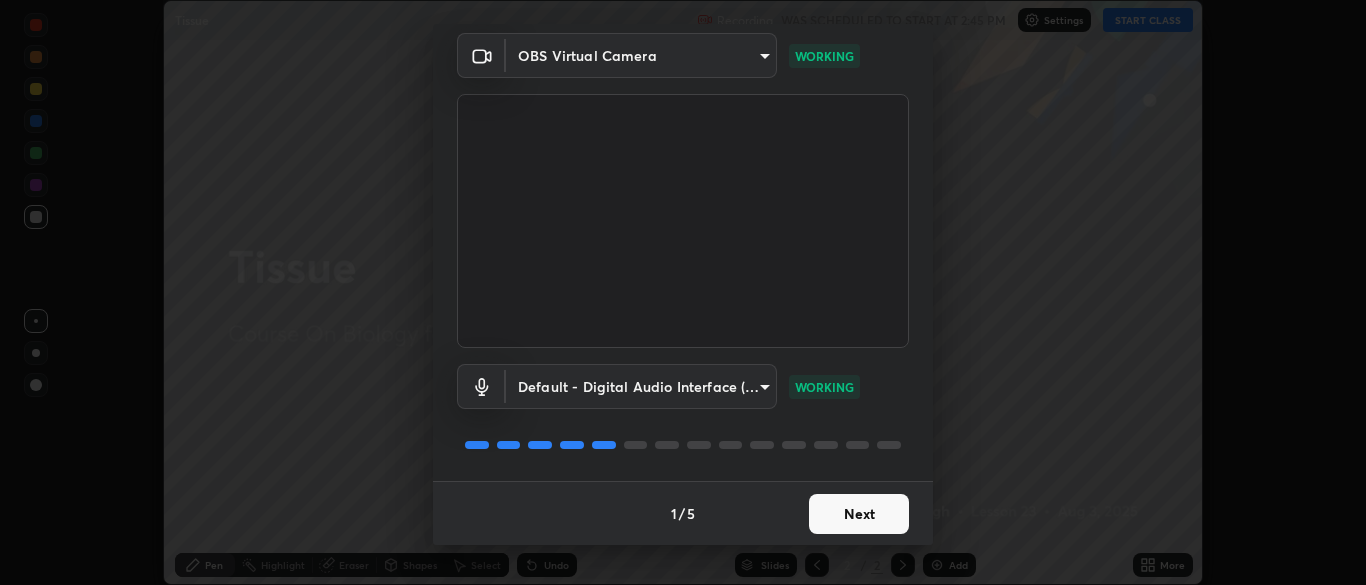 click on "Erase all Tissue Recording WAS SCHEDULED TO START AT  [TIME] Settings START CLASS Setting up your live class Tissue • L23 of Course On Biology for Foundation Class IX 2 2026 [FIRST] [LAST] Pen Highlight Eraser Shapes Select Undo Slides 2 / 2 Add More No doubts shared Encourage your learners to ask a doubt for better clarity Report an issue Reason for reporting Buffering Chat not working Audio - Video sync issue Educator video quality low ​ Attach an image Report Media settings OBS Virtual Camera [HASH] WORKING Default - Digital Audio Interface (3- Cam Link 4K) default WORKING 1 / 5 Next" at bounding box center [683, 292] 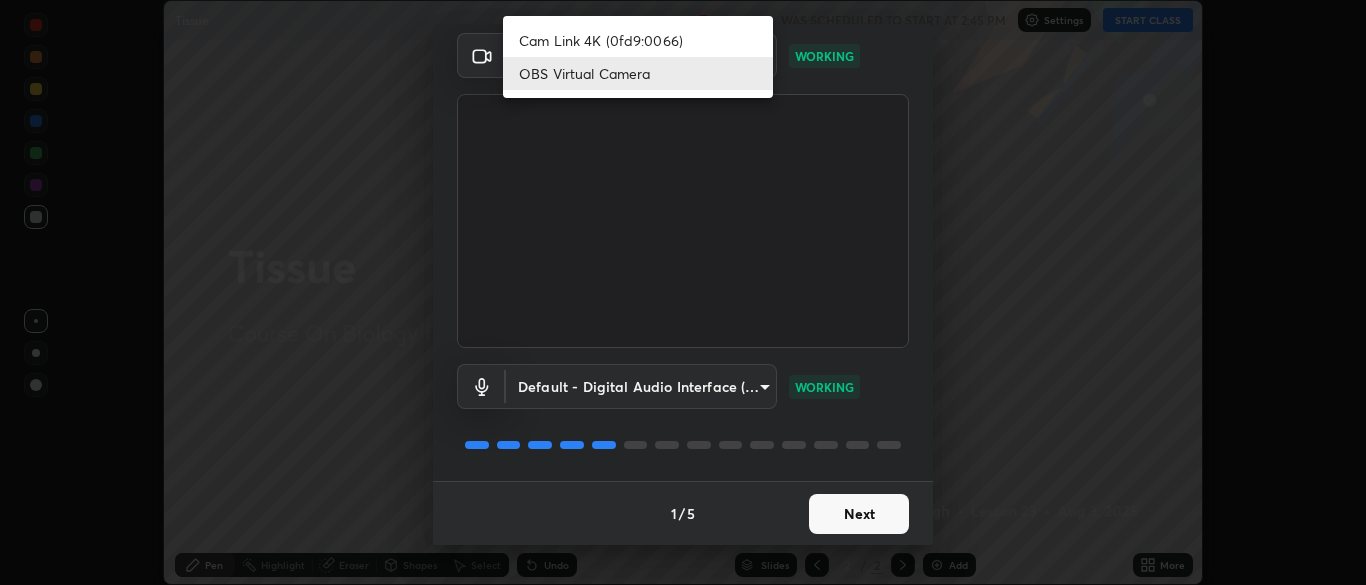 click on "Cam Link 4K (0fd9:0066)" at bounding box center [638, 40] 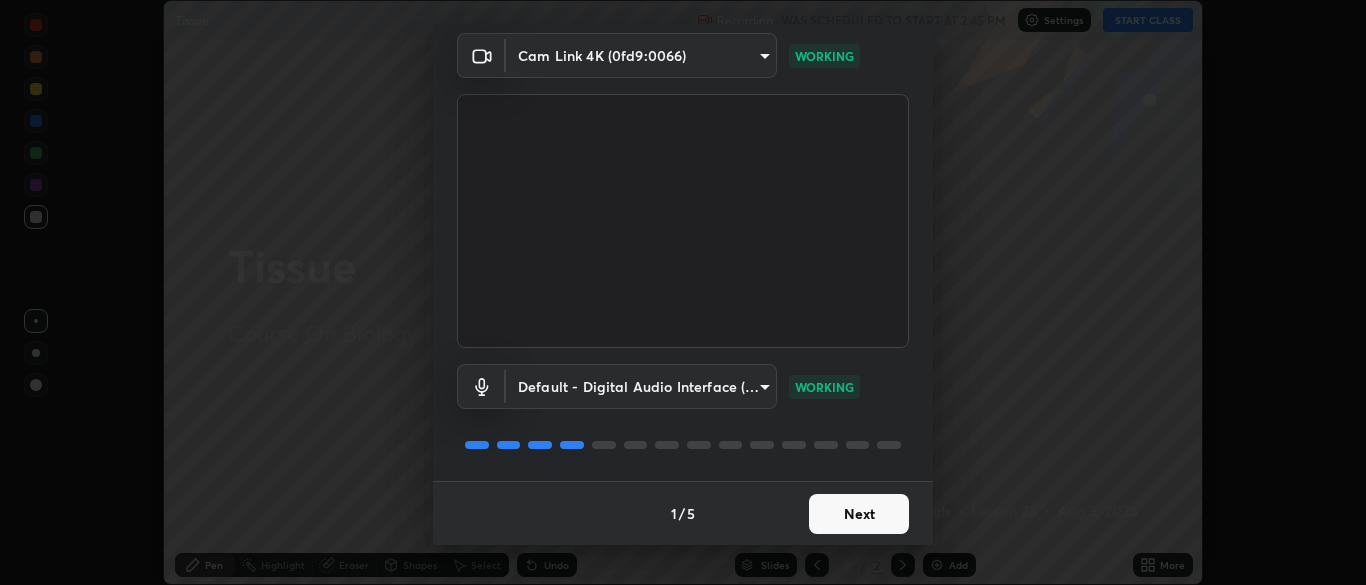 type on "718716f8ad892cb975bb160f684fb9bb1d4b7f89d75bb5370df098fec873c1d2" 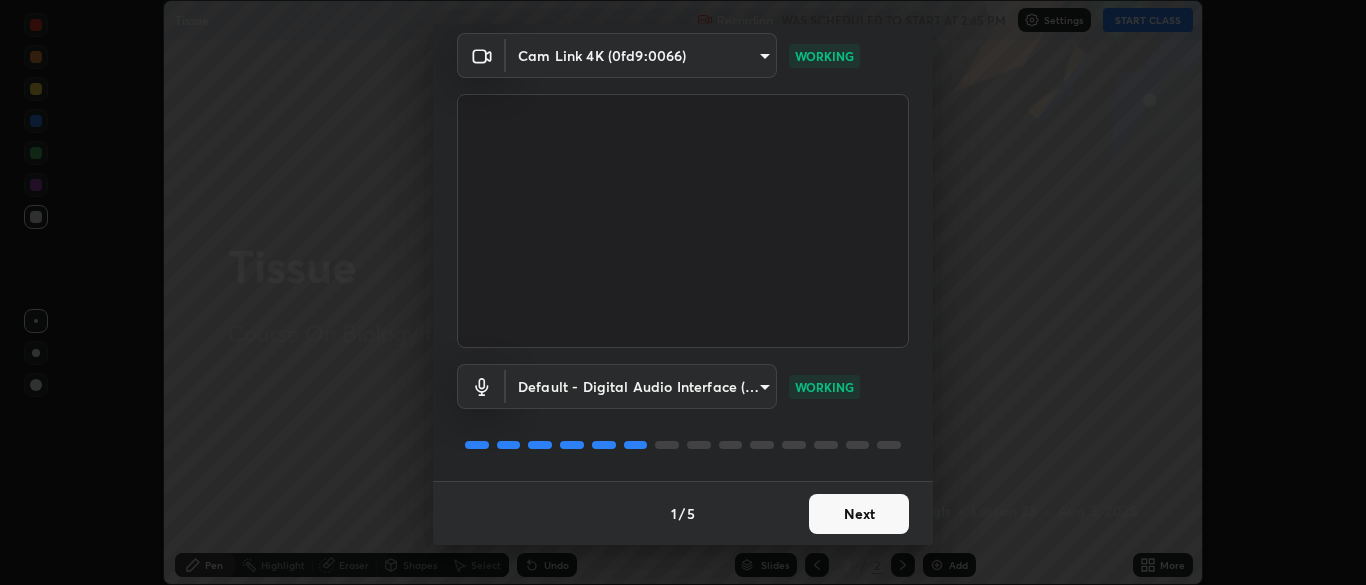 click on "Next" at bounding box center (859, 514) 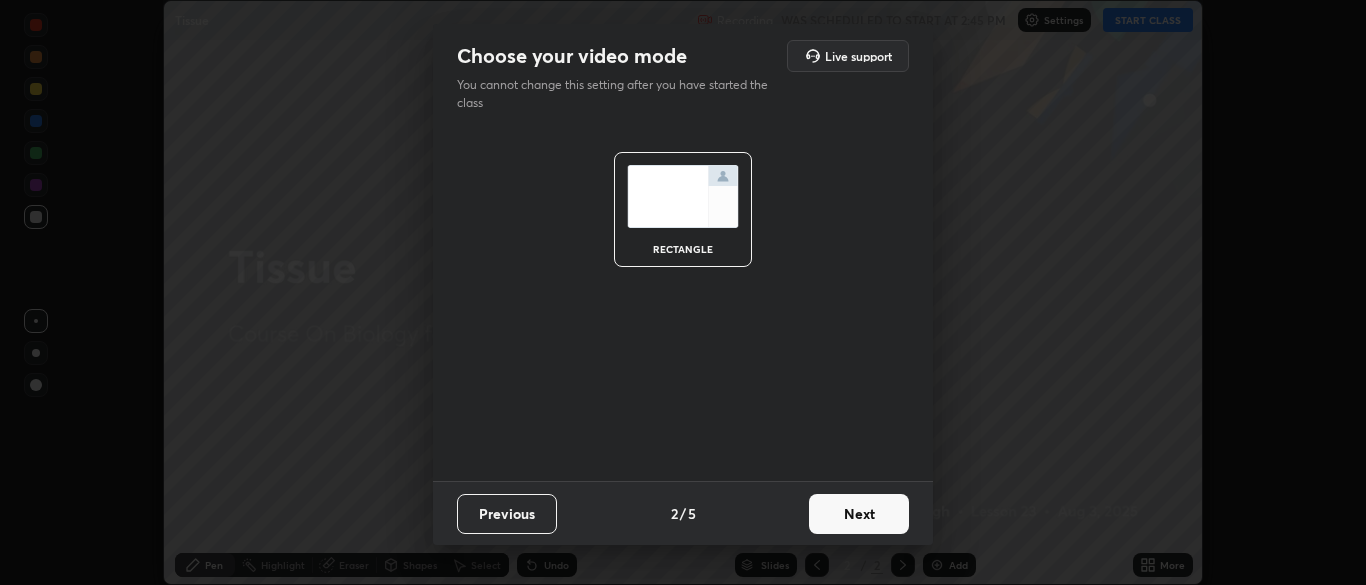 scroll, scrollTop: 0, scrollLeft: 0, axis: both 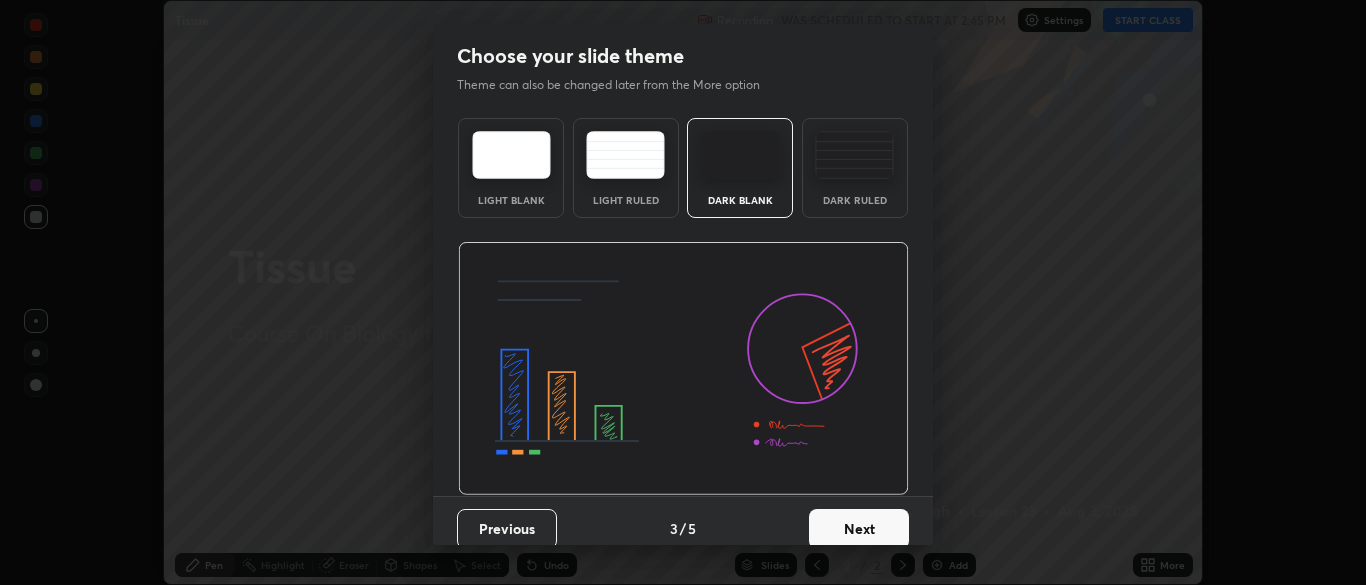 click on "Next" at bounding box center [859, 529] 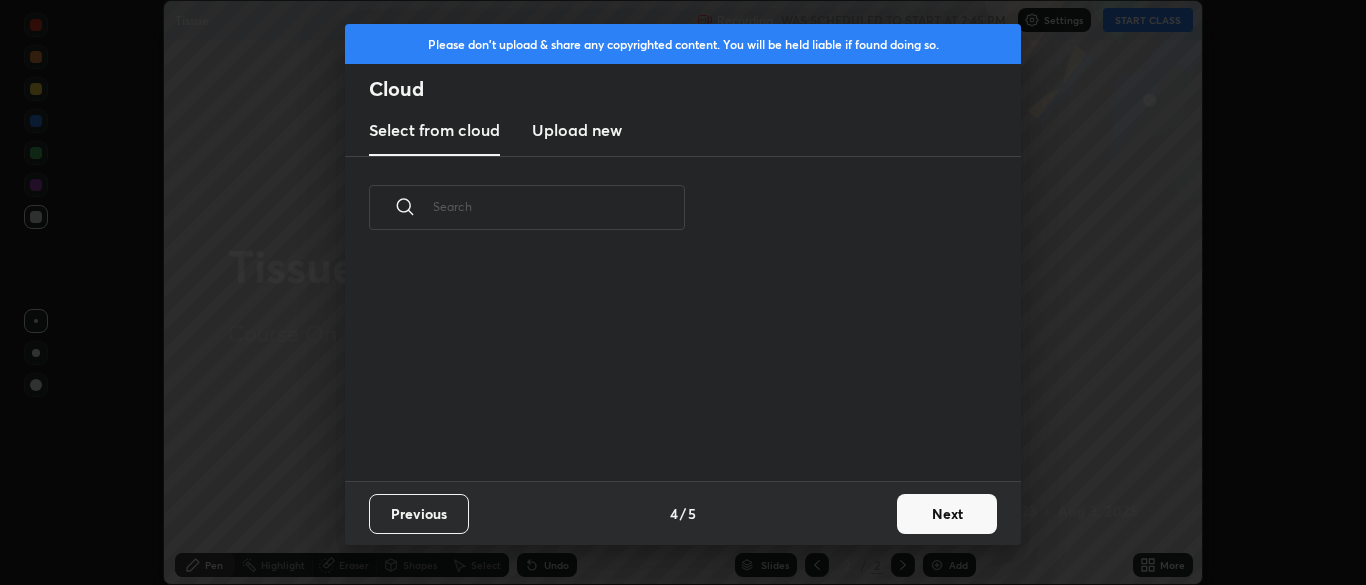 click on "Next" at bounding box center [947, 514] 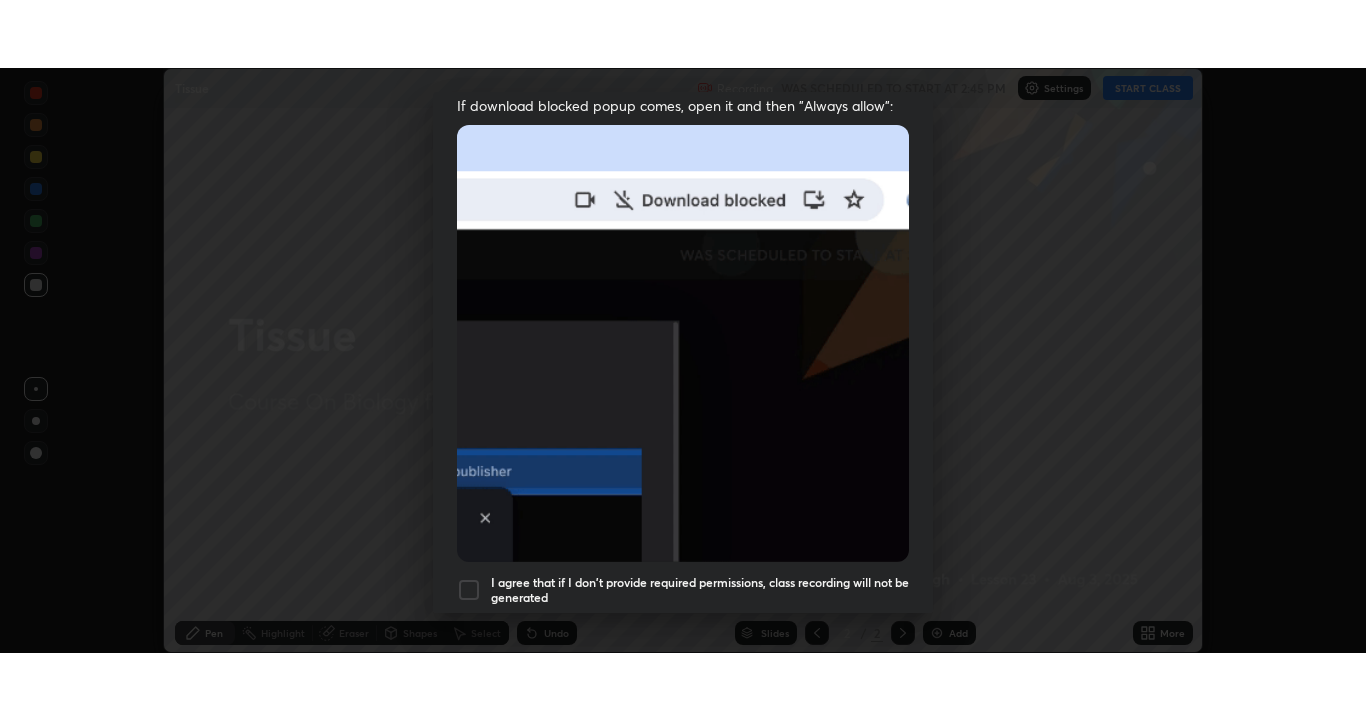 scroll, scrollTop: 479, scrollLeft: 0, axis: vertical 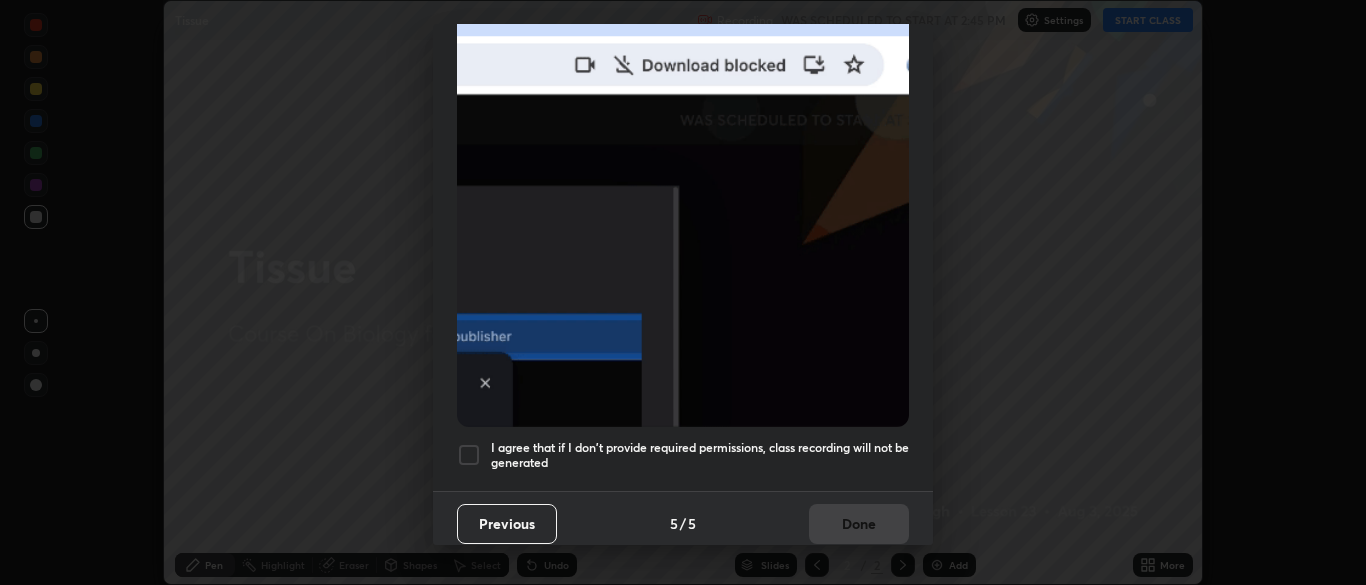 click at bounding box center [469, 455] 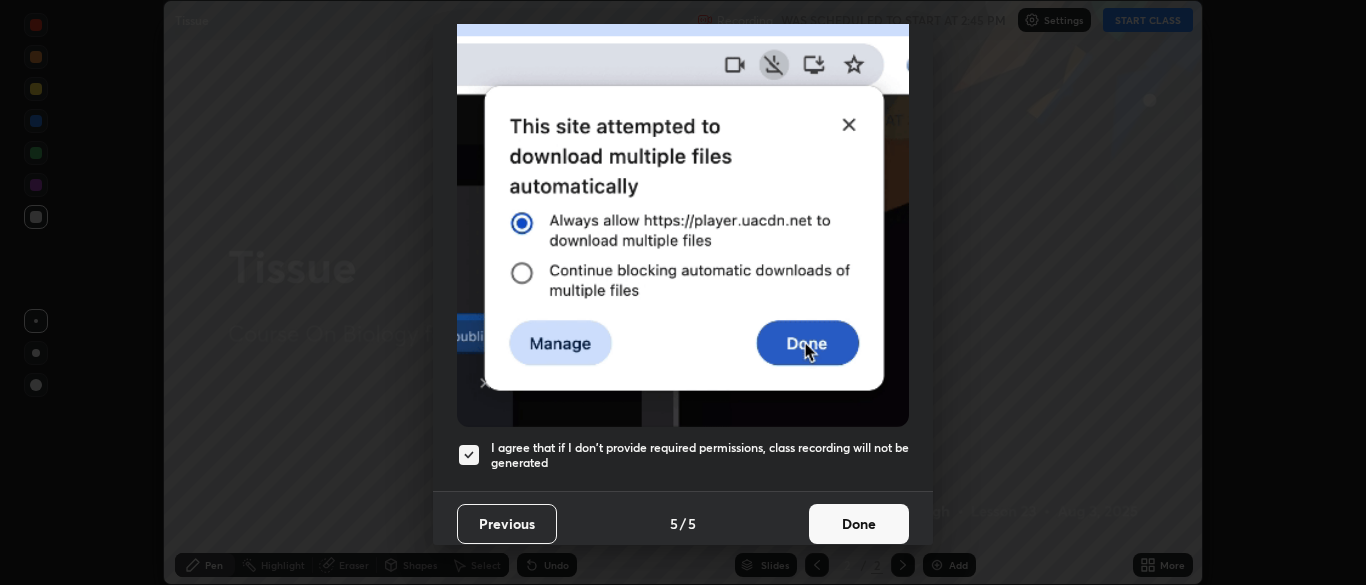click on "Done" at bounding box center [859, 524] 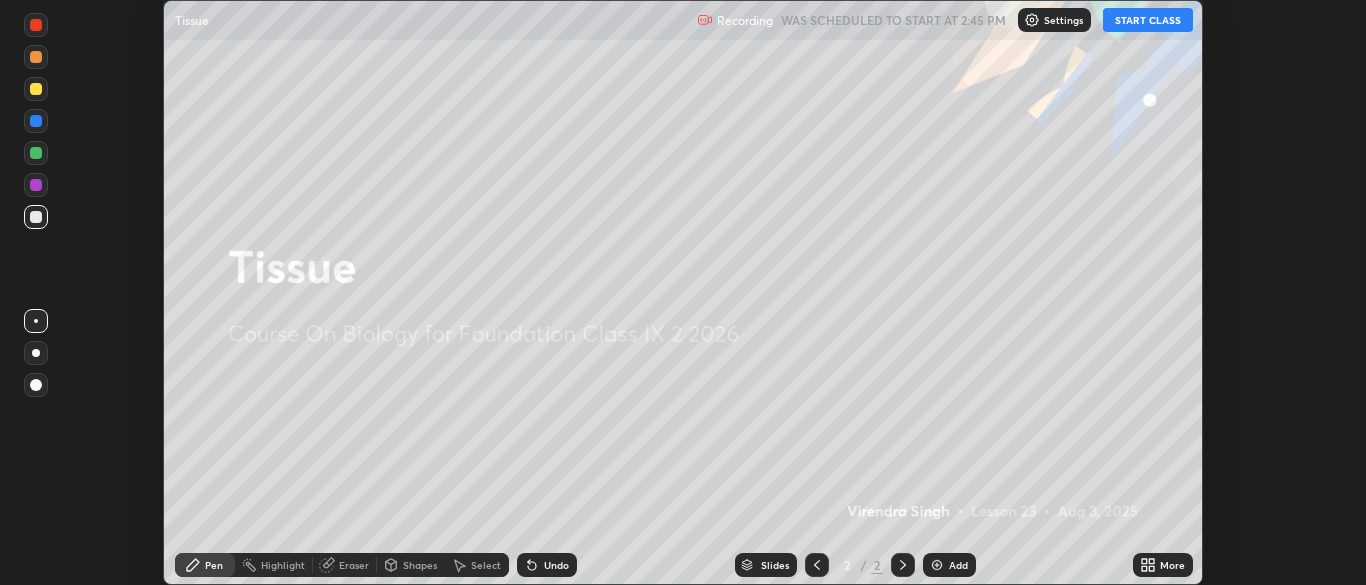 click on "START CLASS" at bounding box center (1148, 20) 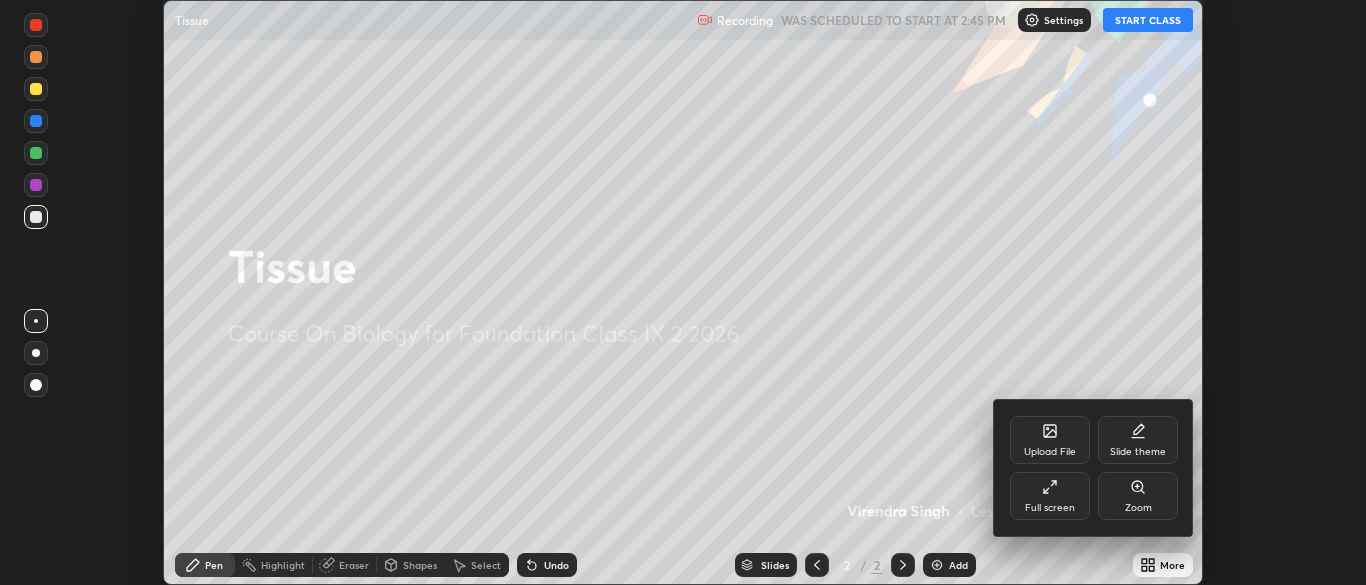 click on "Full screen" at bounding box center (1050, 496) 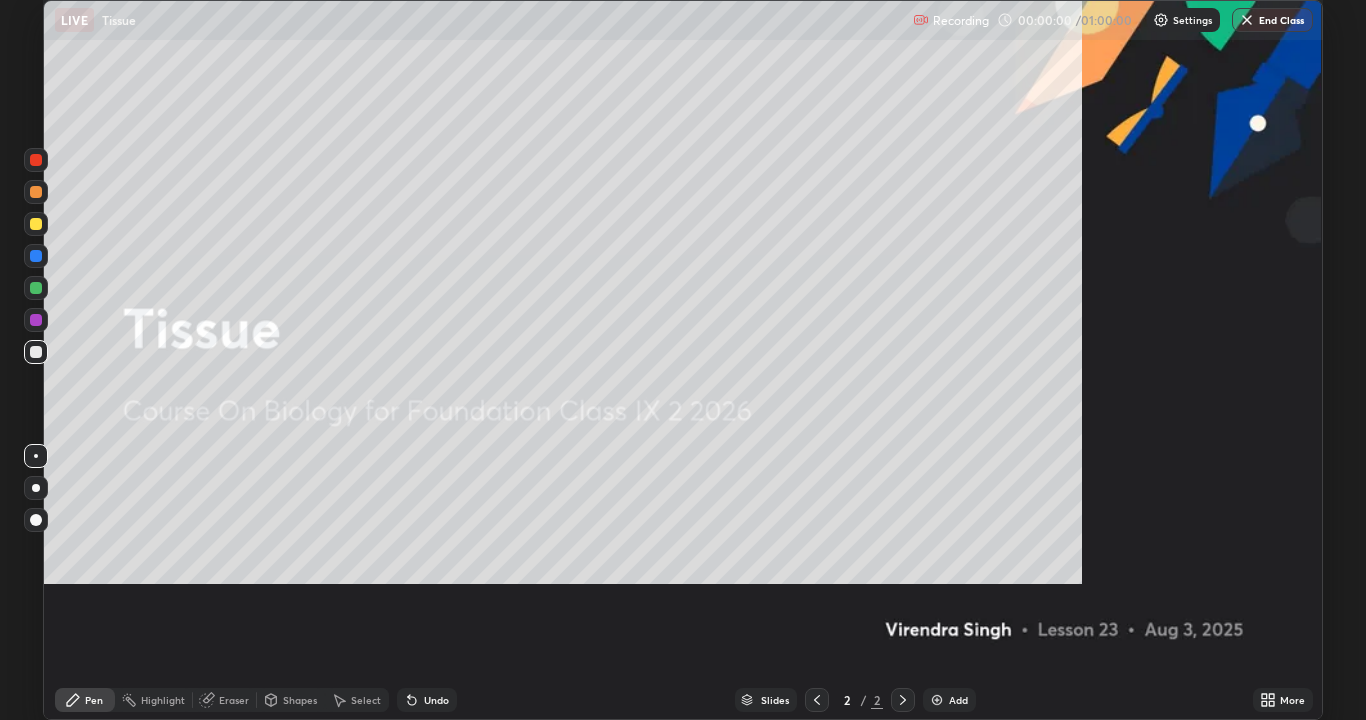 scroll, scrollTop: 99280, scrollLeft: 98634, axis: both 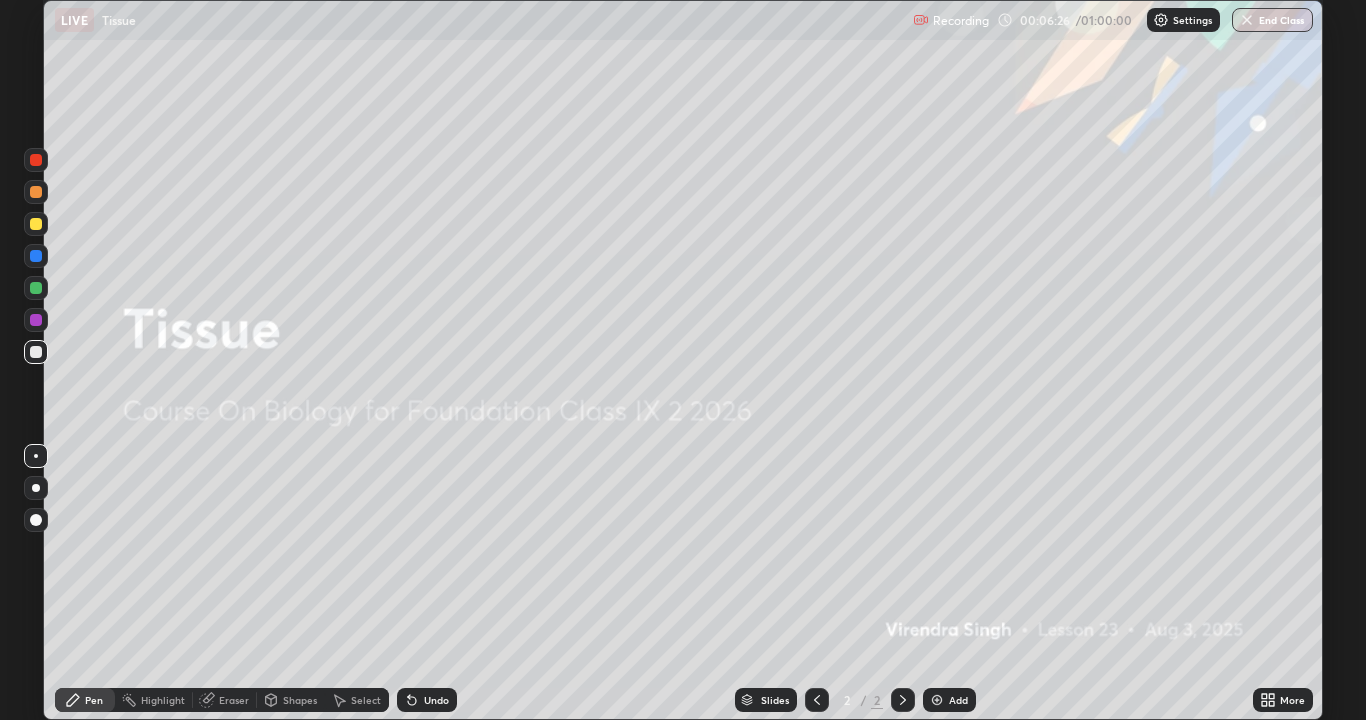 click on "Add" at bounding box center (958, 700) 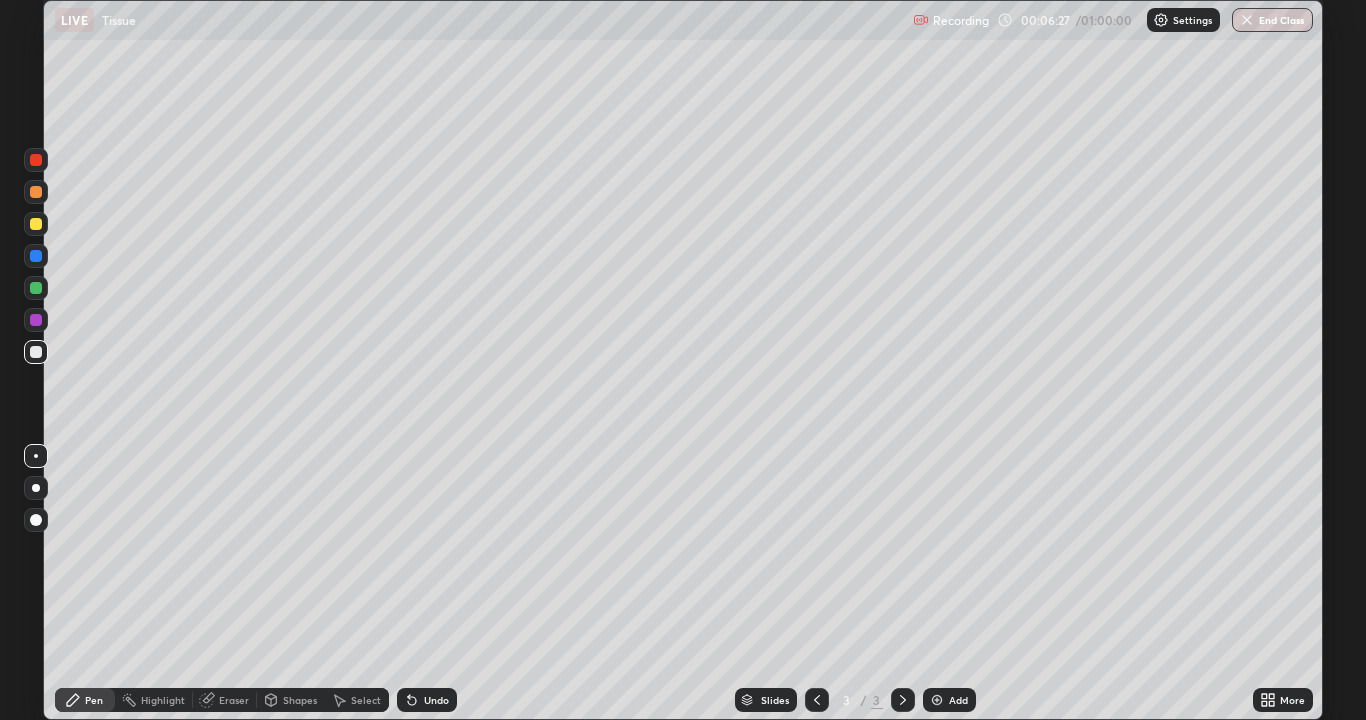 click at bounding box center (36, 488) 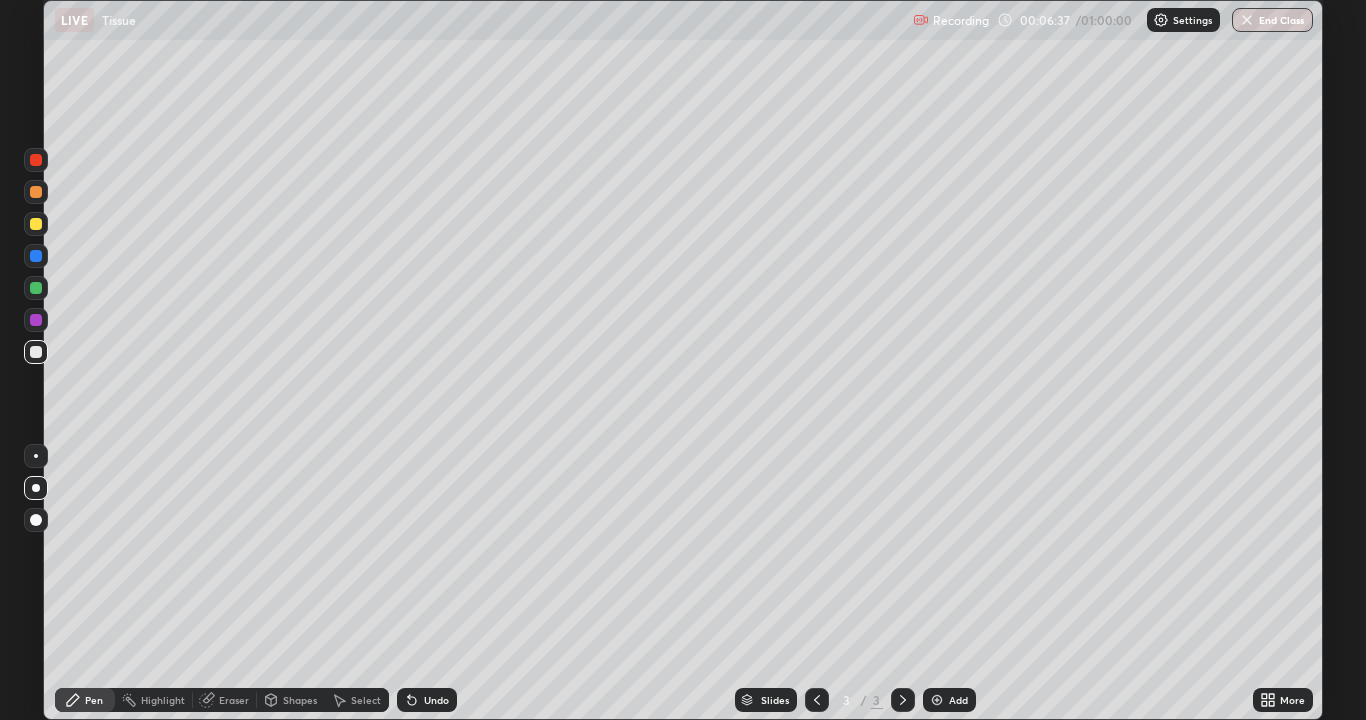 click at bounding box center [36, 224] 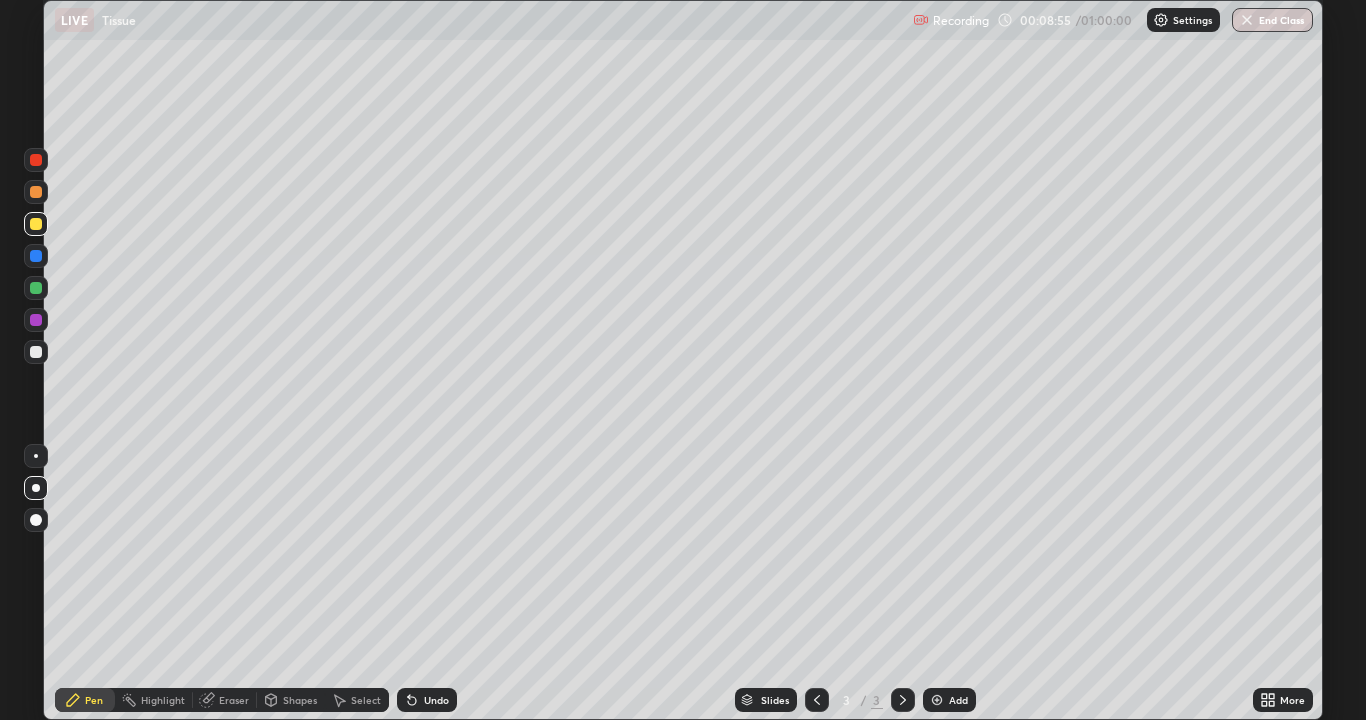 click at bounding box center [36, 192] 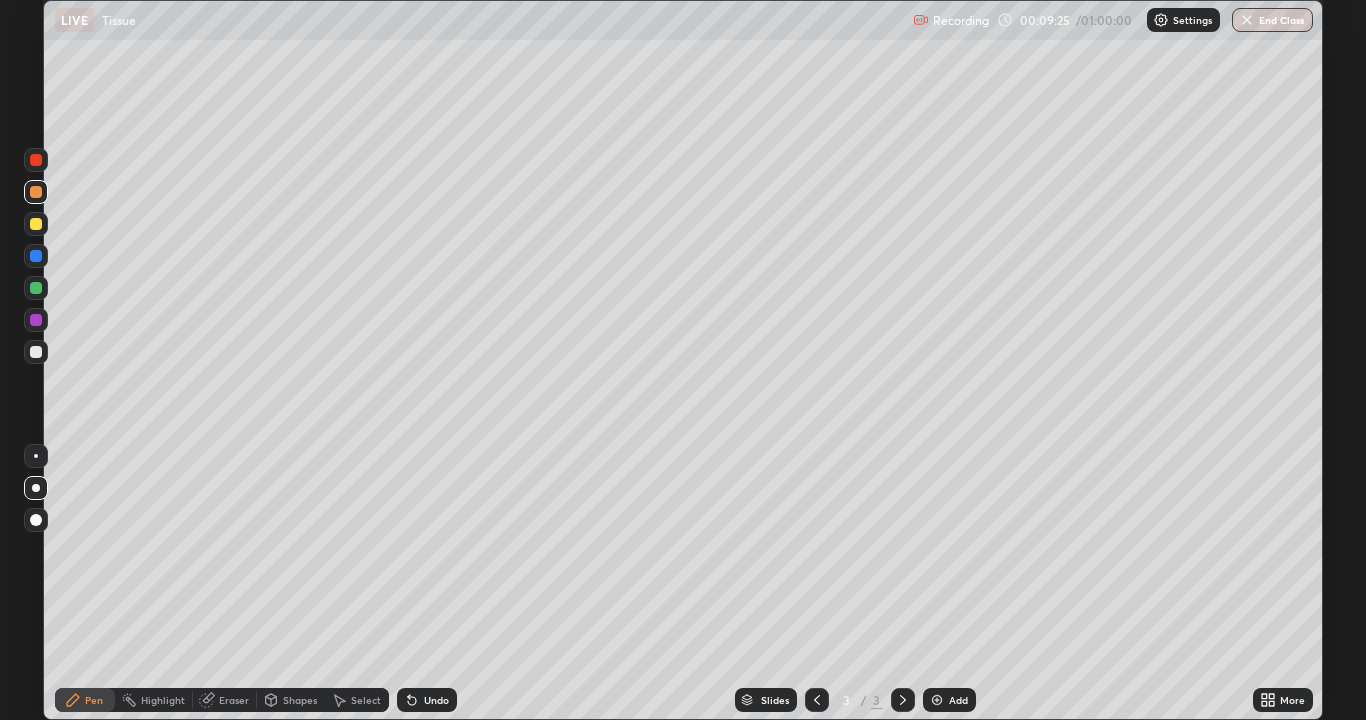 click at bounding box center [36, 288] 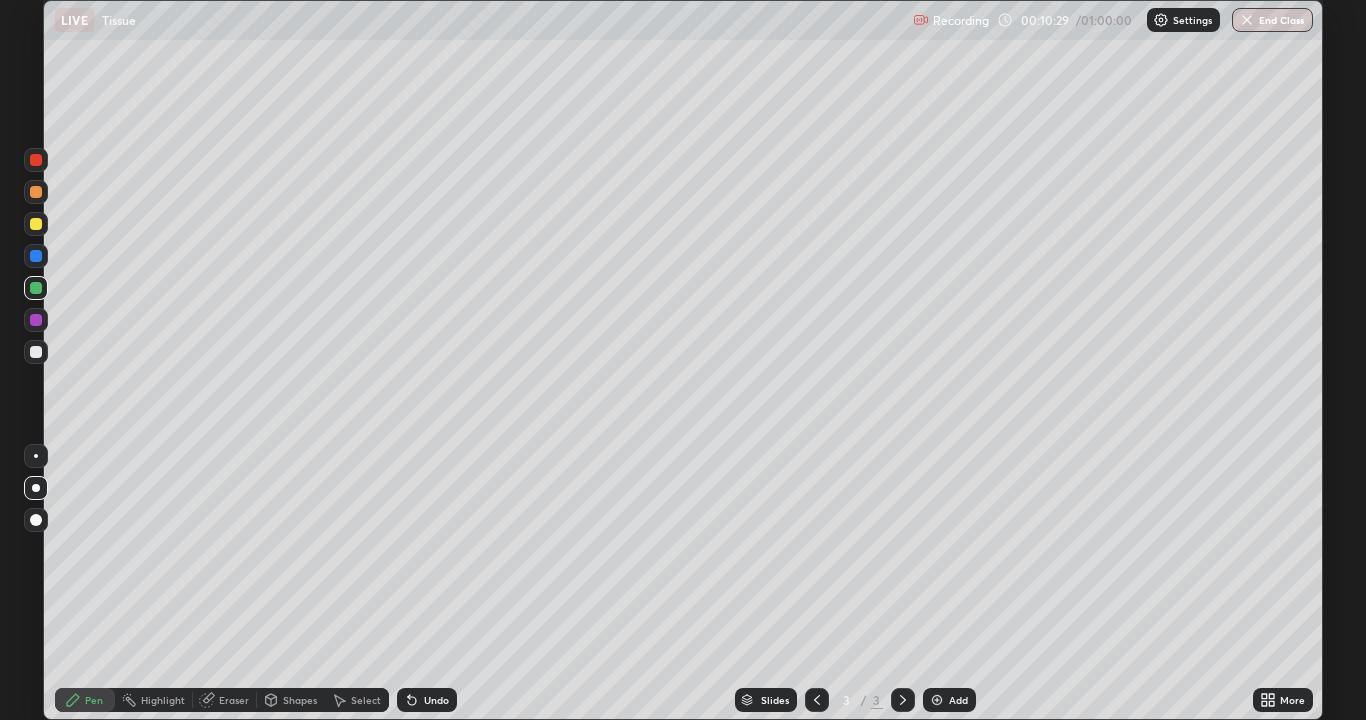 click at bounding box center (36, 352) 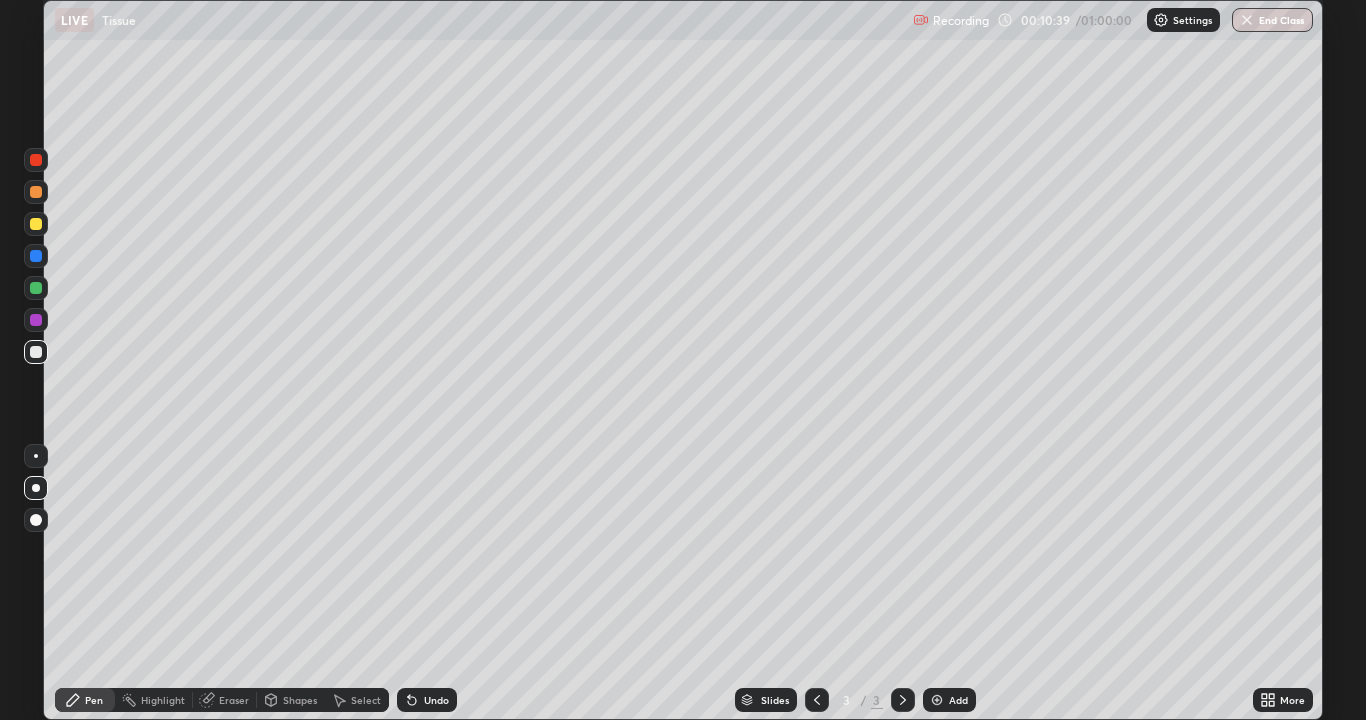 click on "Undo" at bounding box center (427, 700) 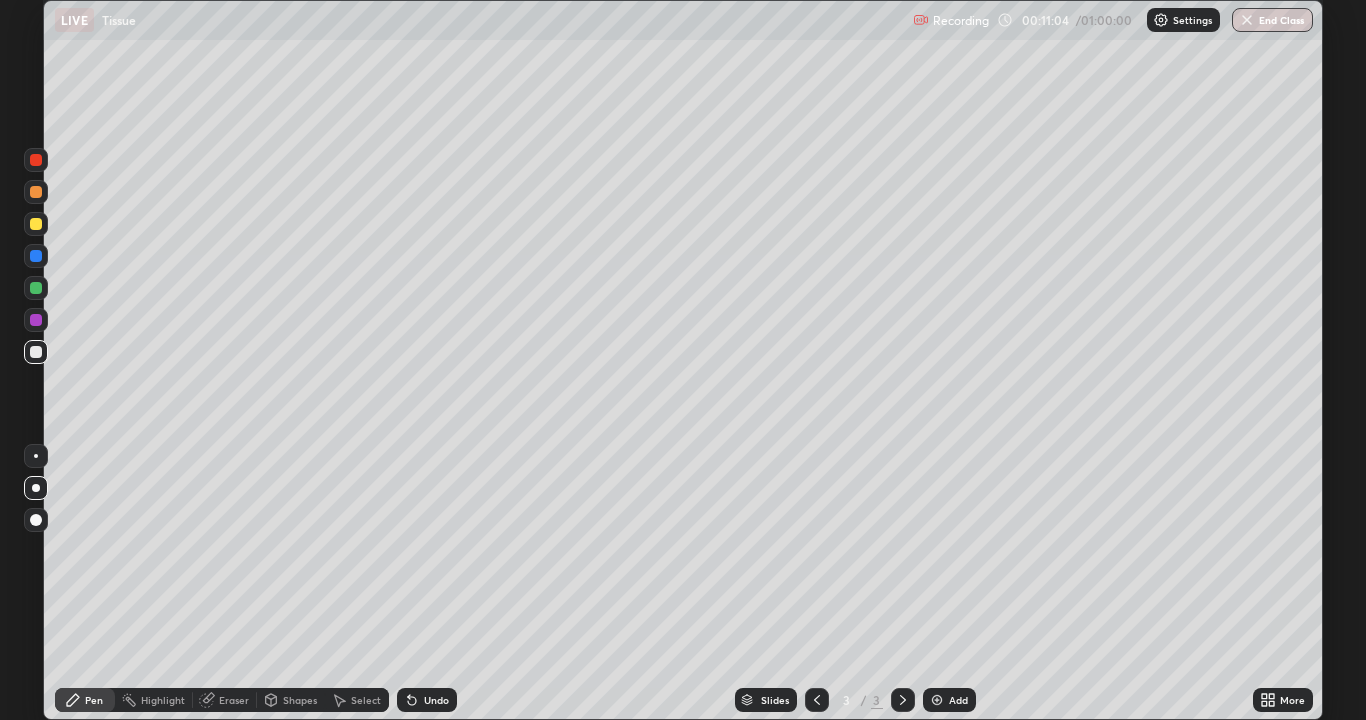 click at bounding box center (36, 288) 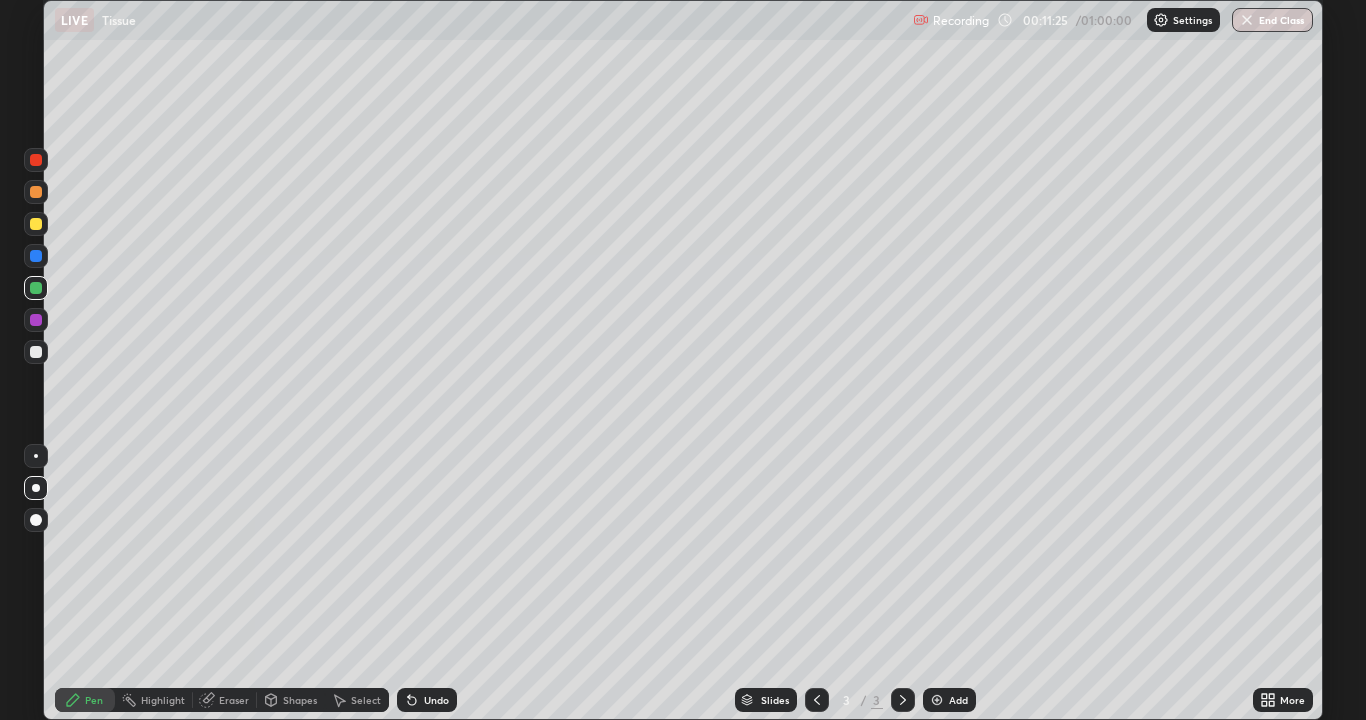 click at bounding box center [36, 352] 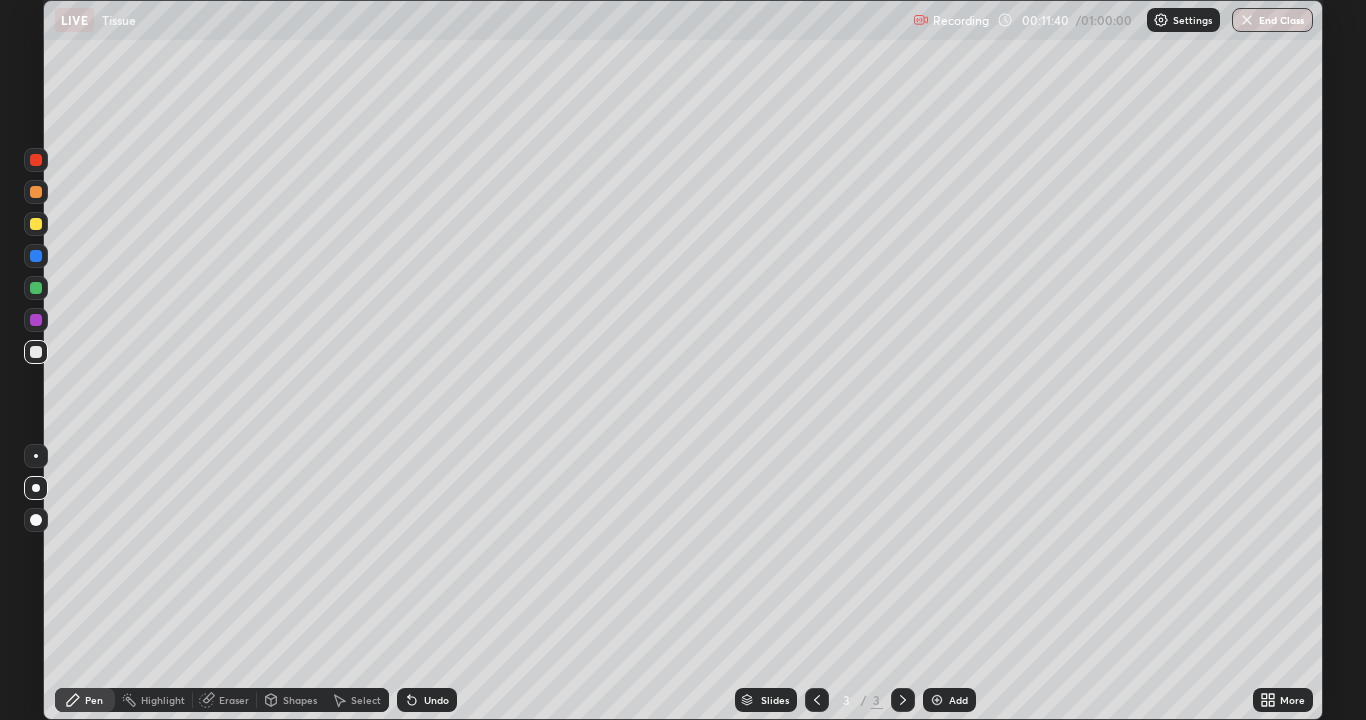 click at bounding box center (36, 320) 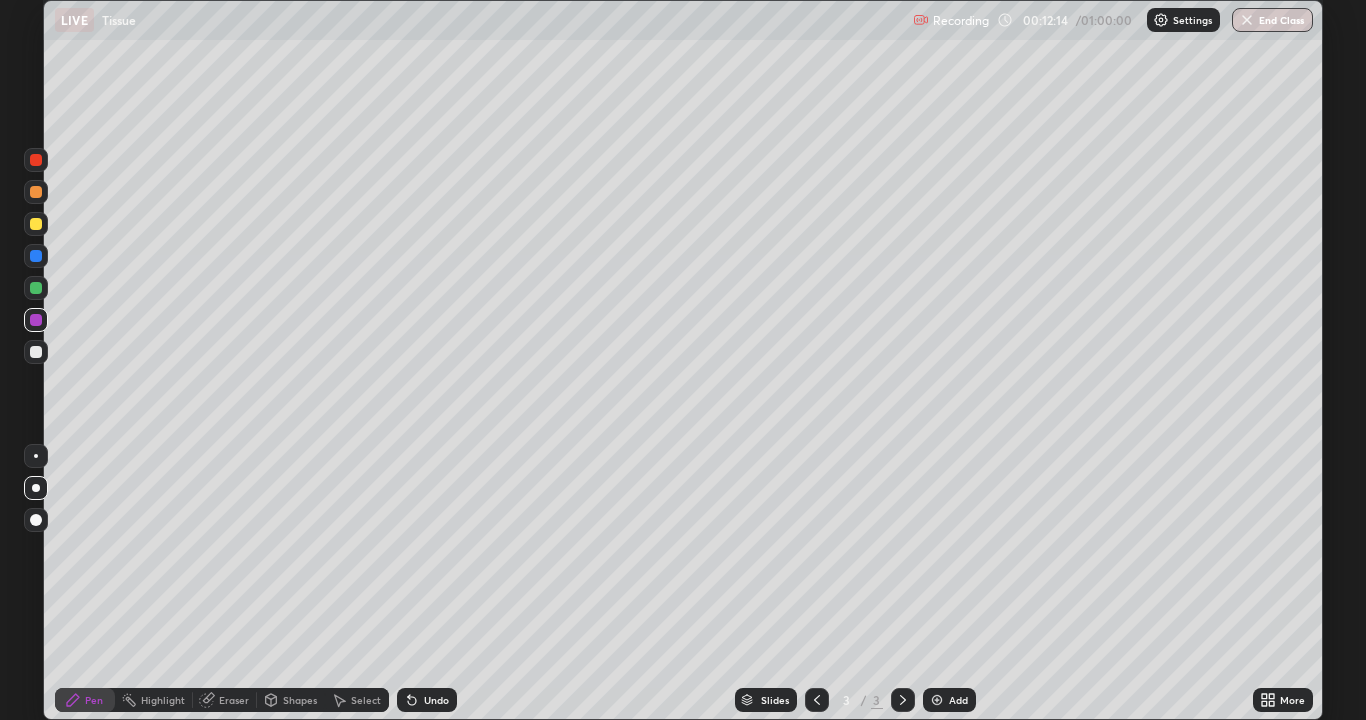 click on "Undo" at bounding box center [436, 700] 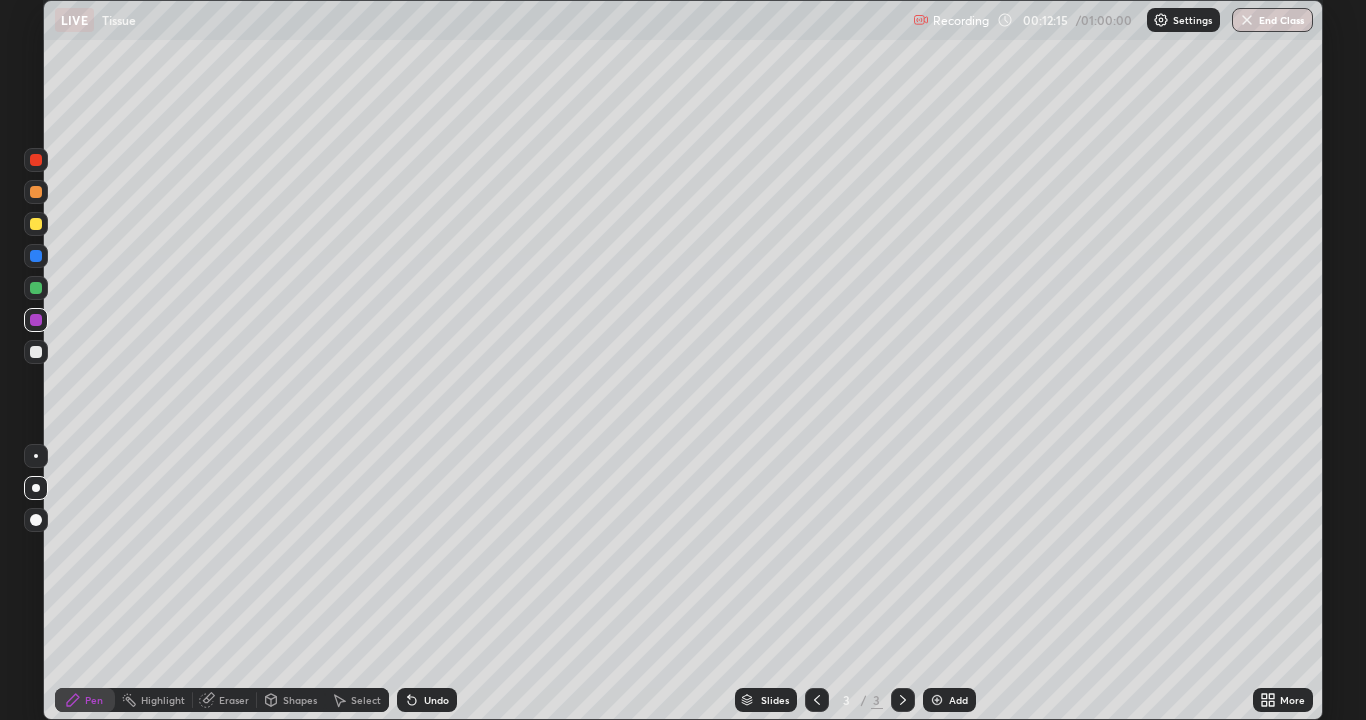 click on "Undo" at bounding box center [427, 700] 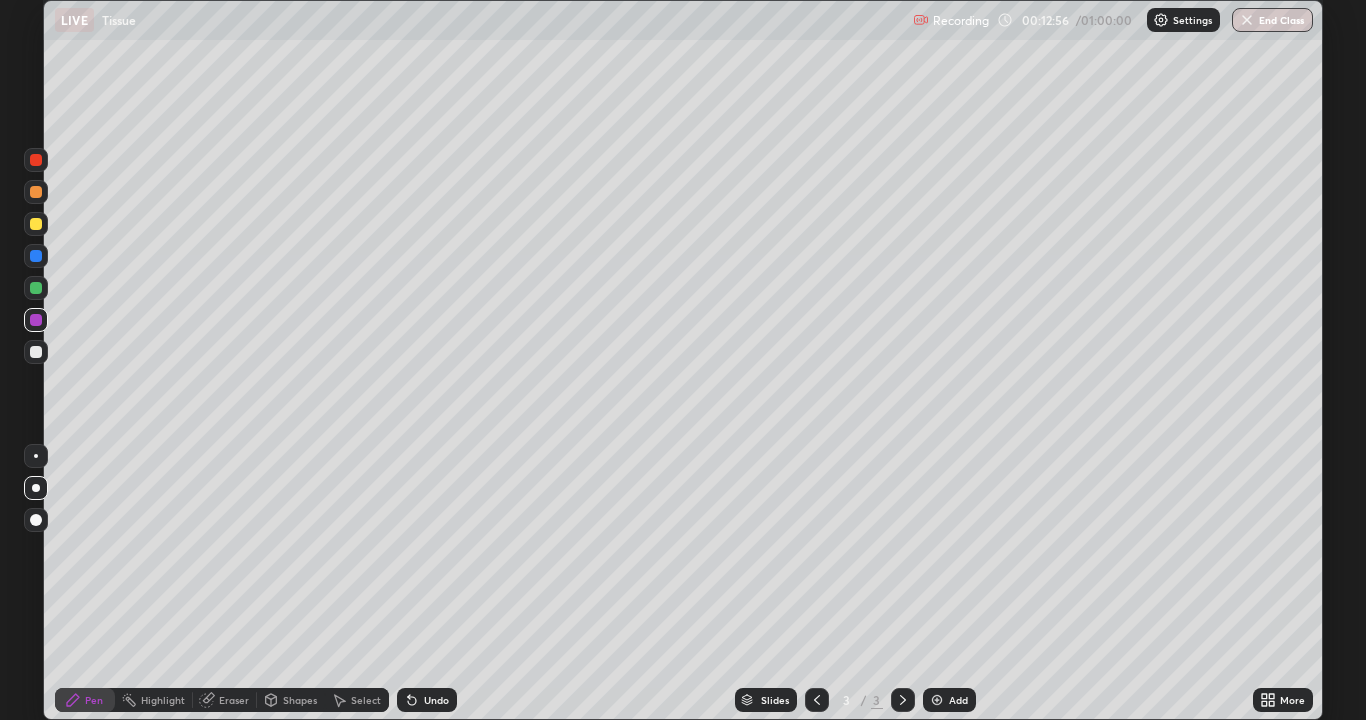 click on "Undo" at bounding box center (436, 700) 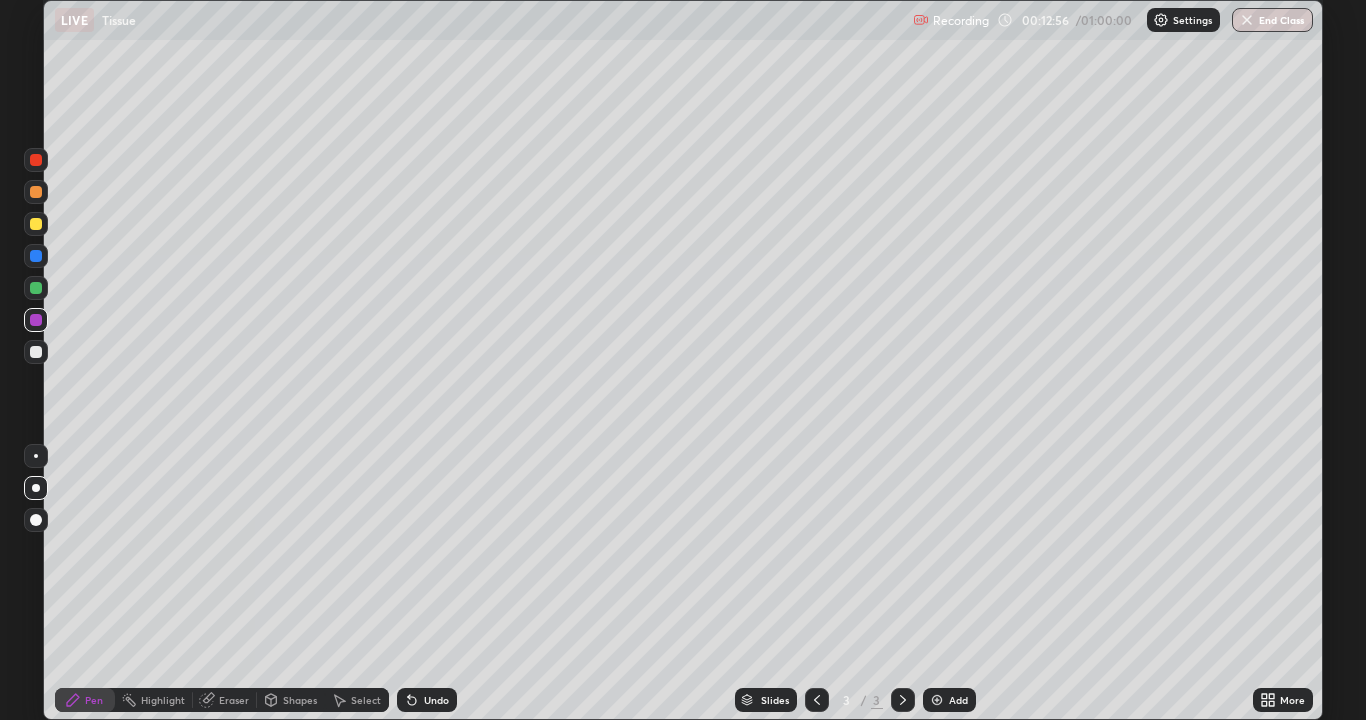 click on "Undo" at bounding box center [436, 700] 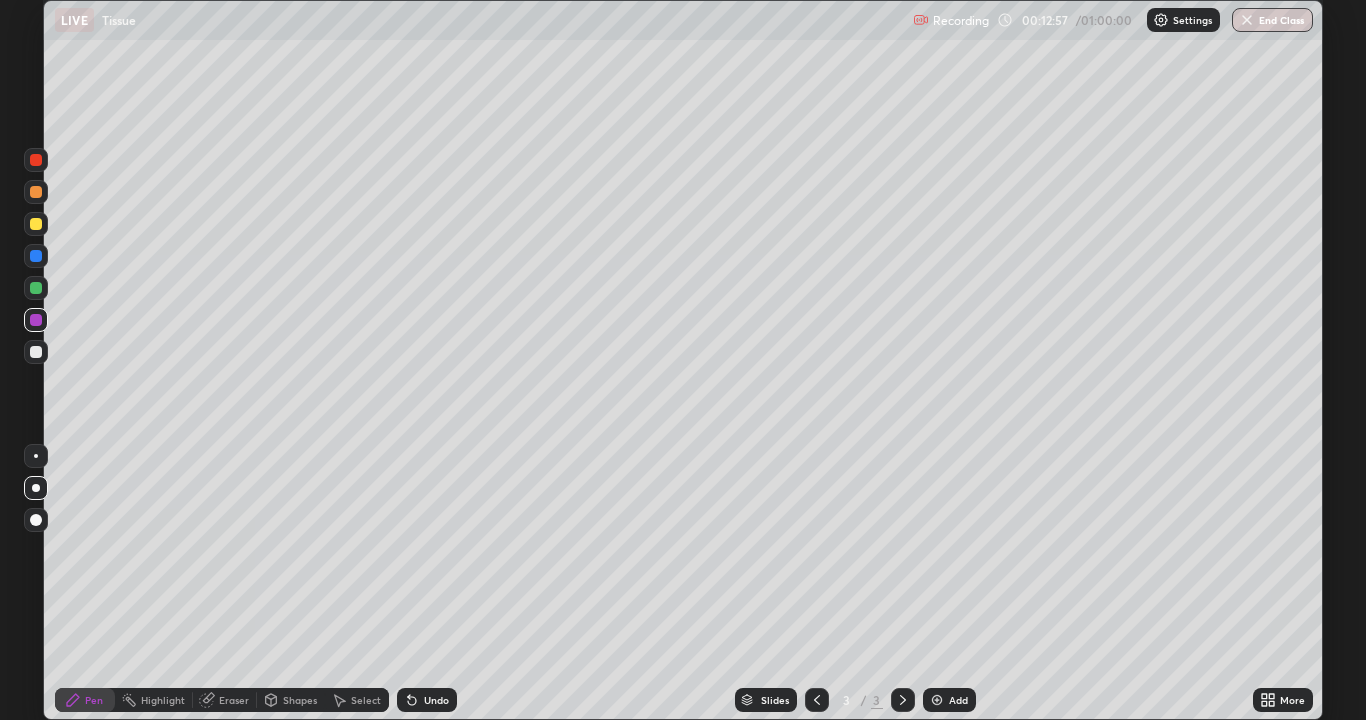 click on "Undo" at bounding box center [436, 700] 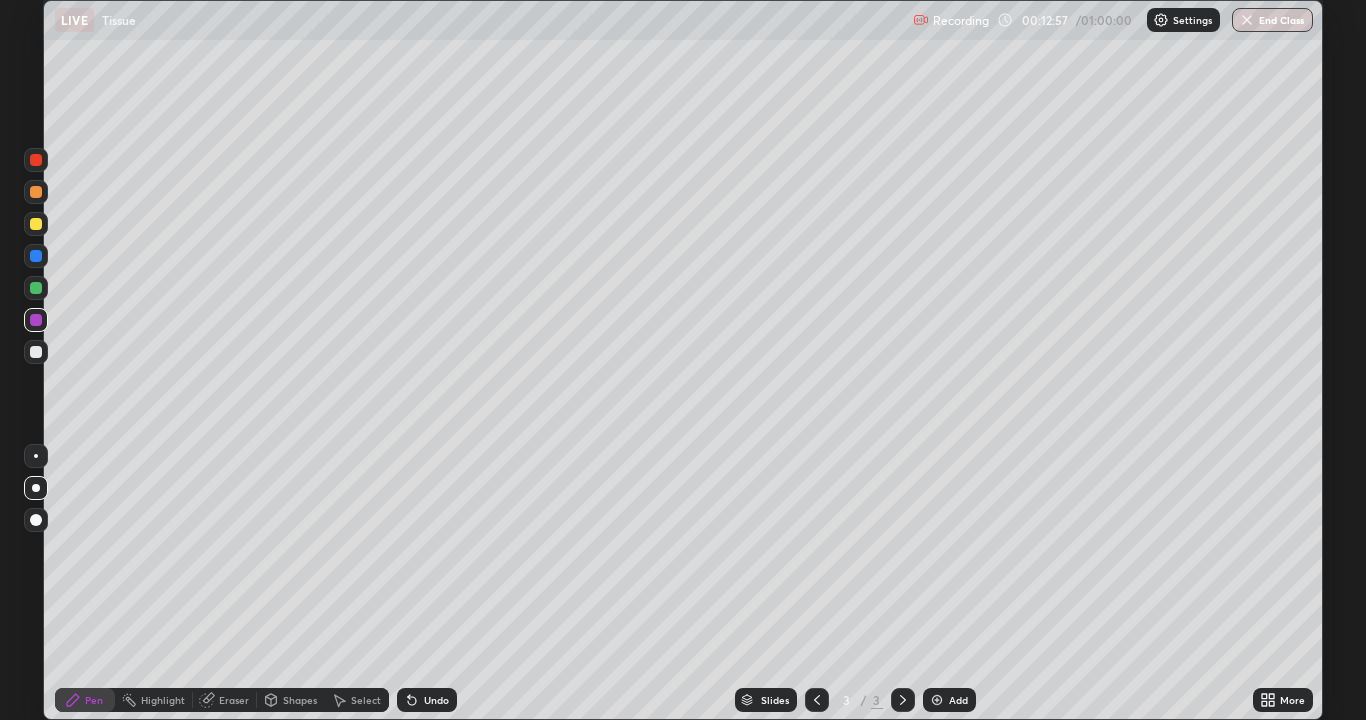 click on "Undo" at bounding box center (436, 700) 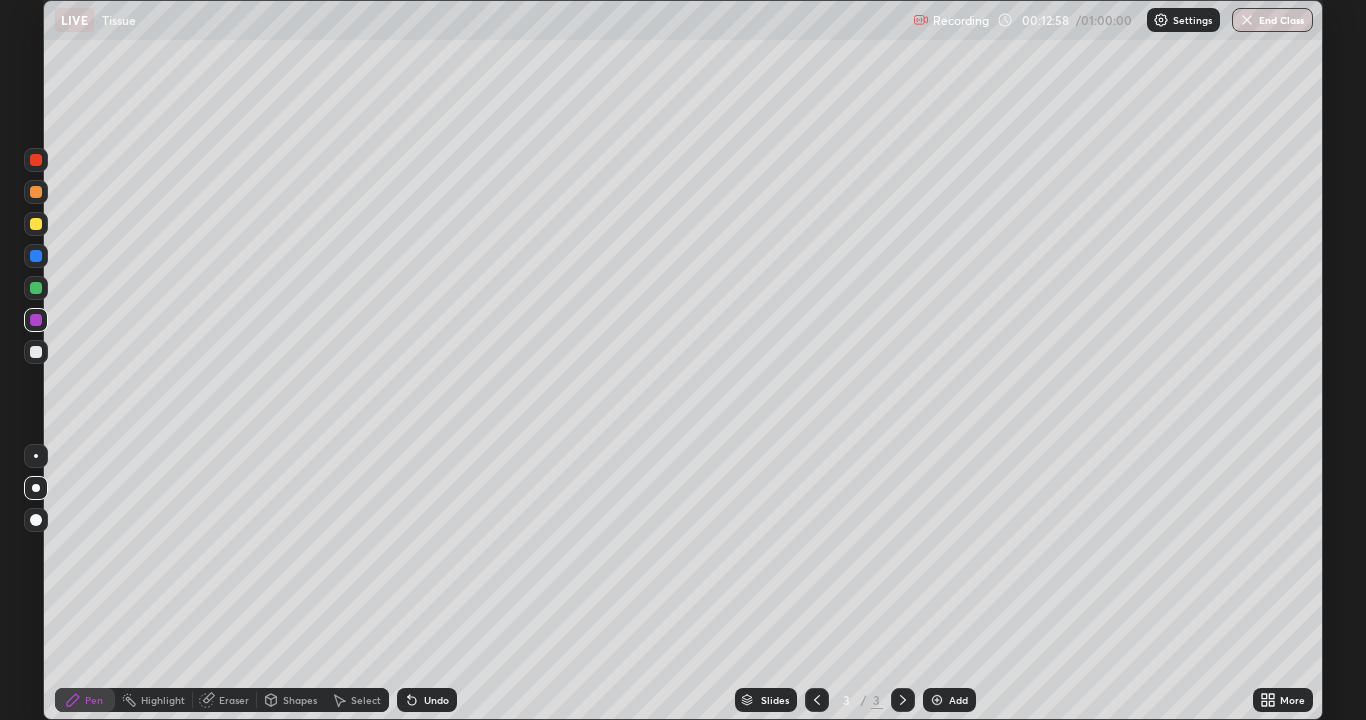 click on "Undo" at bounding box center (427, 700) 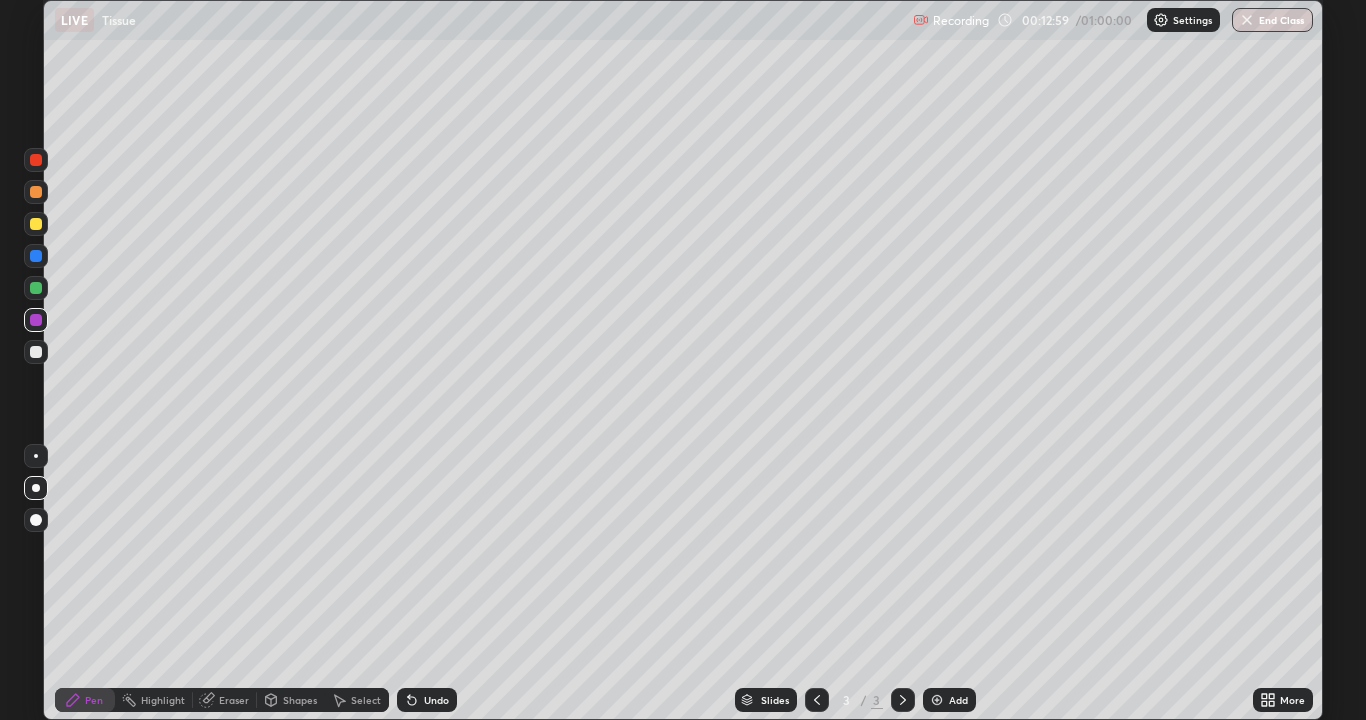 click on "Undo" at bounding box center [436, 700] 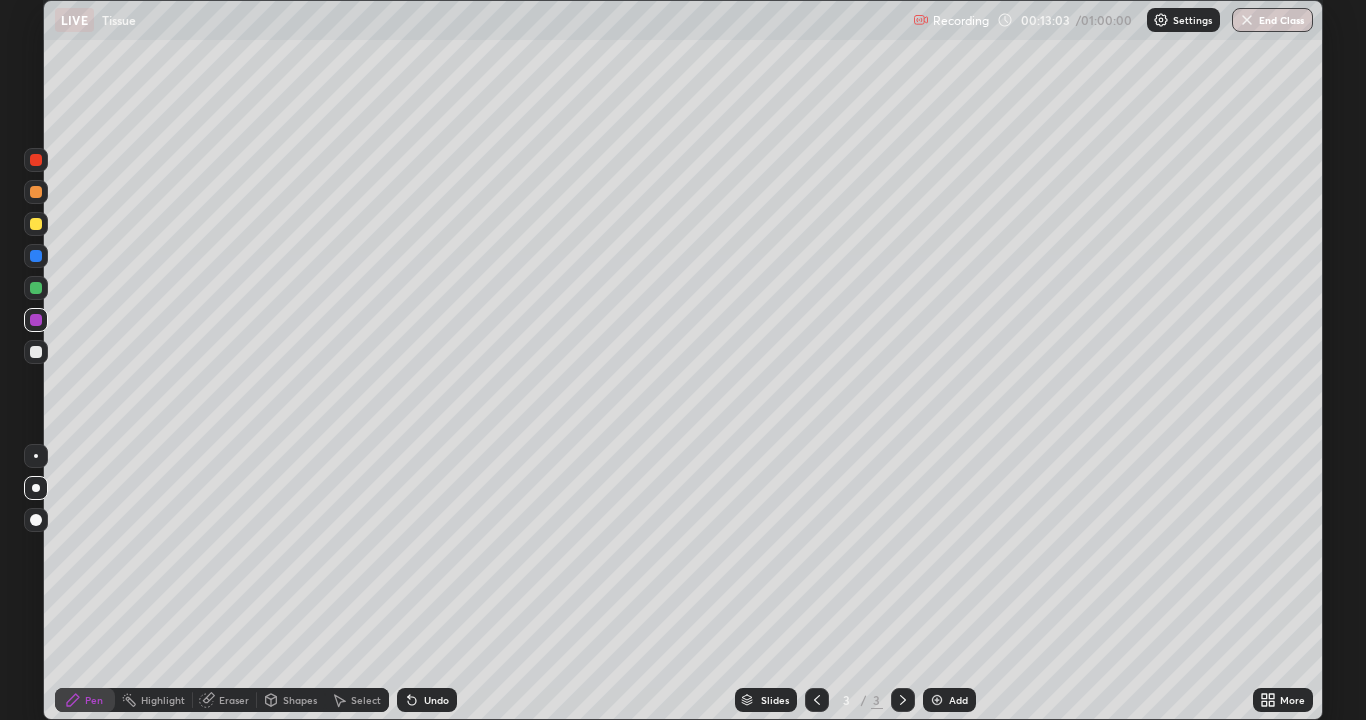 click at bounding box center (36, 352) 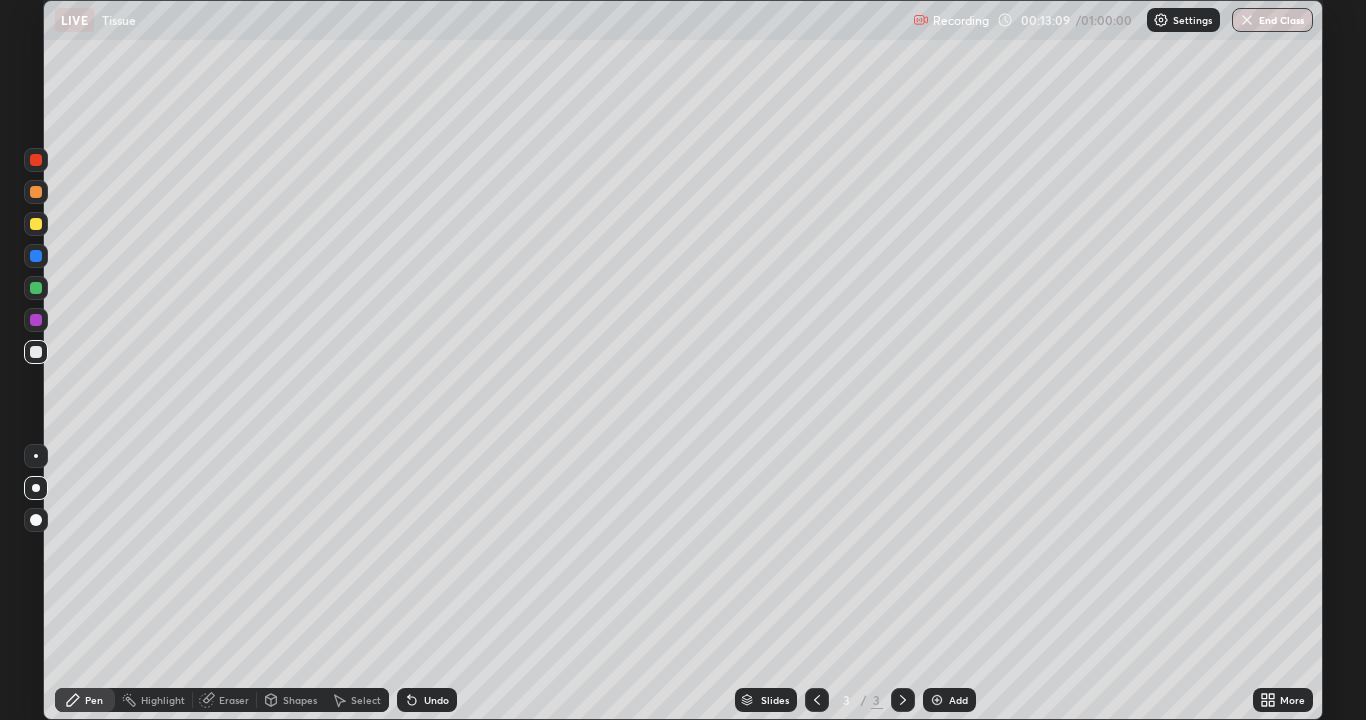 click at bounding box center (36, 288) 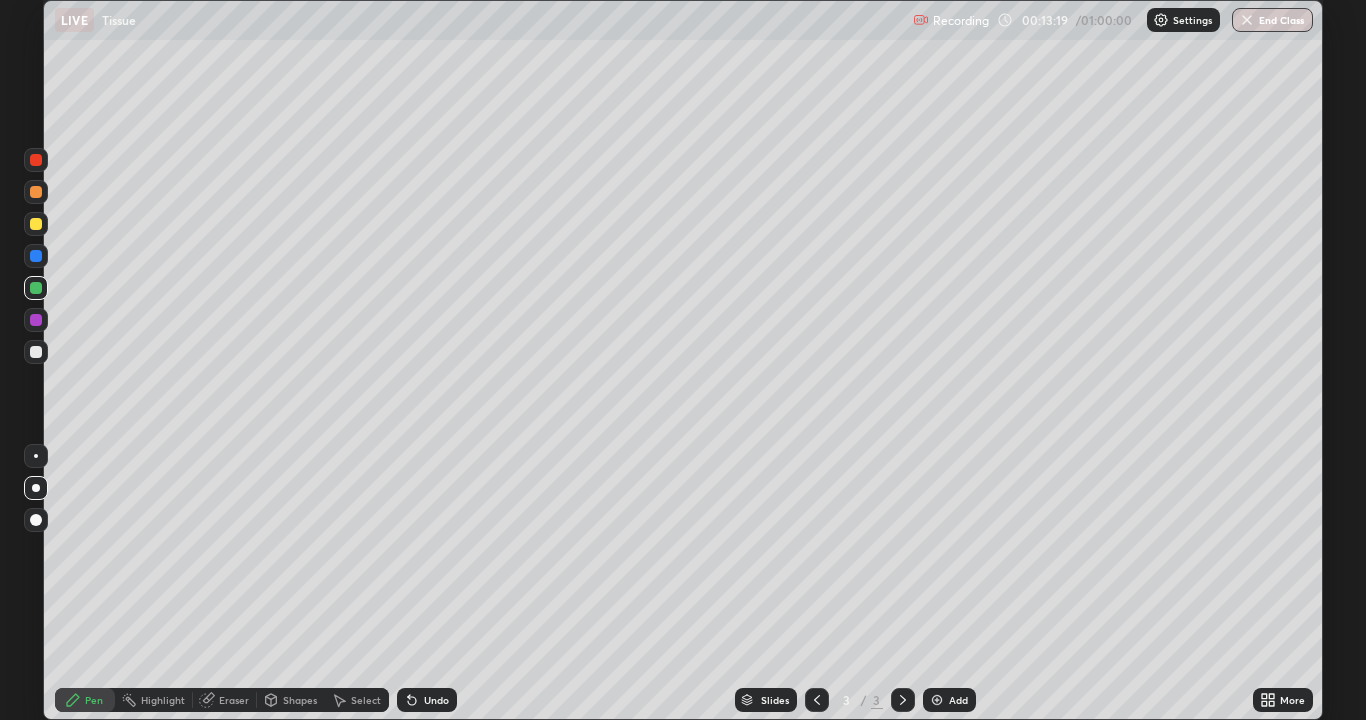 click on "Eraser" at bounding box center [234, 700] 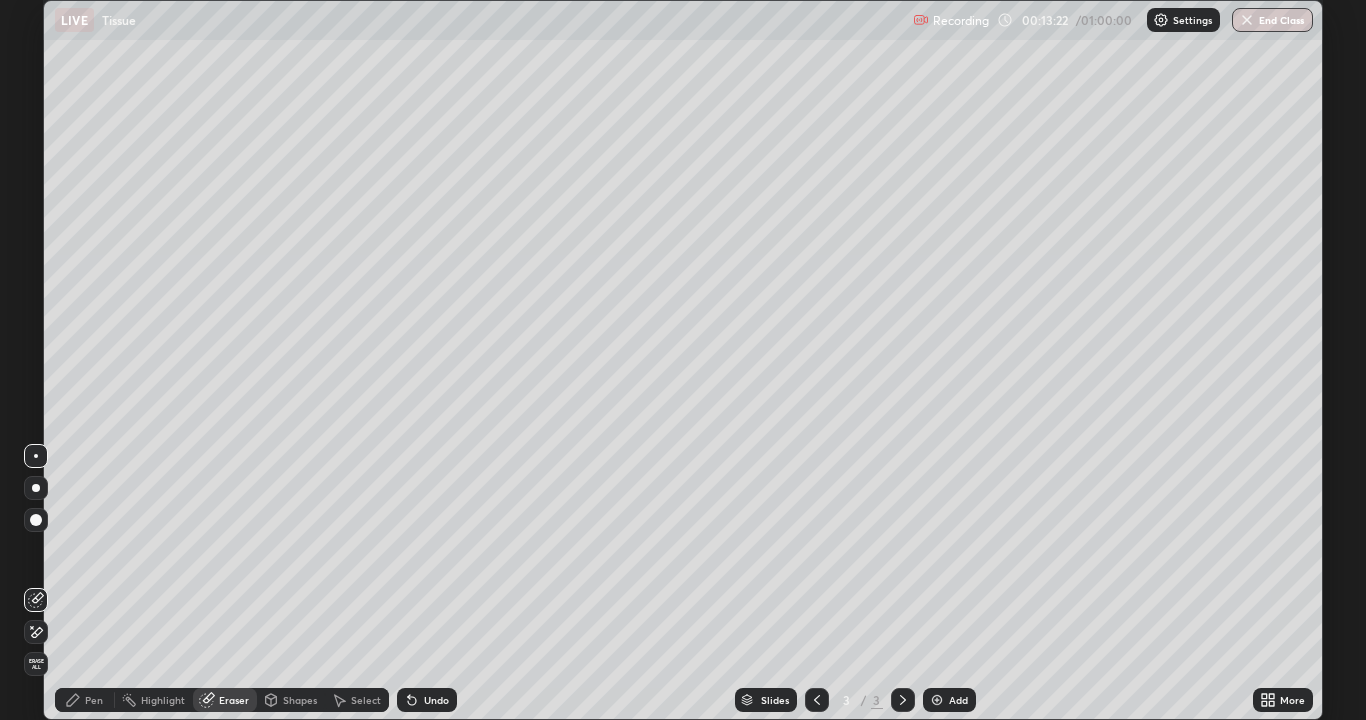 click on "Pen" at bounding box center [94, 700] 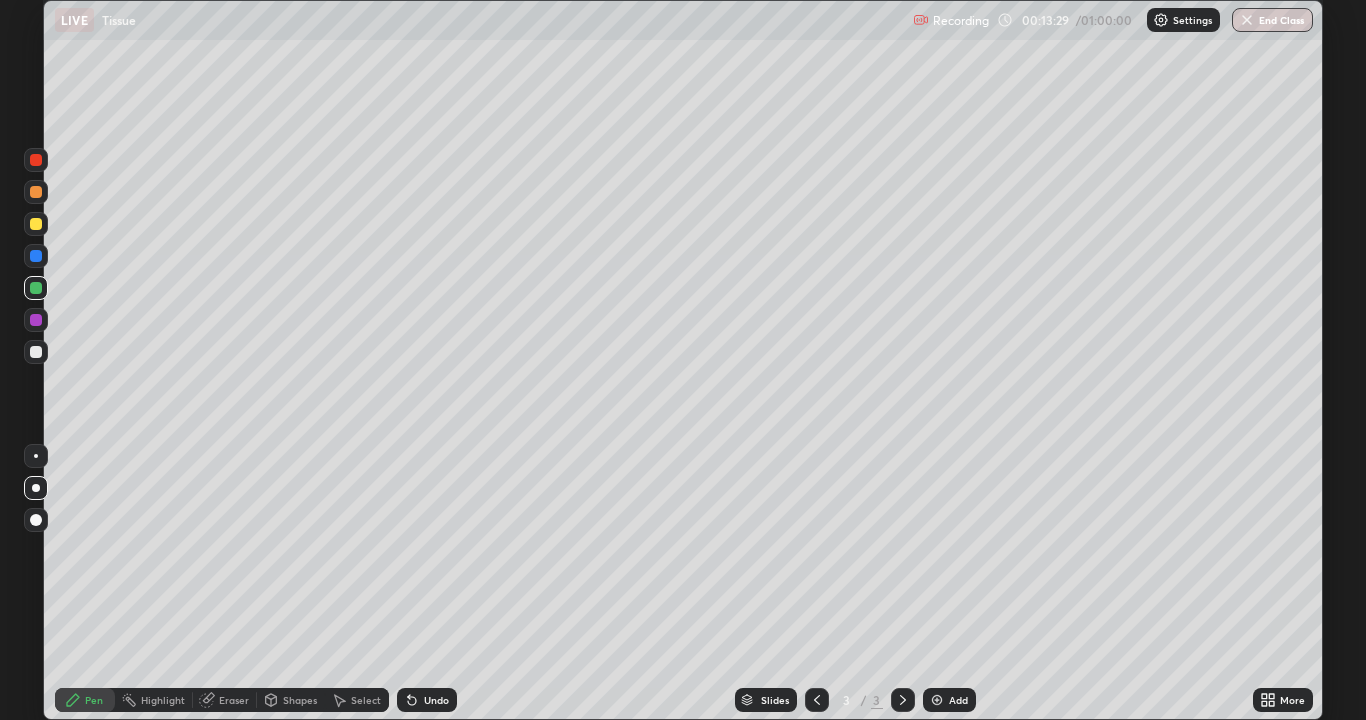 click on "Setting up your live class" at bounding box center (683, 360) 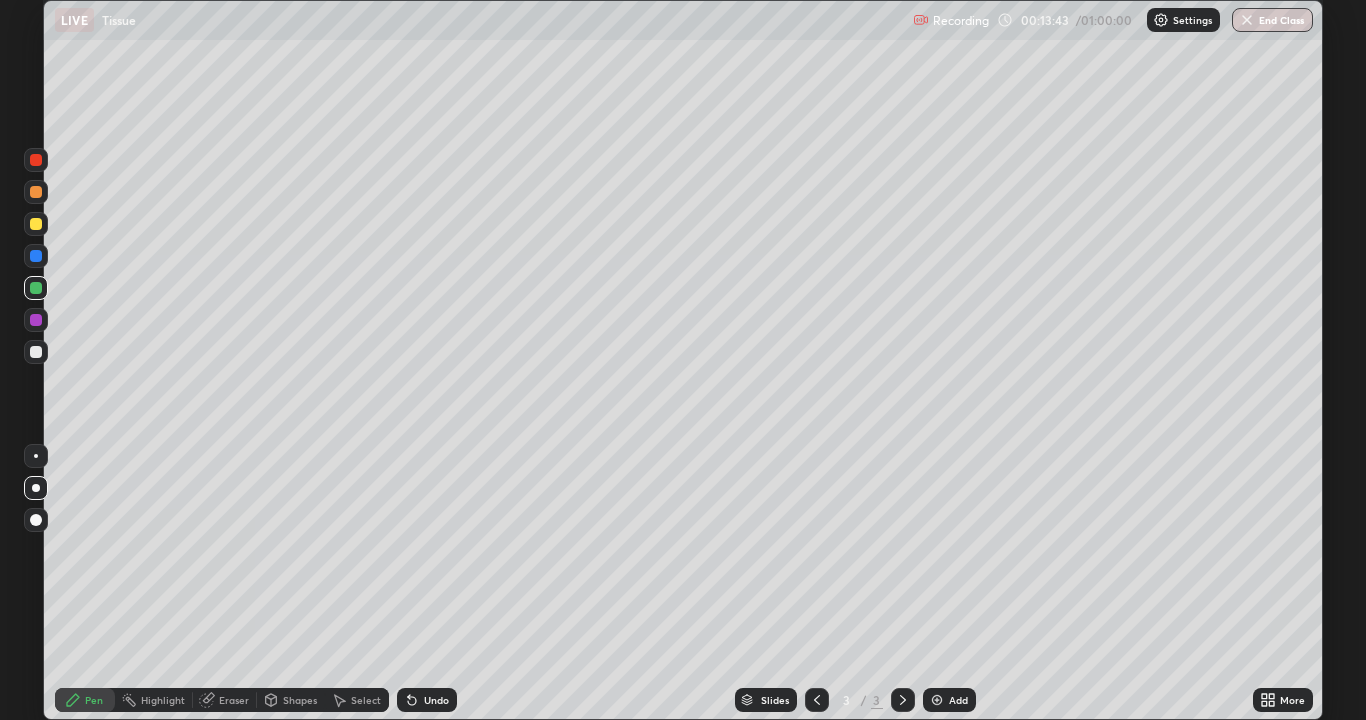 click at bounding box center [36, 352] 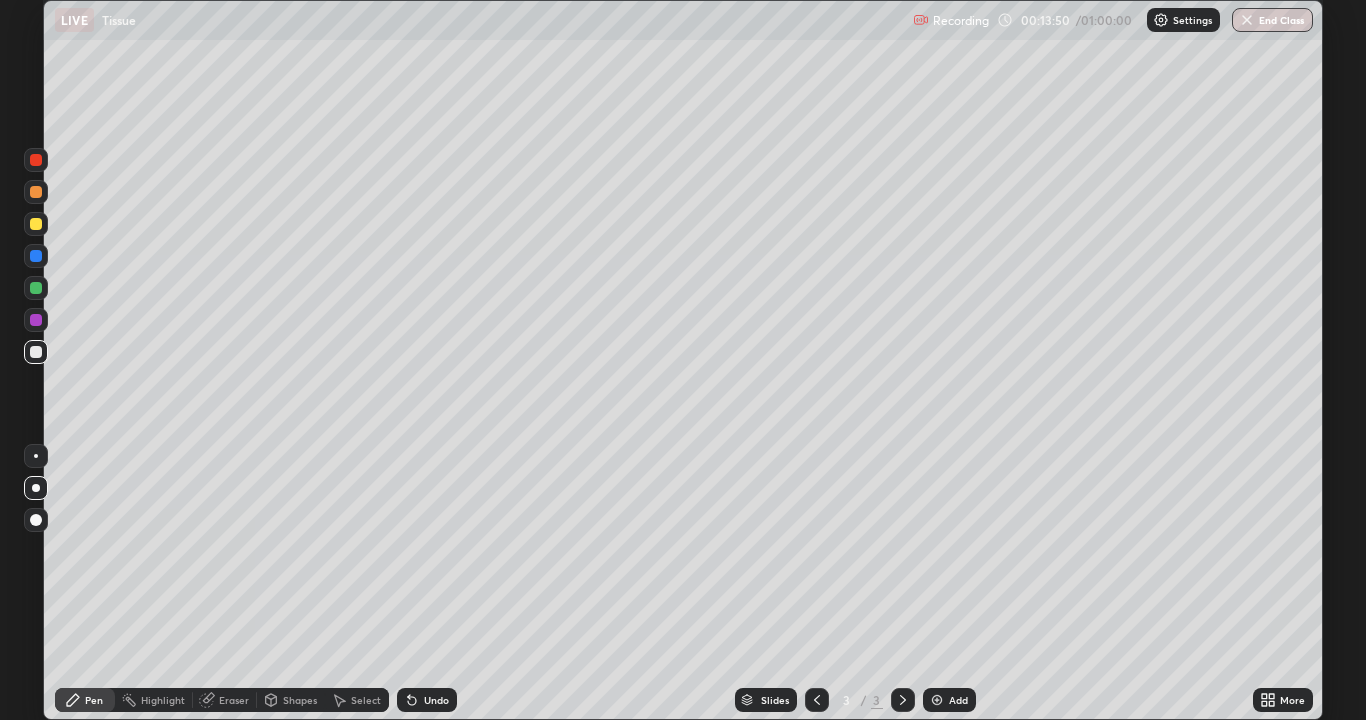 click at bounding box center [36, 192] 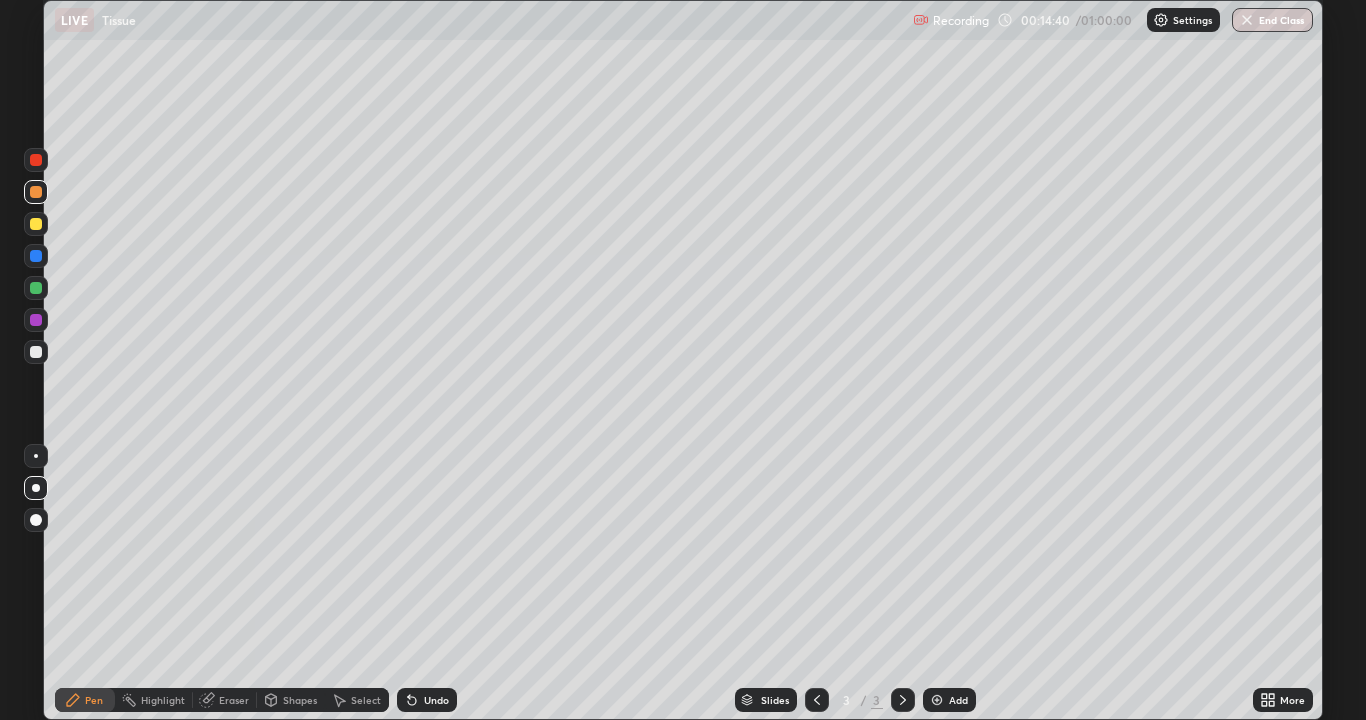 click at bounding box center (36, 352) 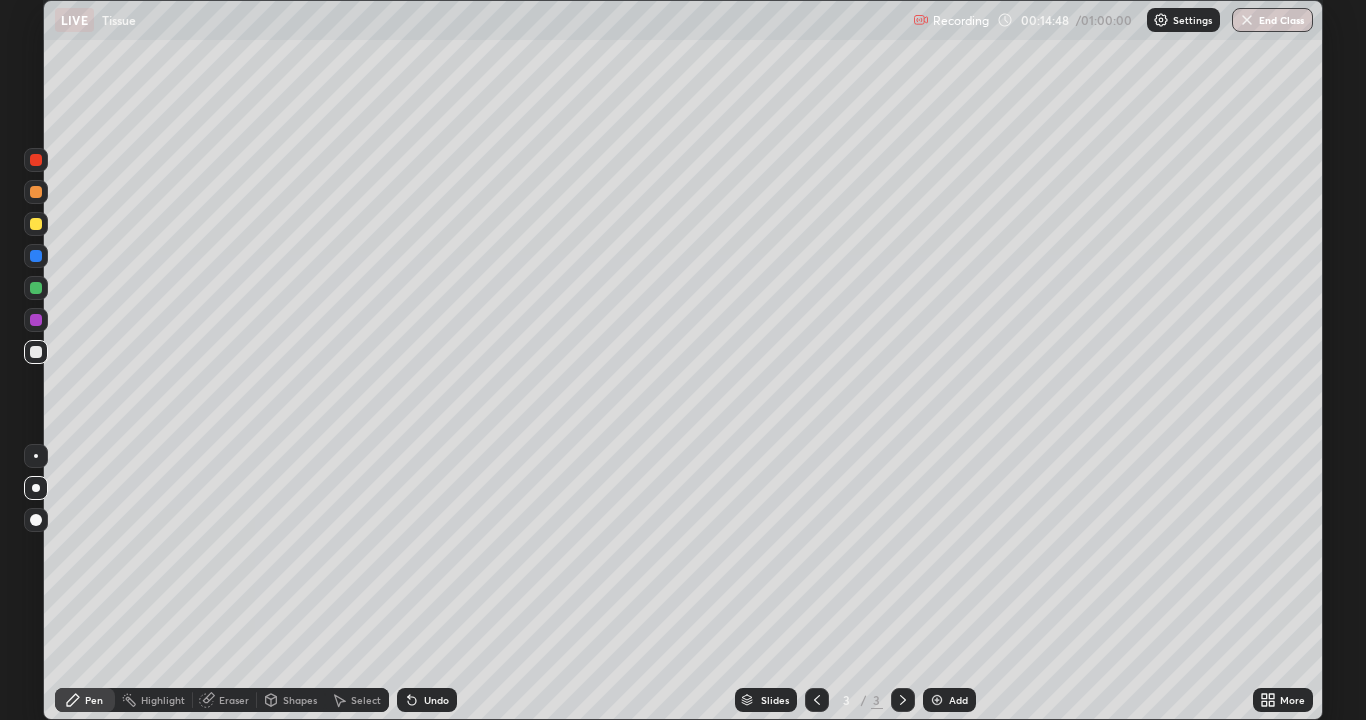 click at bounding box center [36, 288] 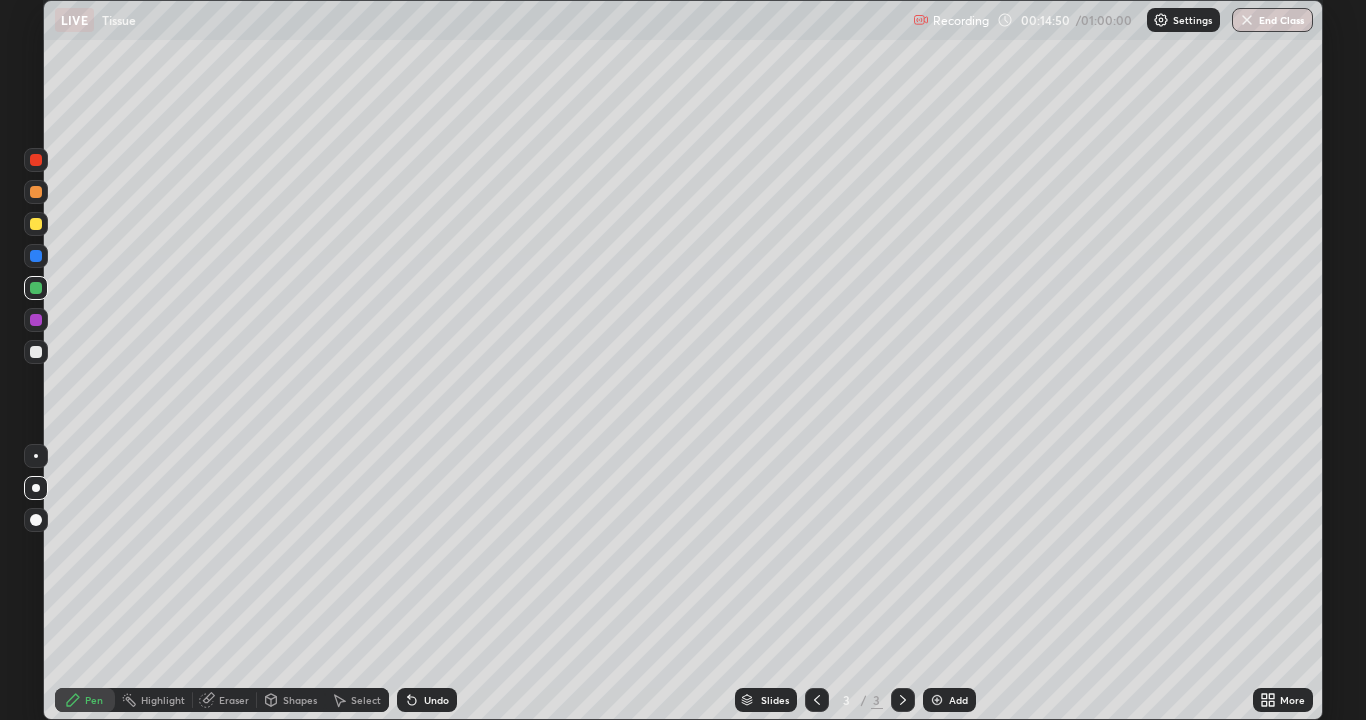 click at bounding box center (36, 256) 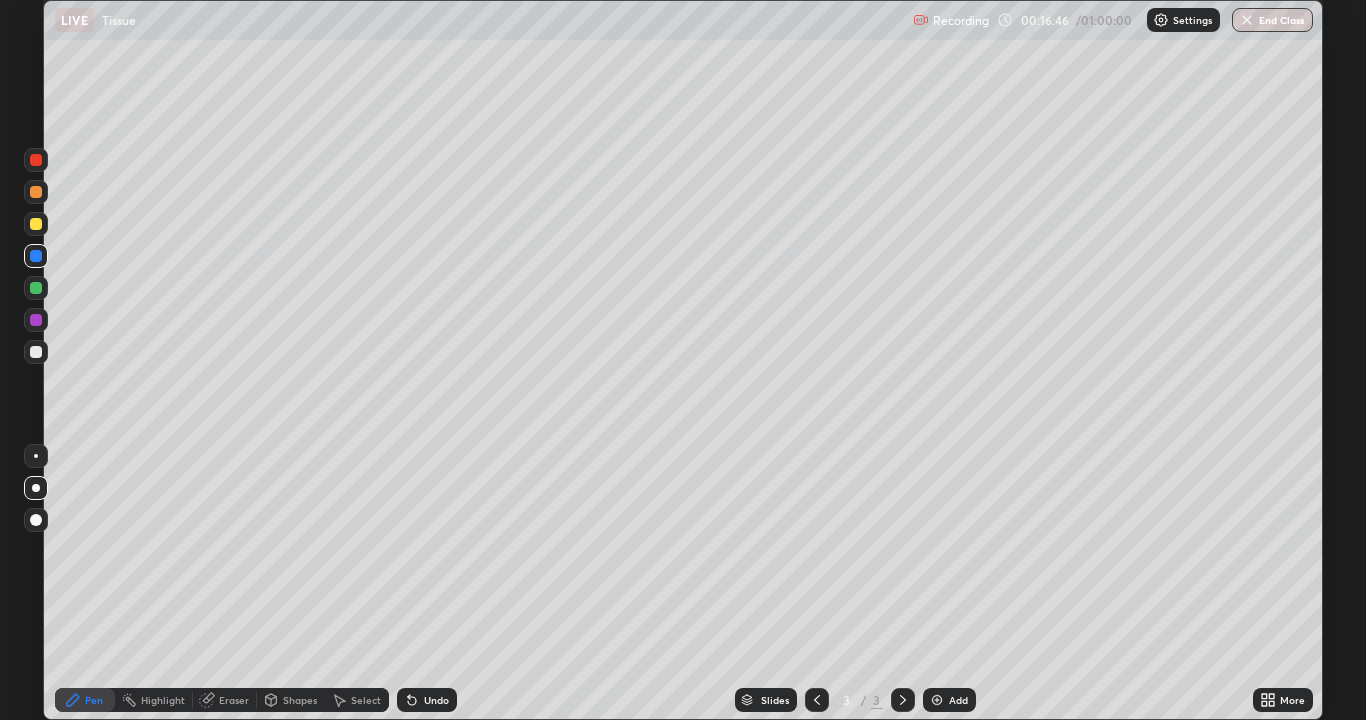 click at bounding box center [36, 352] 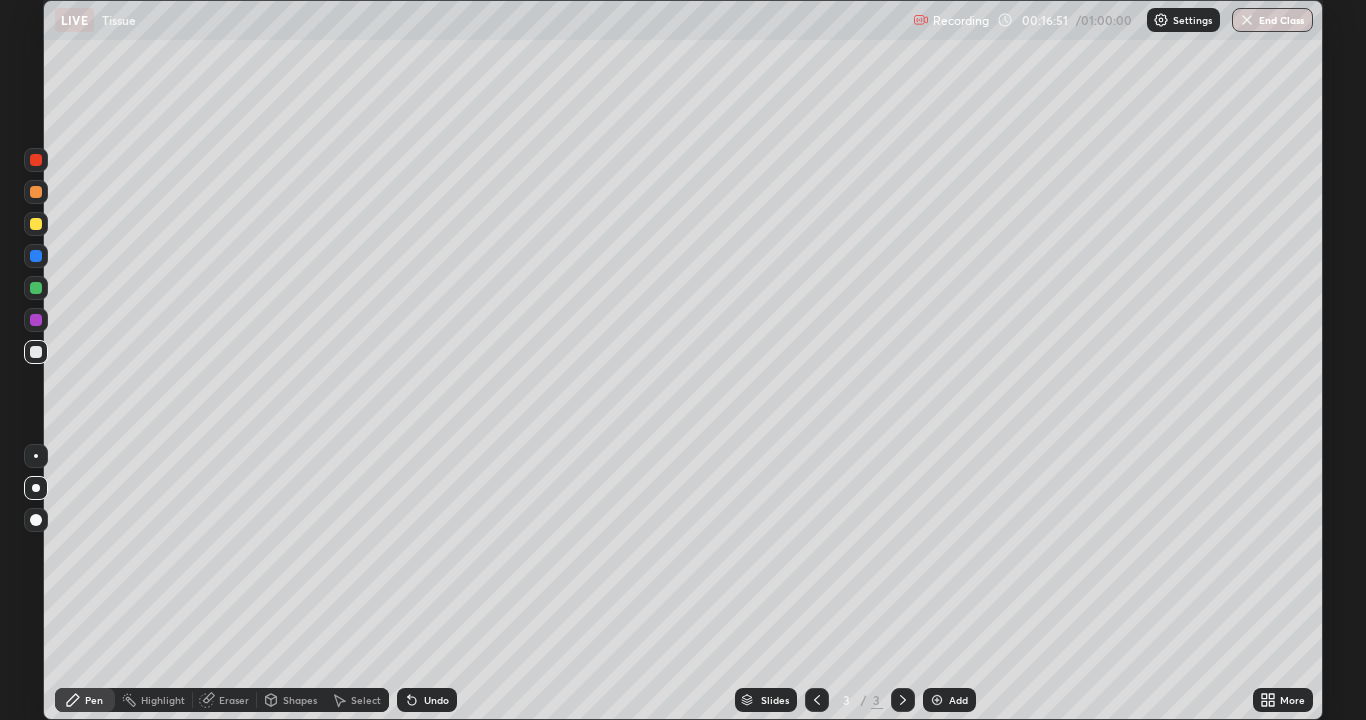 click at bounding box center (36, 320) 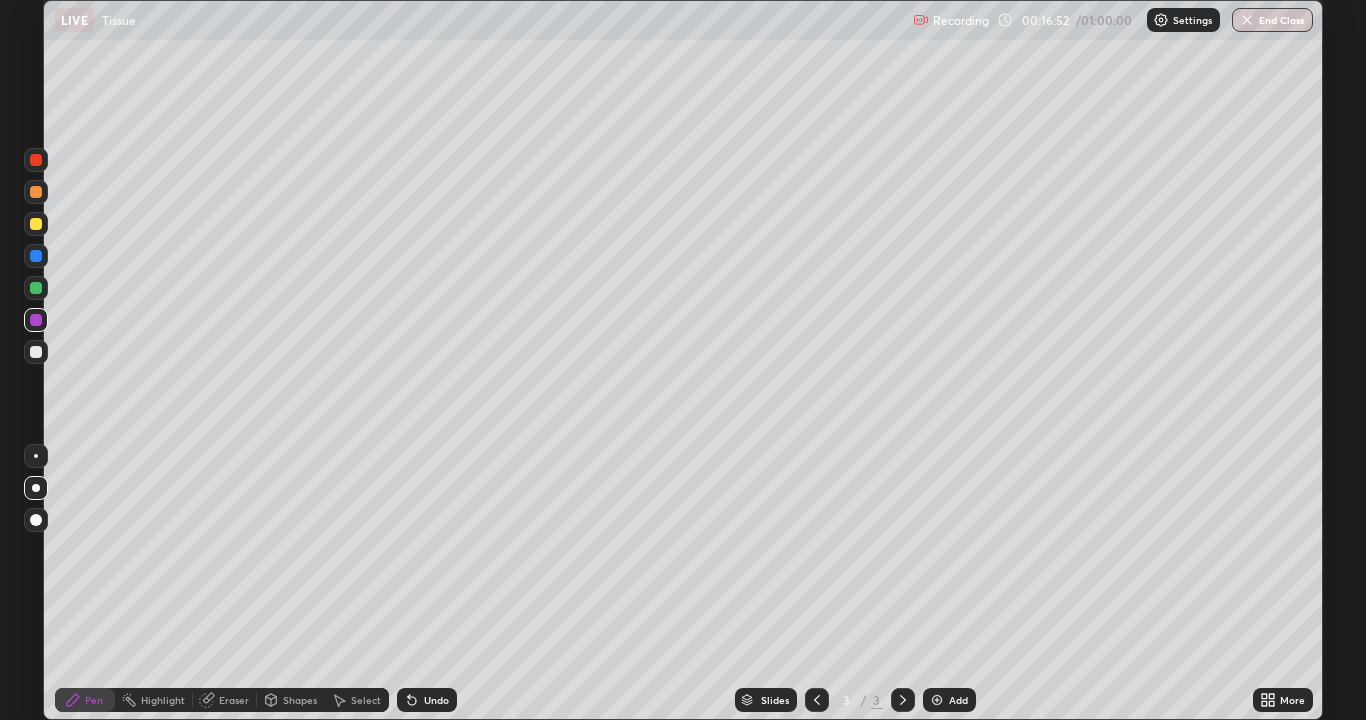 click at bounding box center (36, 192) 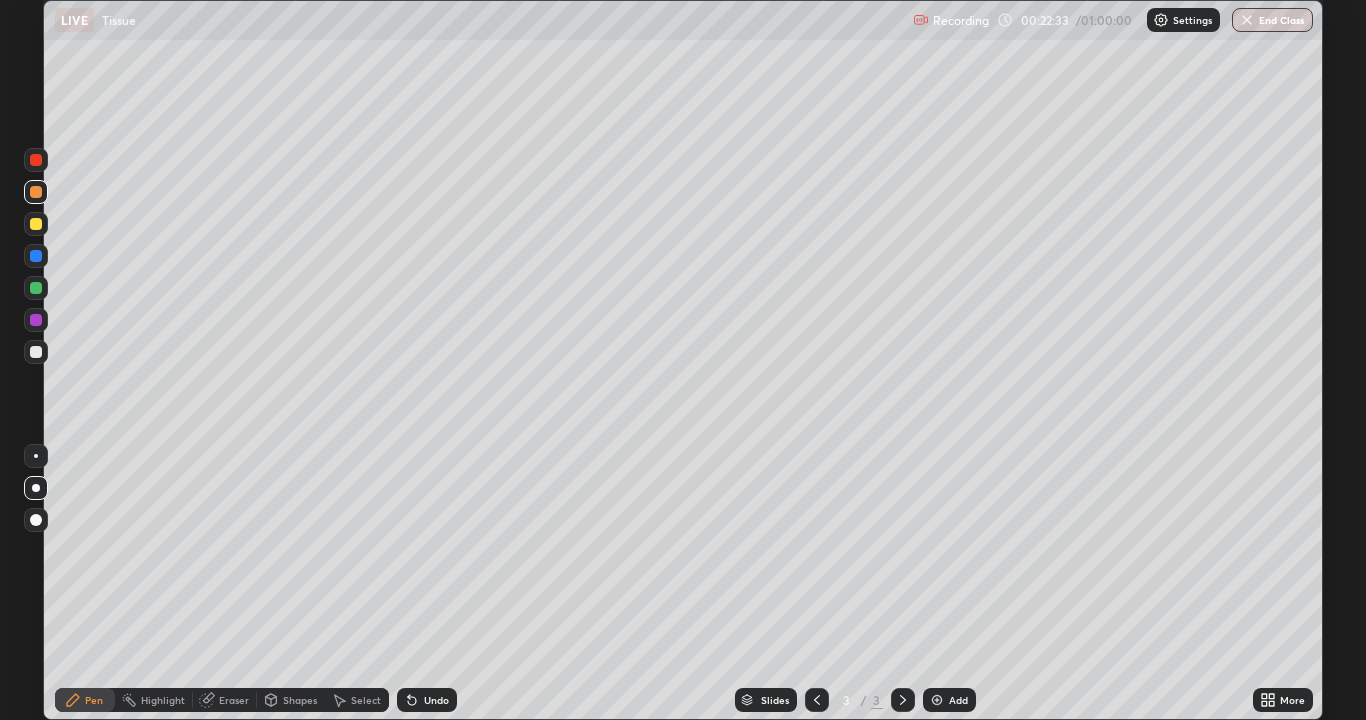 click at bounding box center (937, 700) 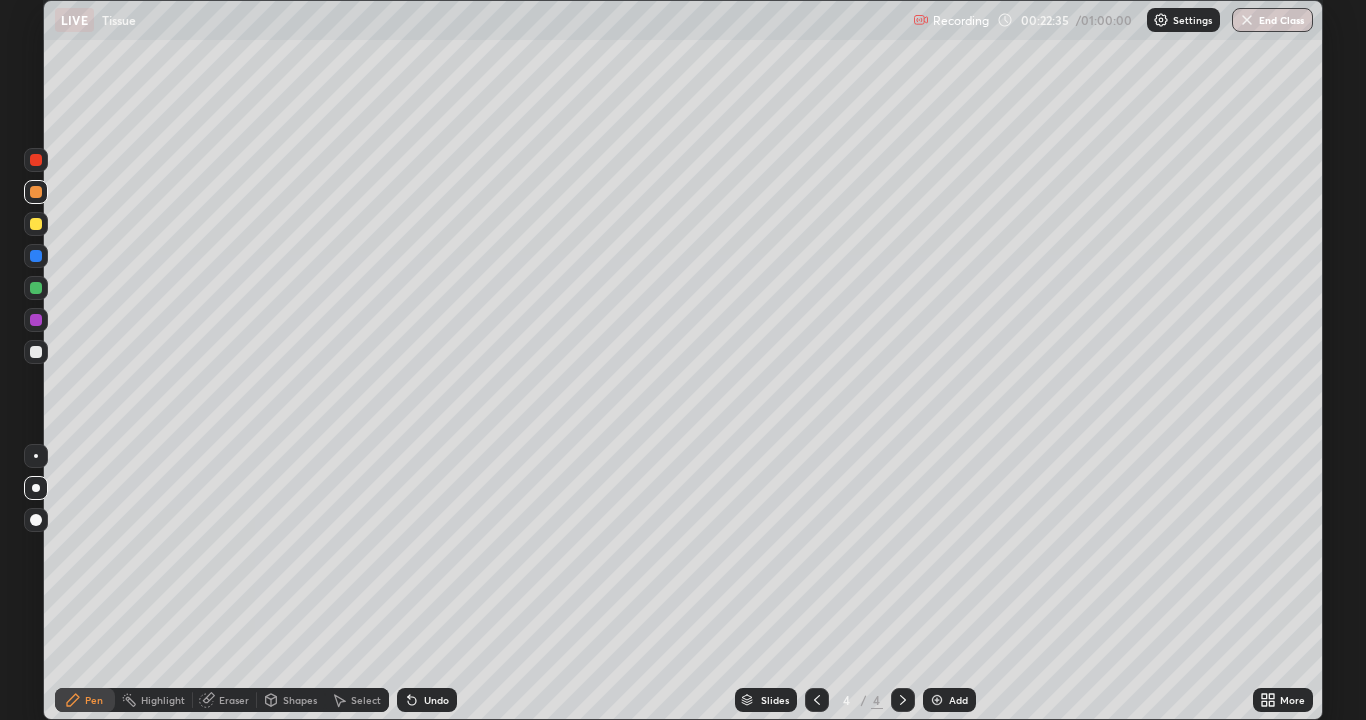 click at bounding box center (36, 288) 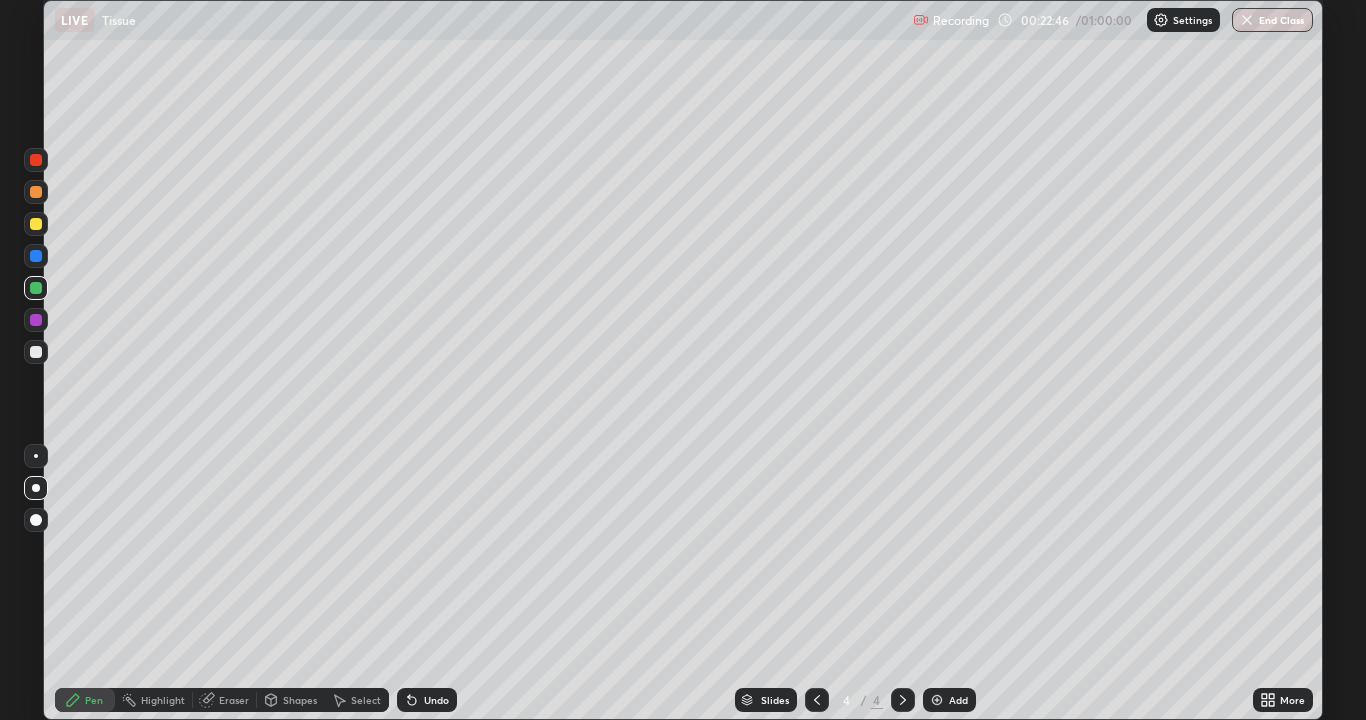 click at bounding box center (36, 352) 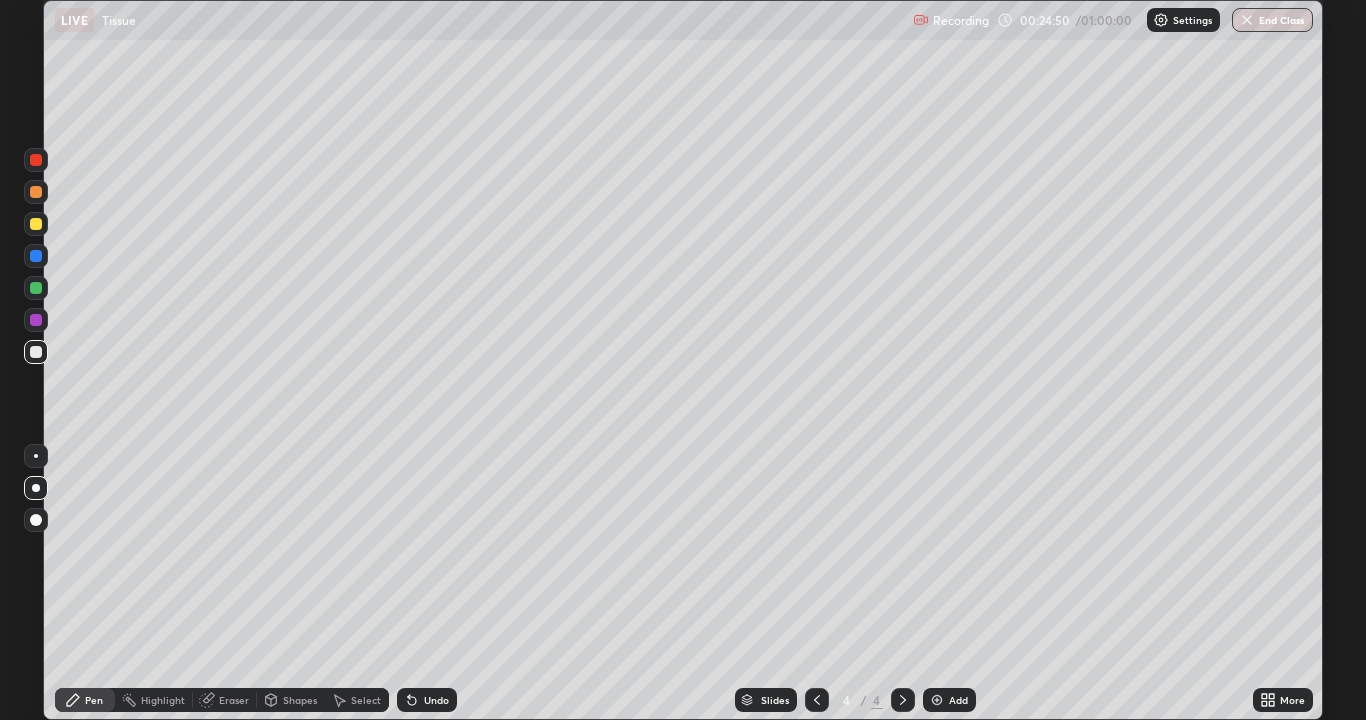 click at bounding box center [36, 224] 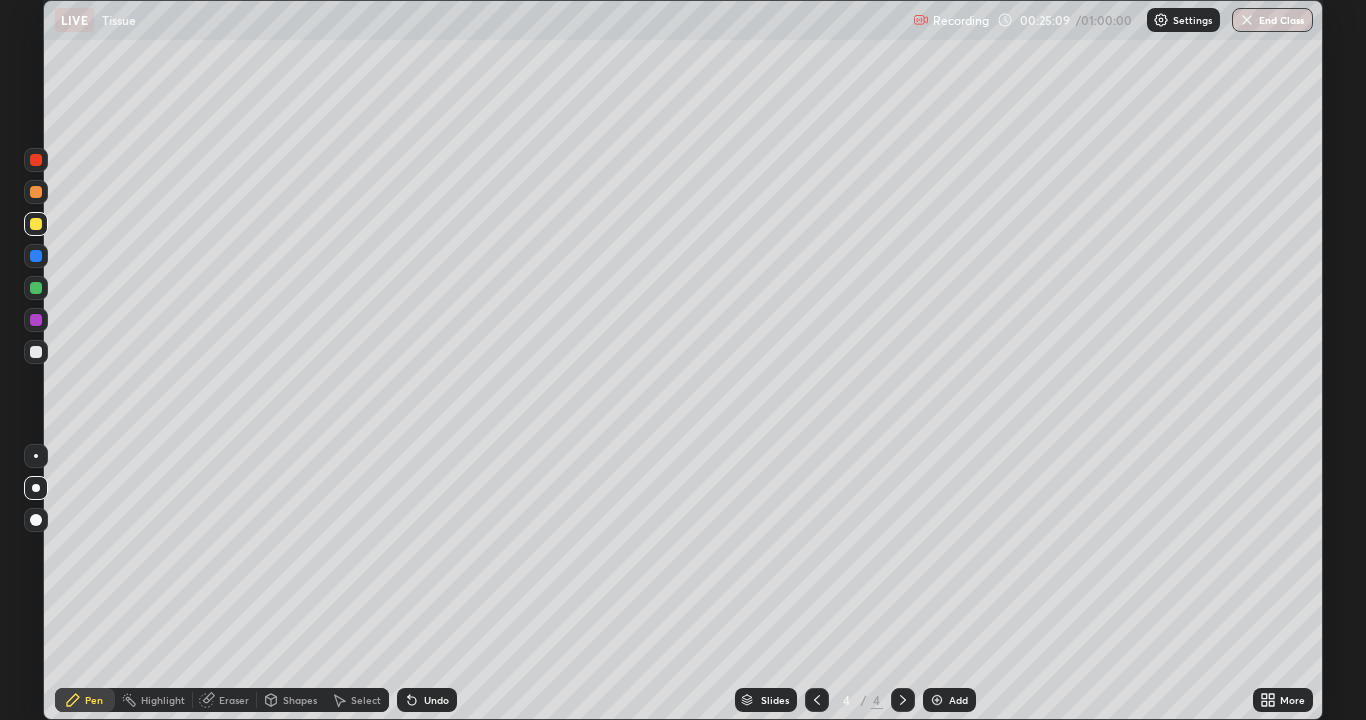 click at bounding box center [36, 352] 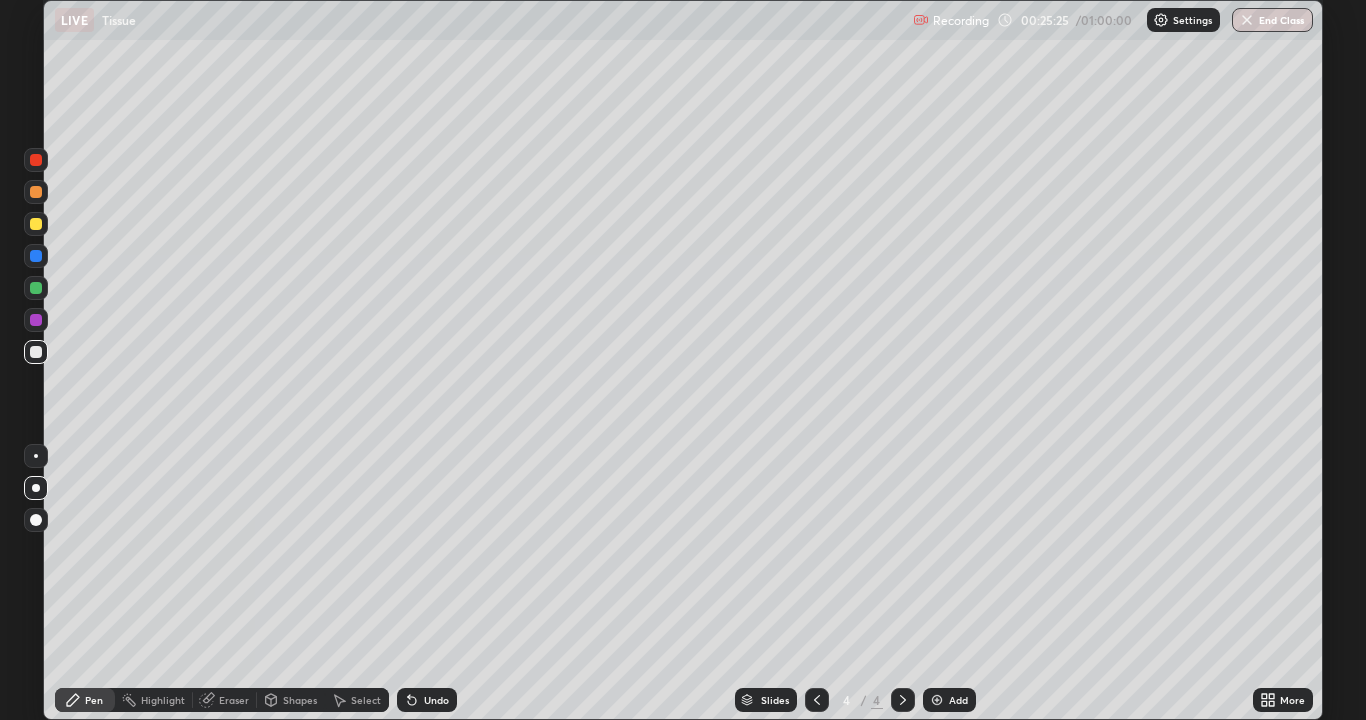 click at bounding box center [36, 224] 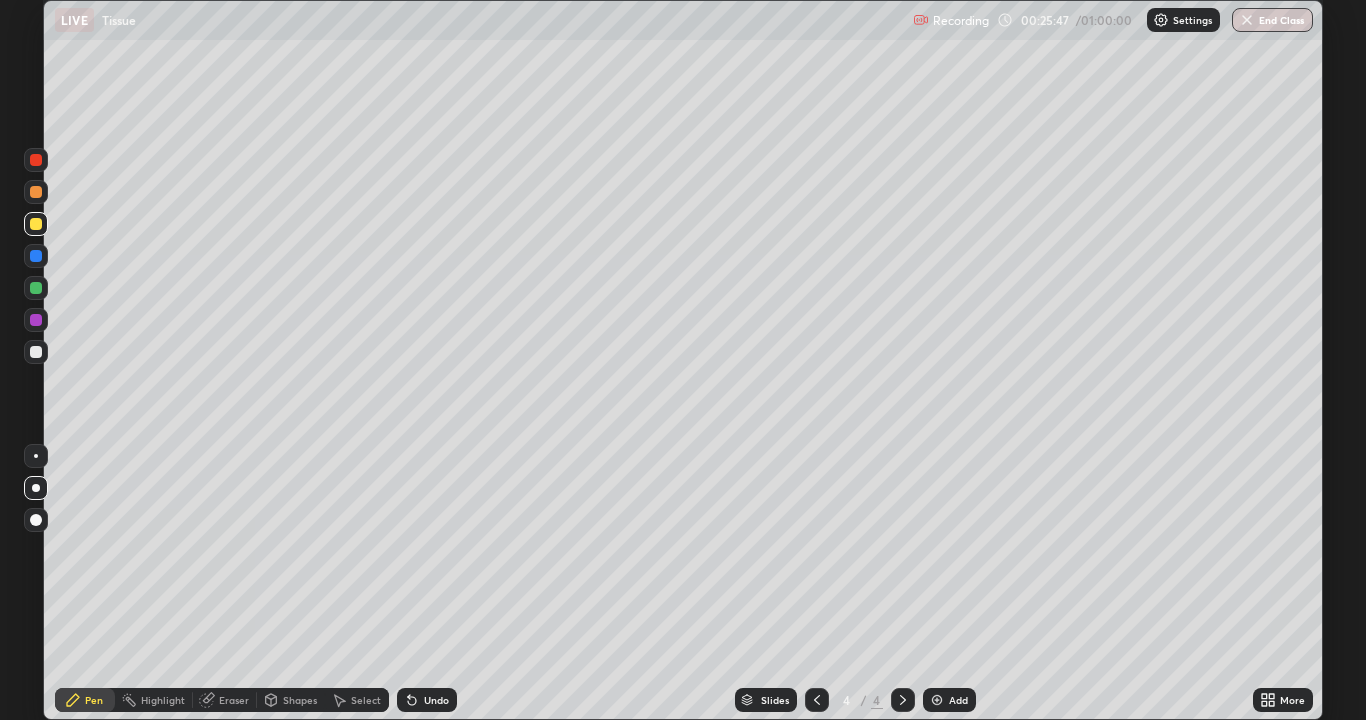 click at bounding box center (36, 288) 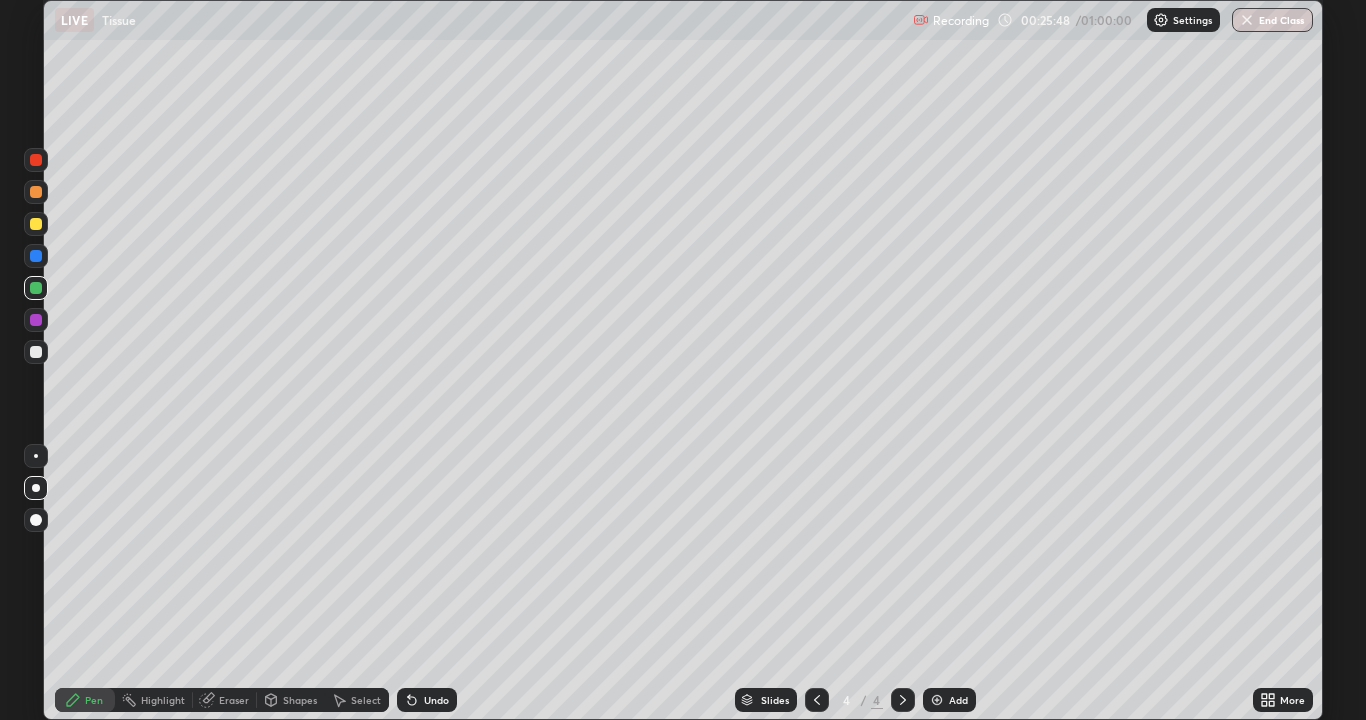 click at bounding box center (36, 352) 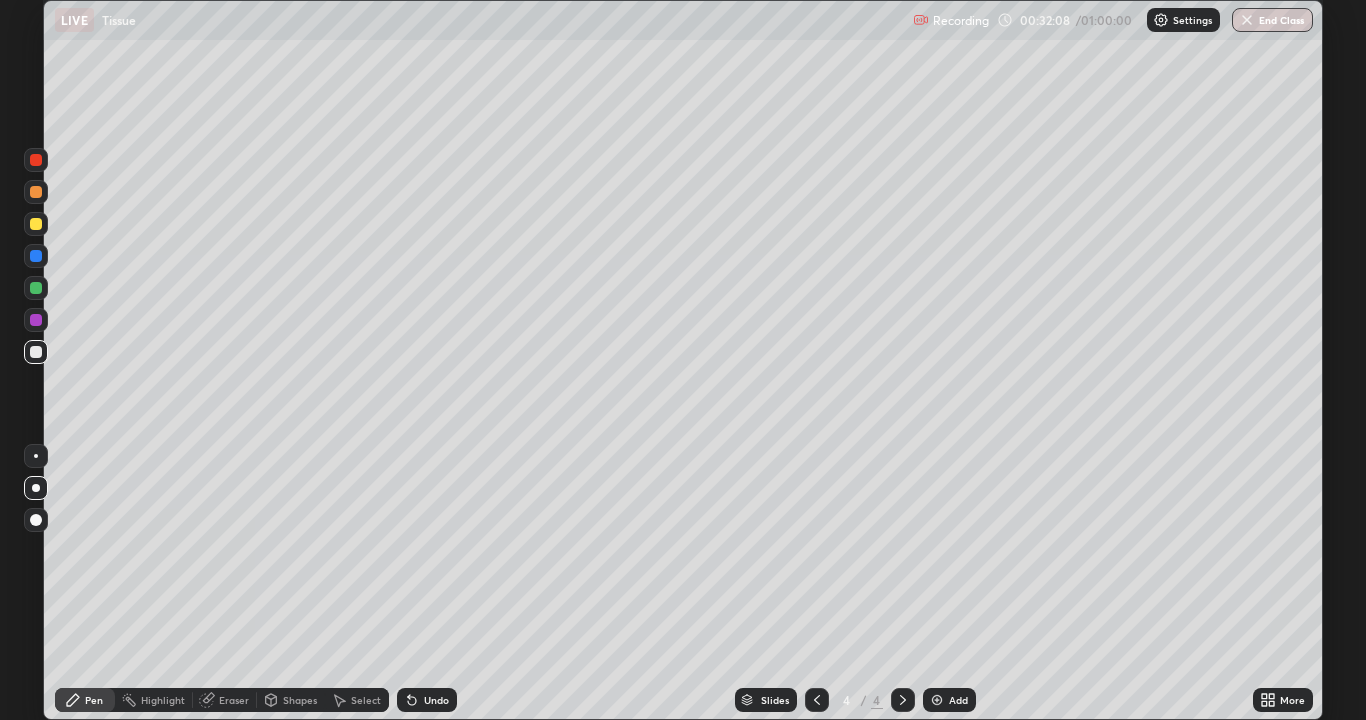 click on "Add" at bounding box center [949, 700] 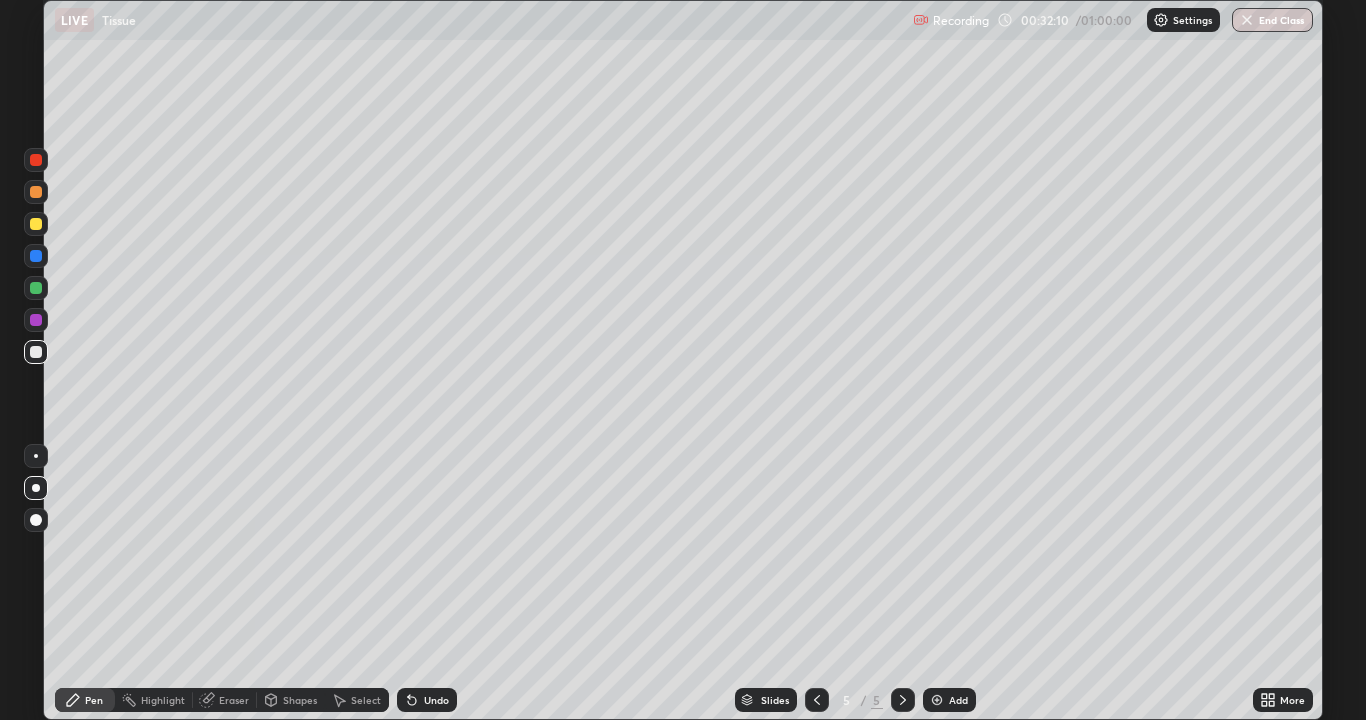click at bounding box center [36, 224] 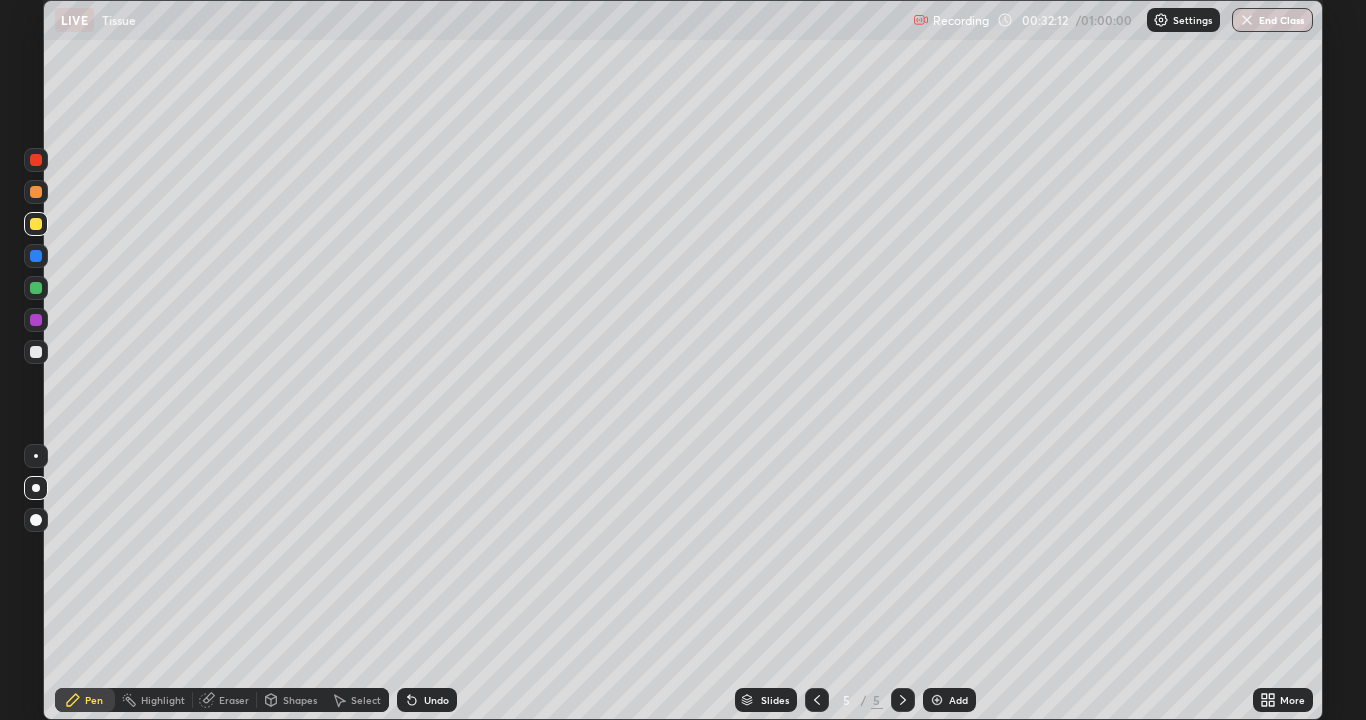 click 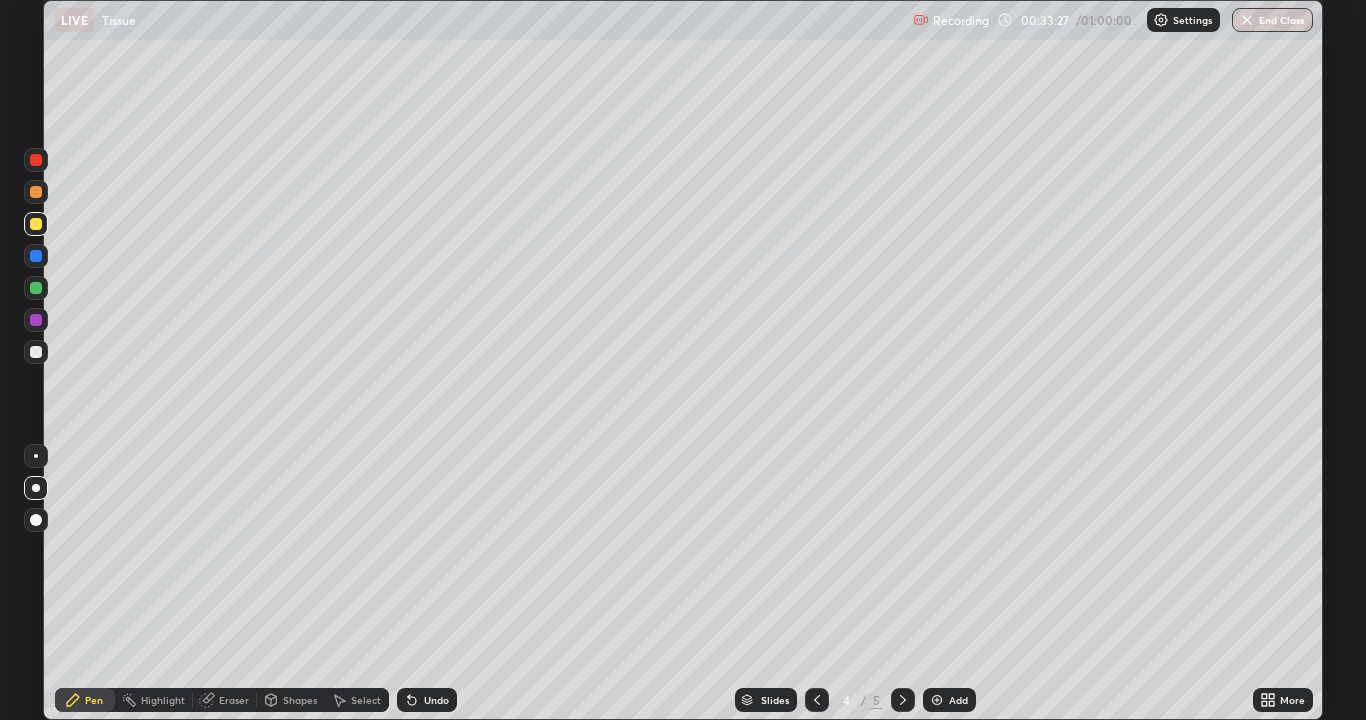 click 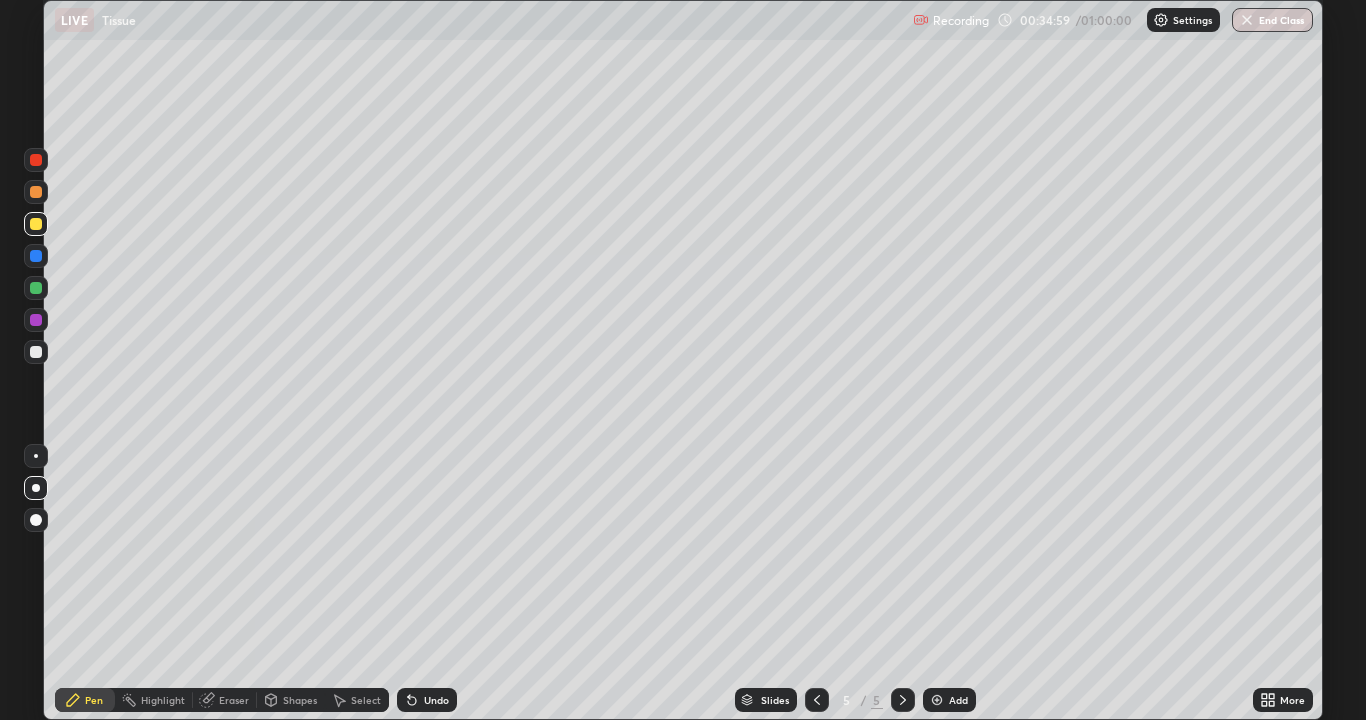 click at bounding box center (36, 192) 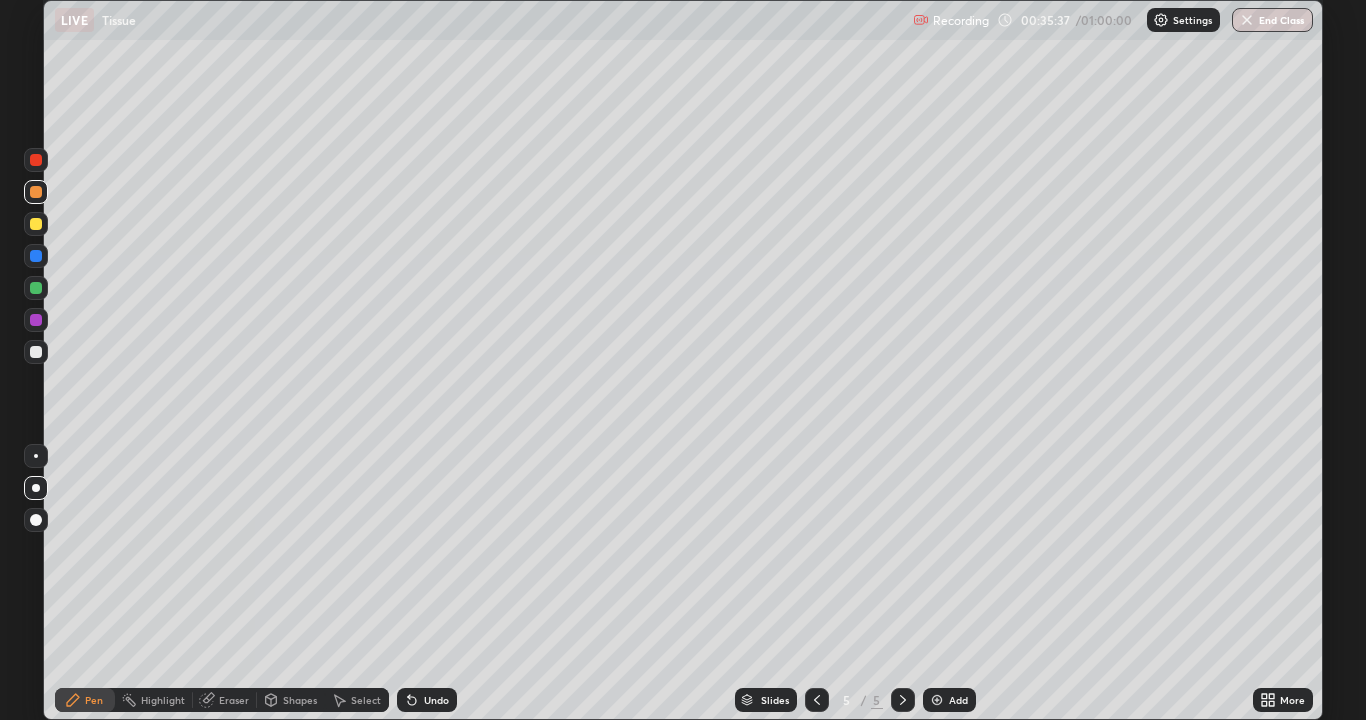 click at bounding box center [36, 224] 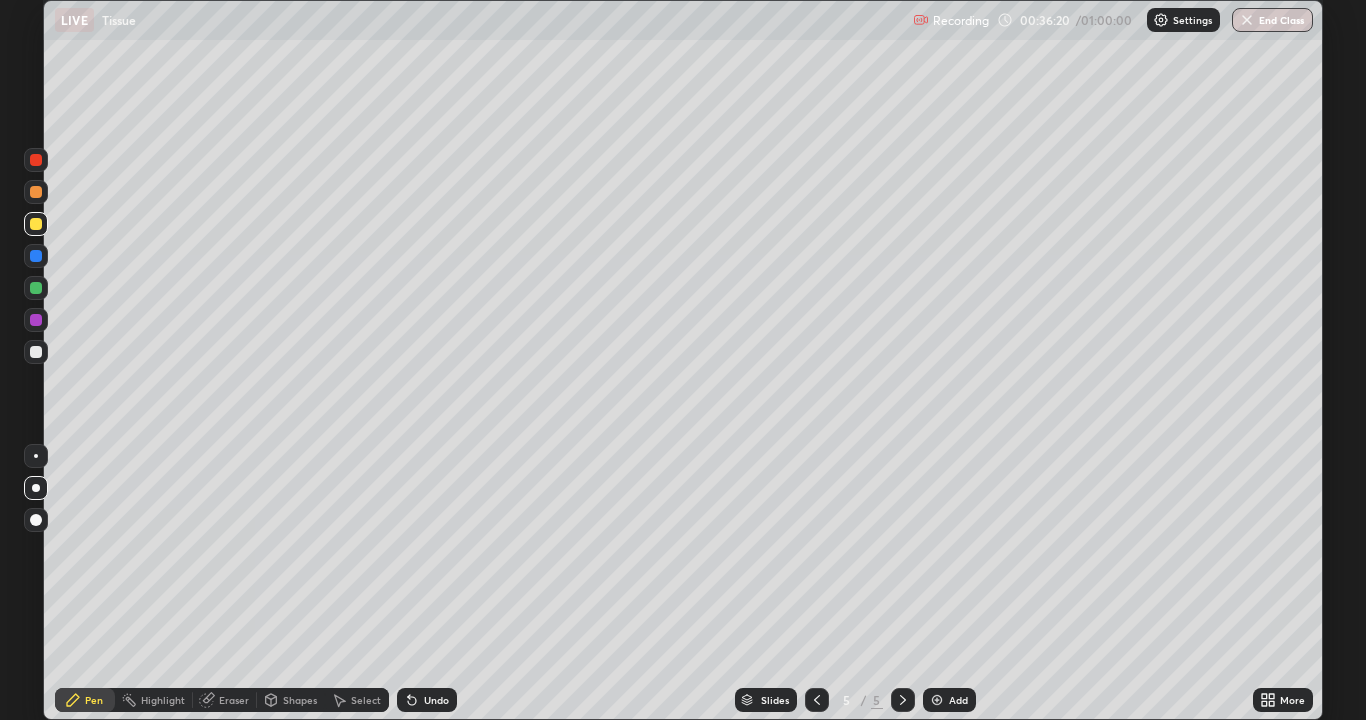 click at bounding box center (36, 192) 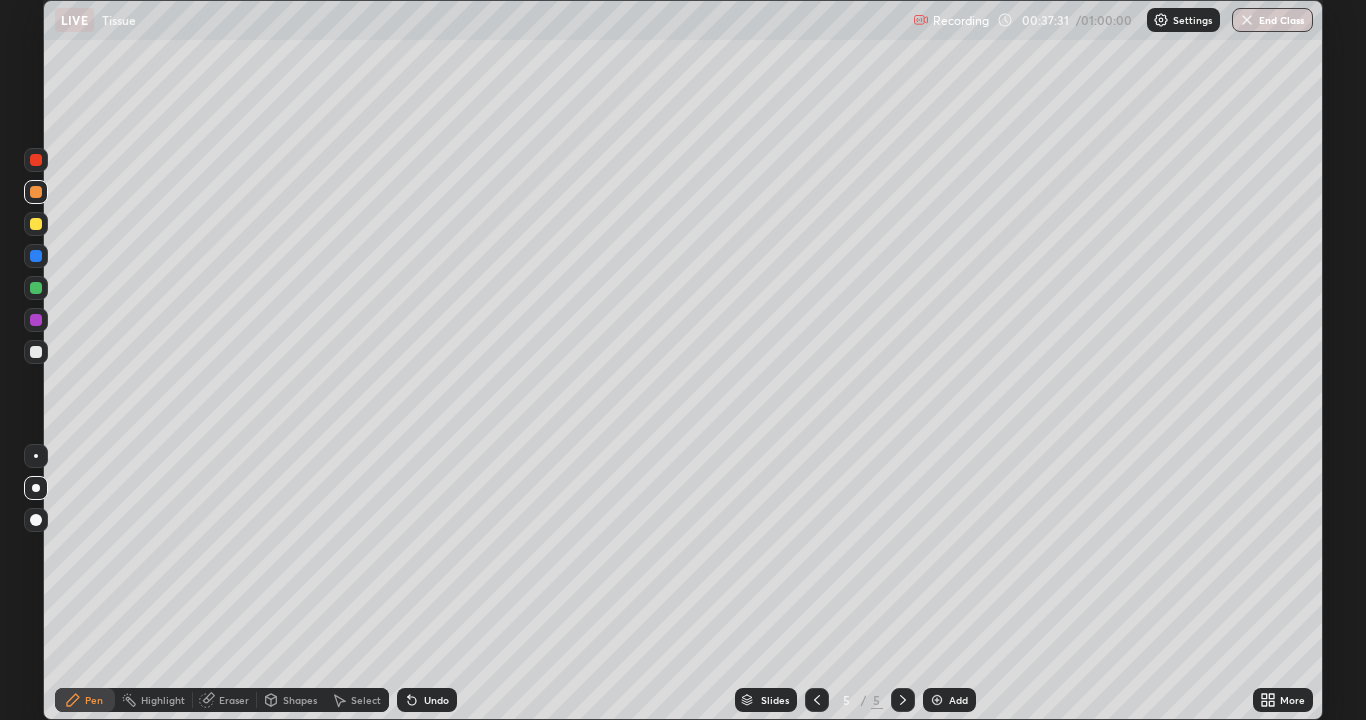 click on "Undo" at bounding box center (436, 700) 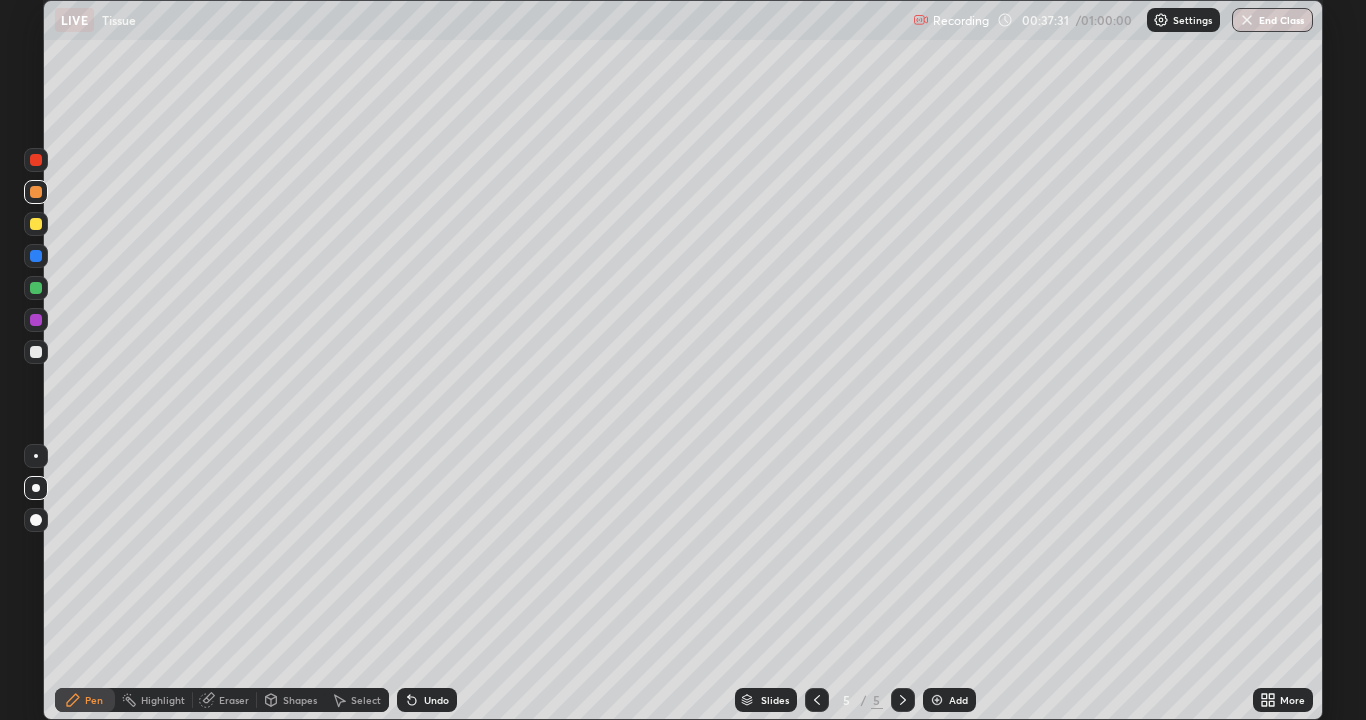 click on "Undo" at bounding box center [436, 700] 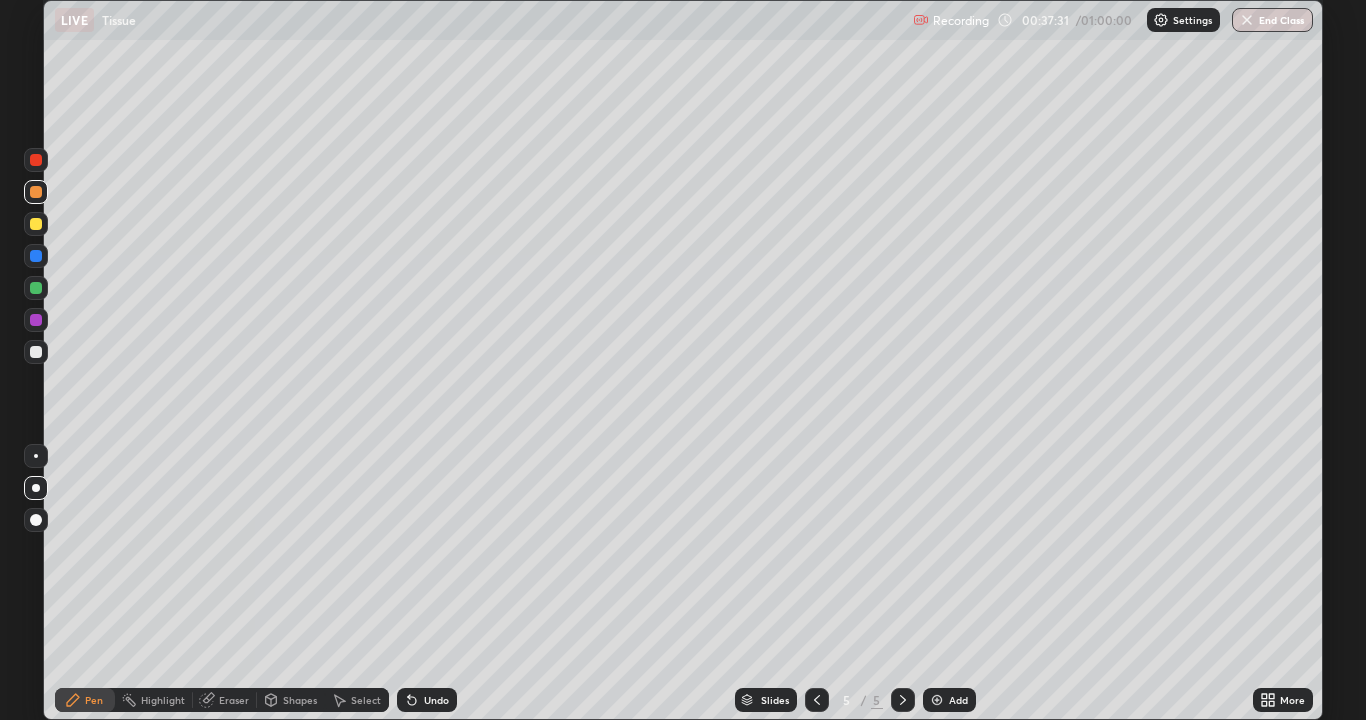 click on "Undo" at bounding box center [436, 700] 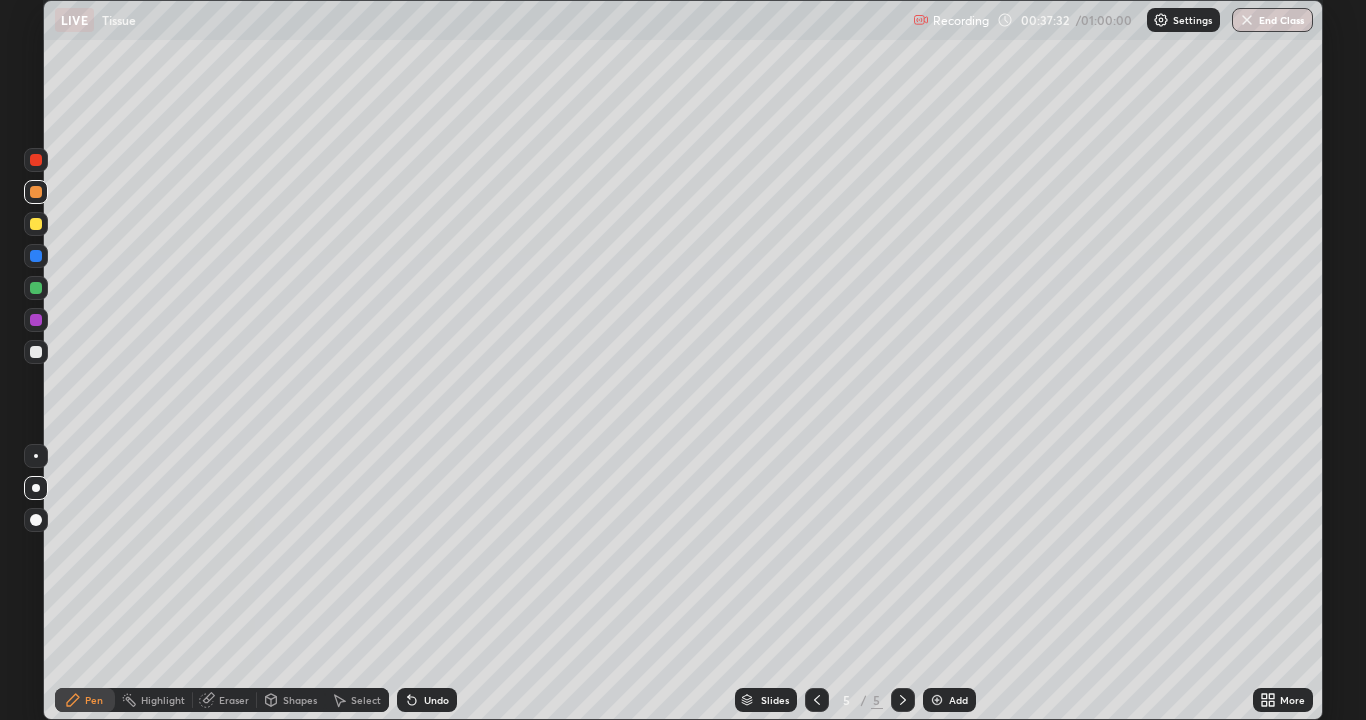 click on "Undo" at bounding box center [427, 700] 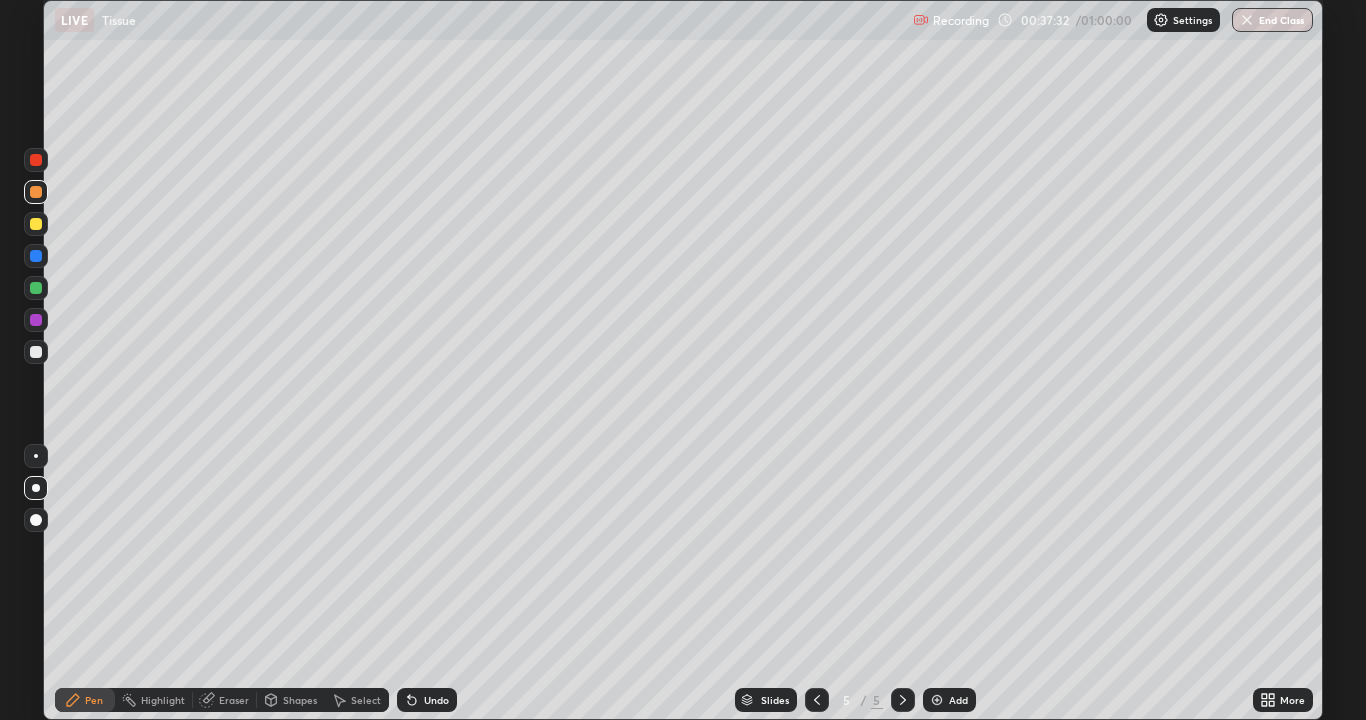 click 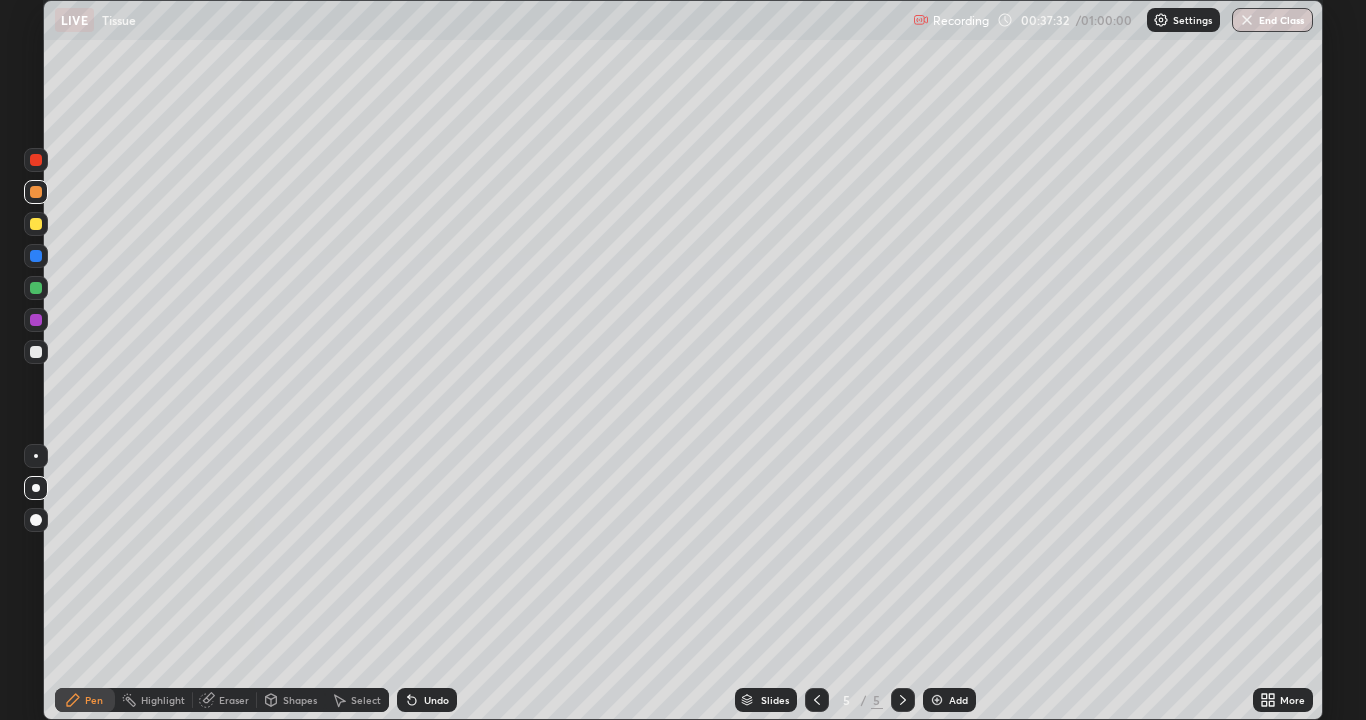 click 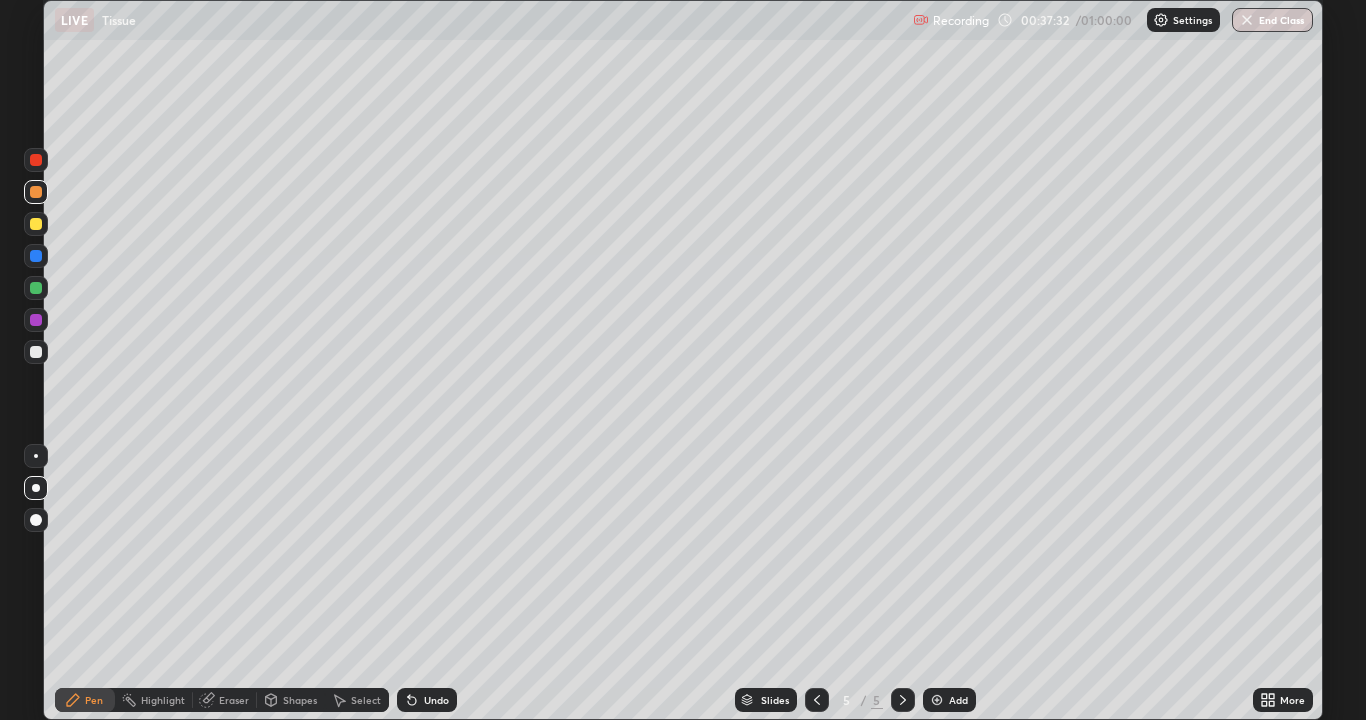 click on "Undo" at bounding box center [427, 700] 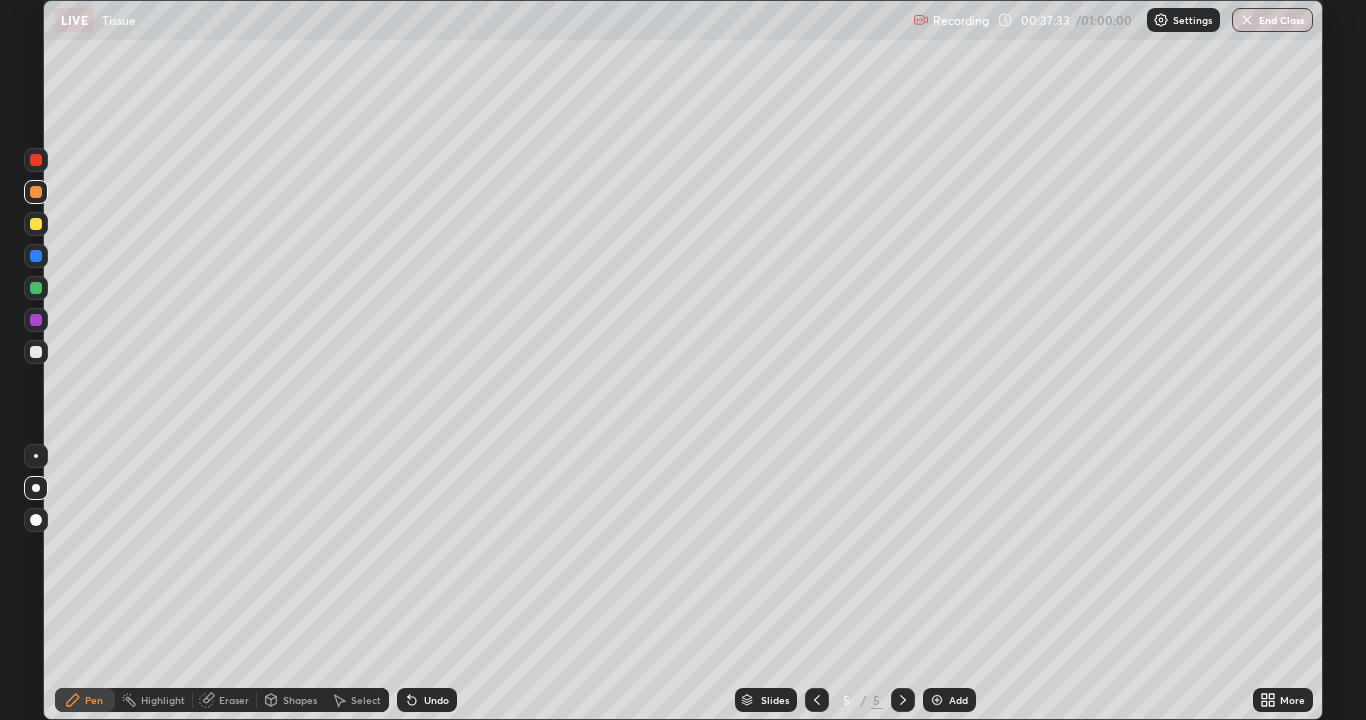 click on "Undo" at bounding box center [427, 700] 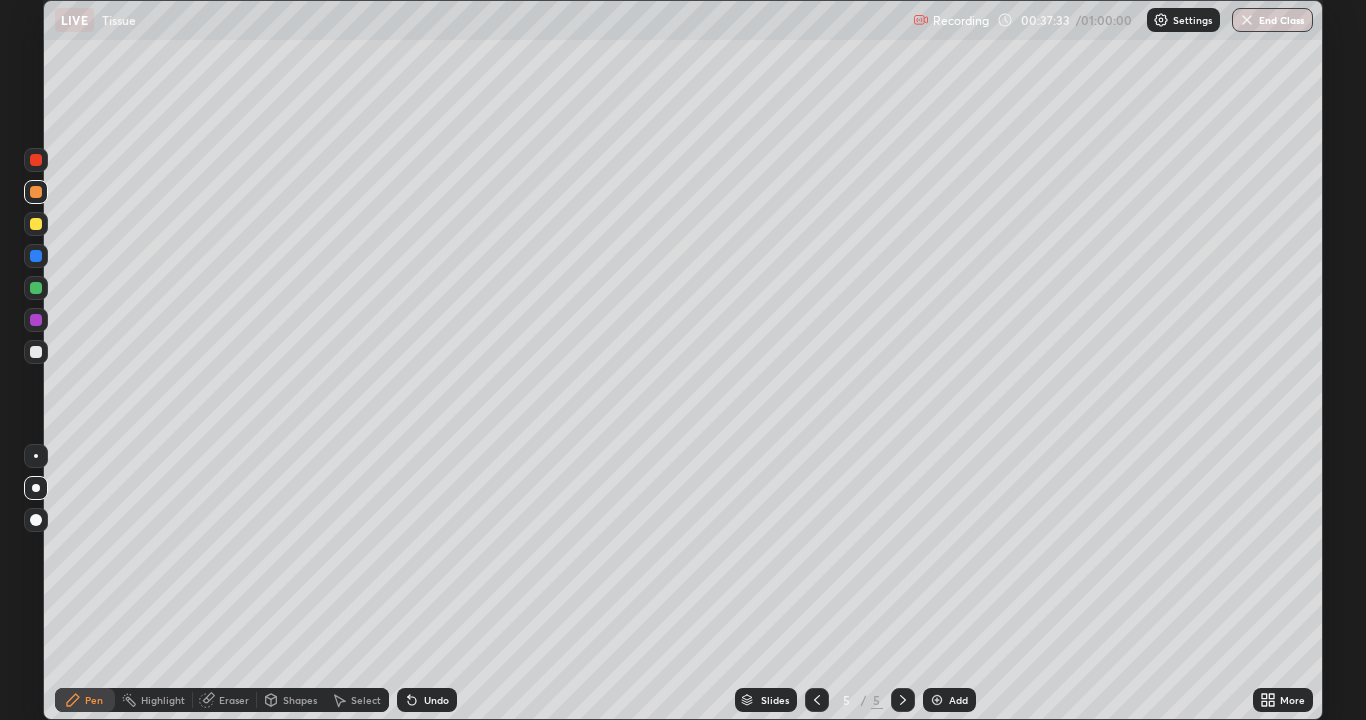 click on "Undo" at bounding box center [427, 700] 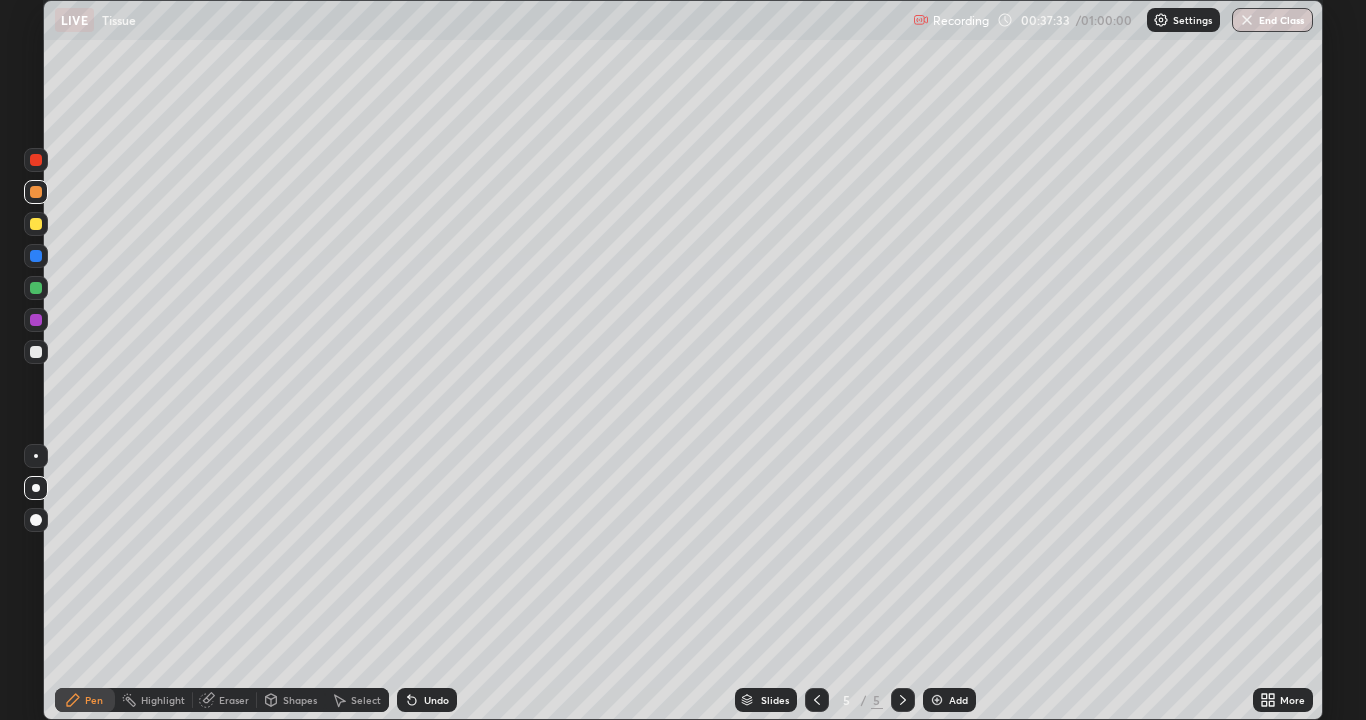 click on "Undo" at bounding box center [427, 700] 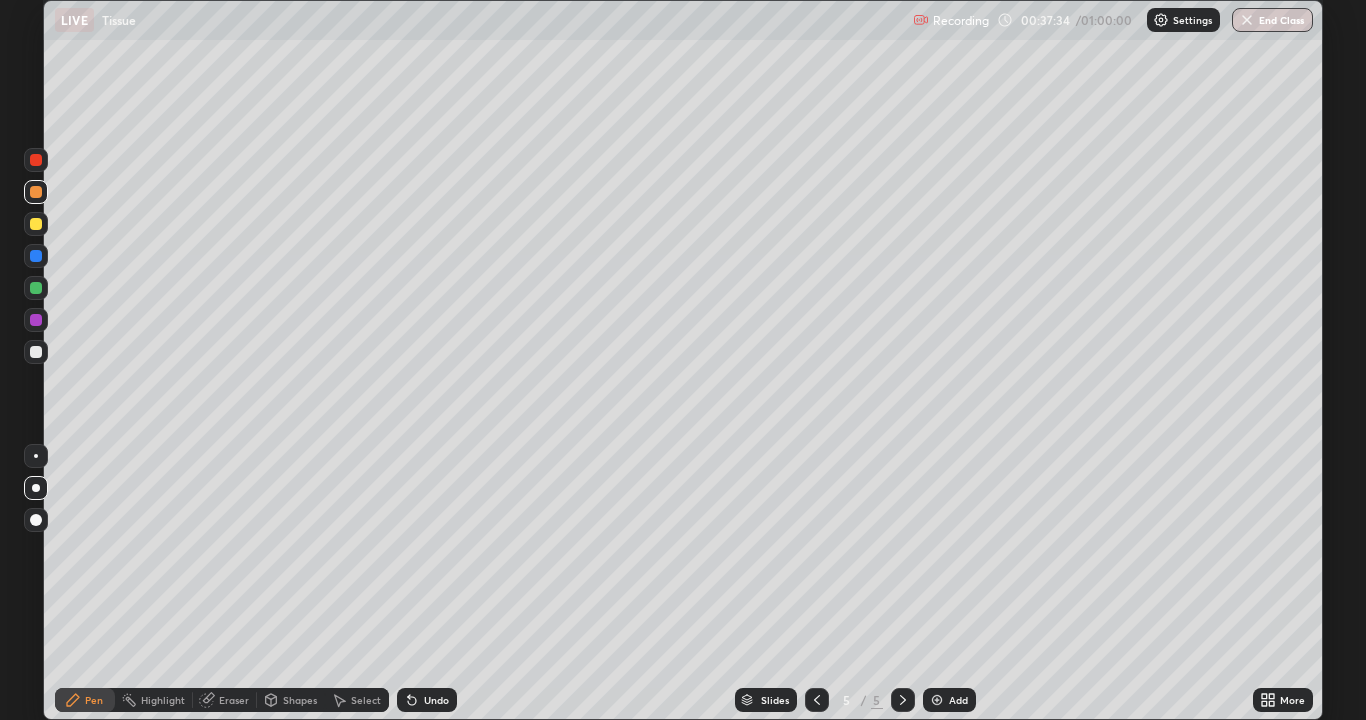 click on "Undo" at bounding box center (427, 700) 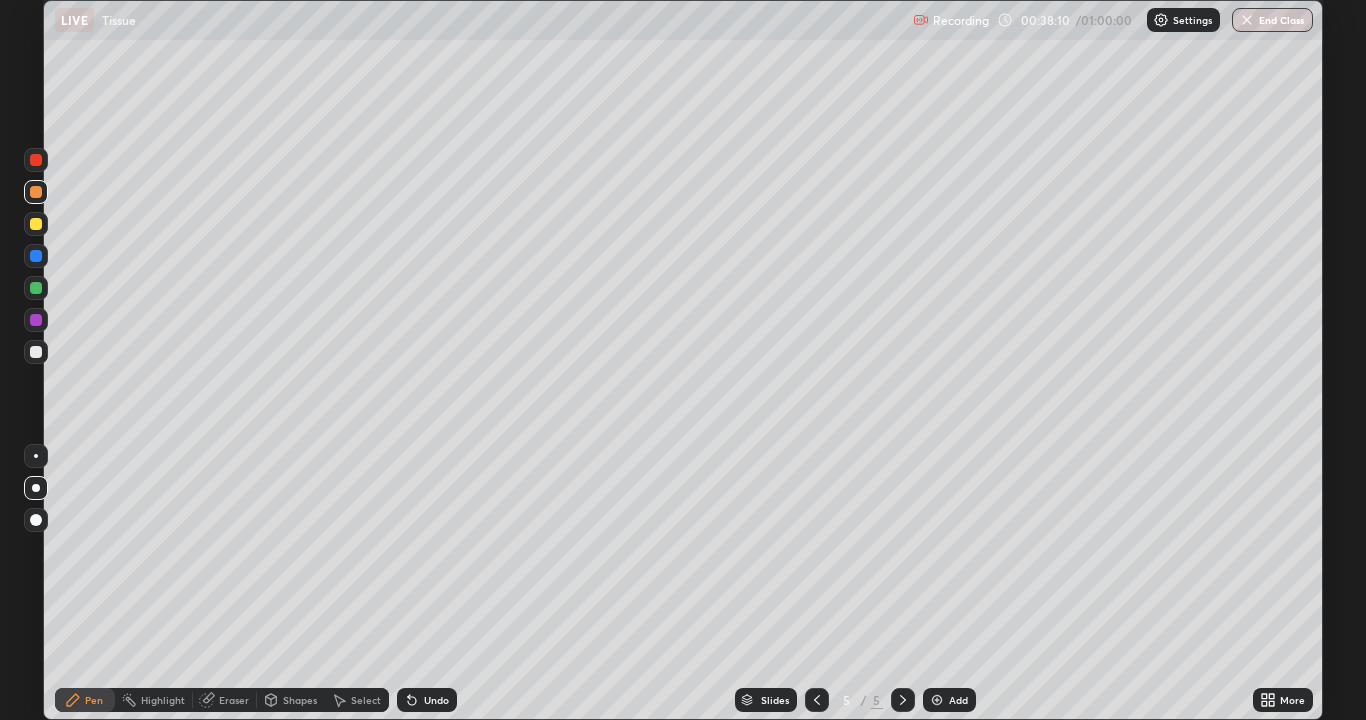 click on "Select" at bounding box center (366, 700) 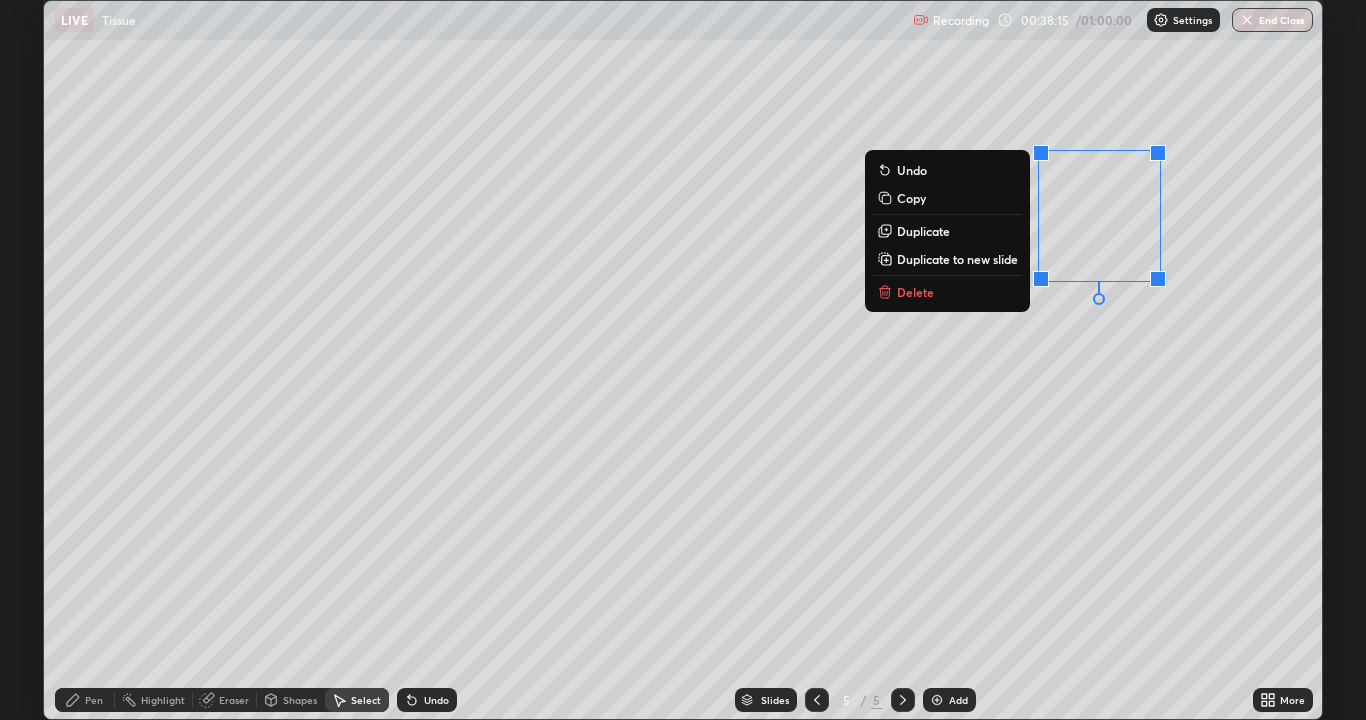 click on "0 ° Undo Copy Duplicate Duplicate to new slide Delete" at bounding box center [683, 360] 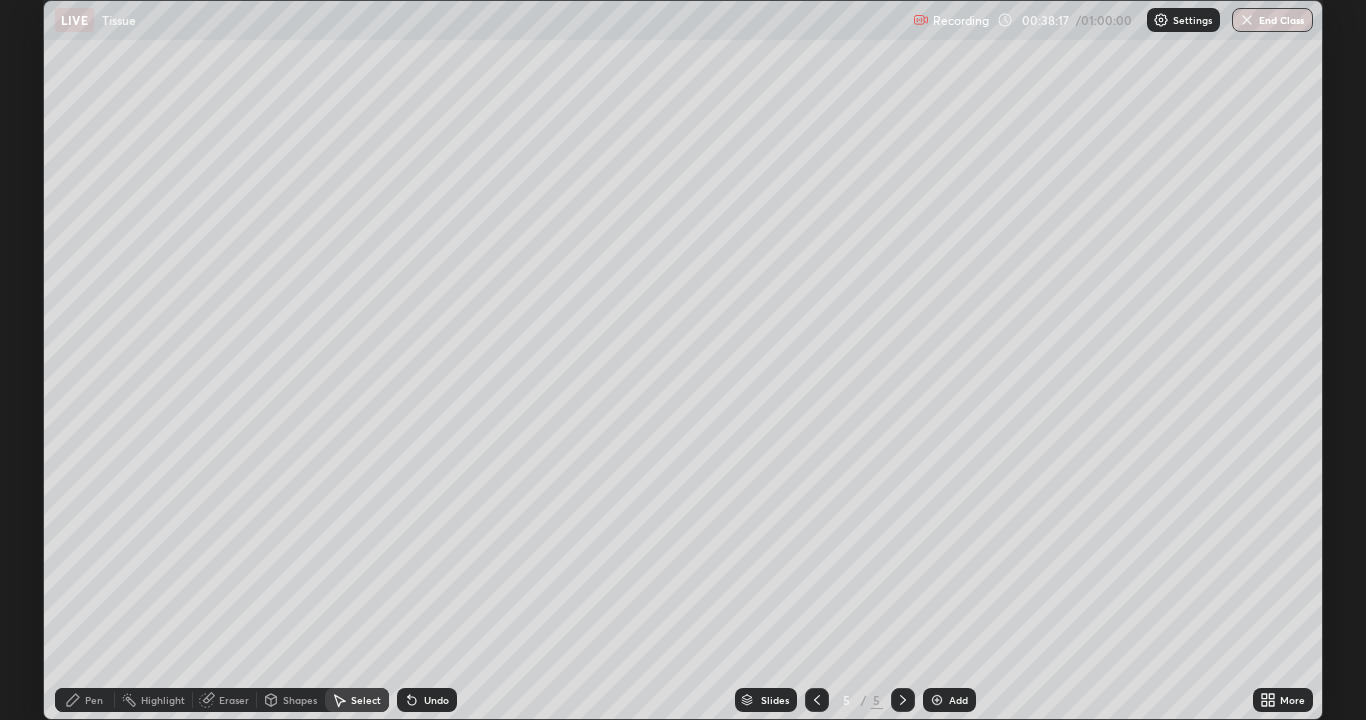 click on "Pen" at bounding box center (85, 700) 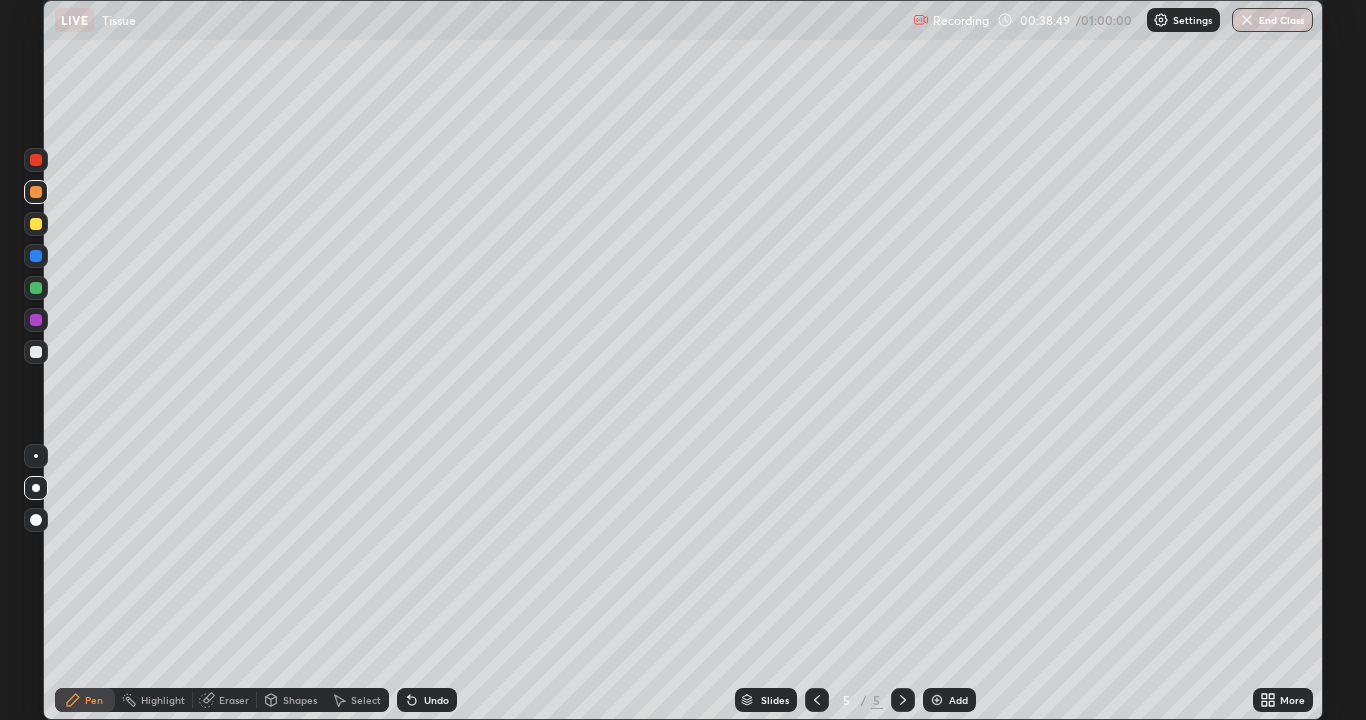 click on "Undo" at bounding box center (436, 700) 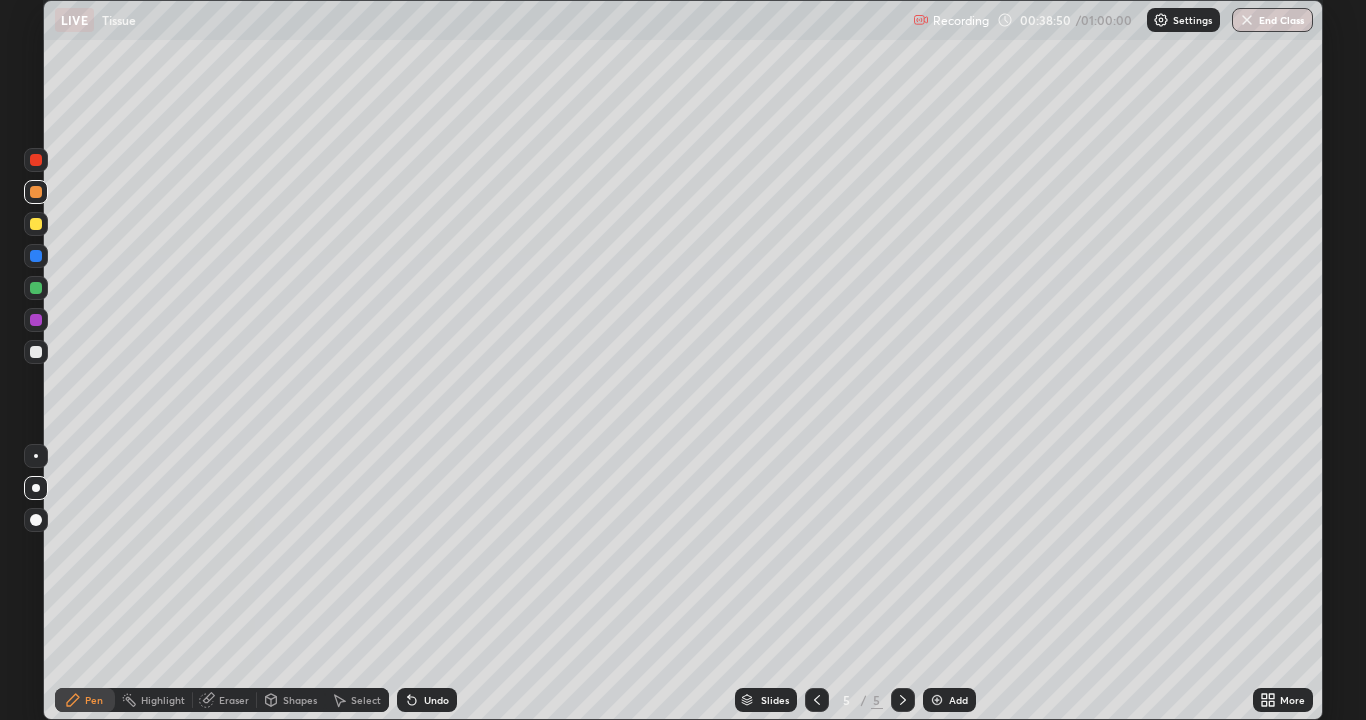 click on "Undo" at bounding box center (427, 700) 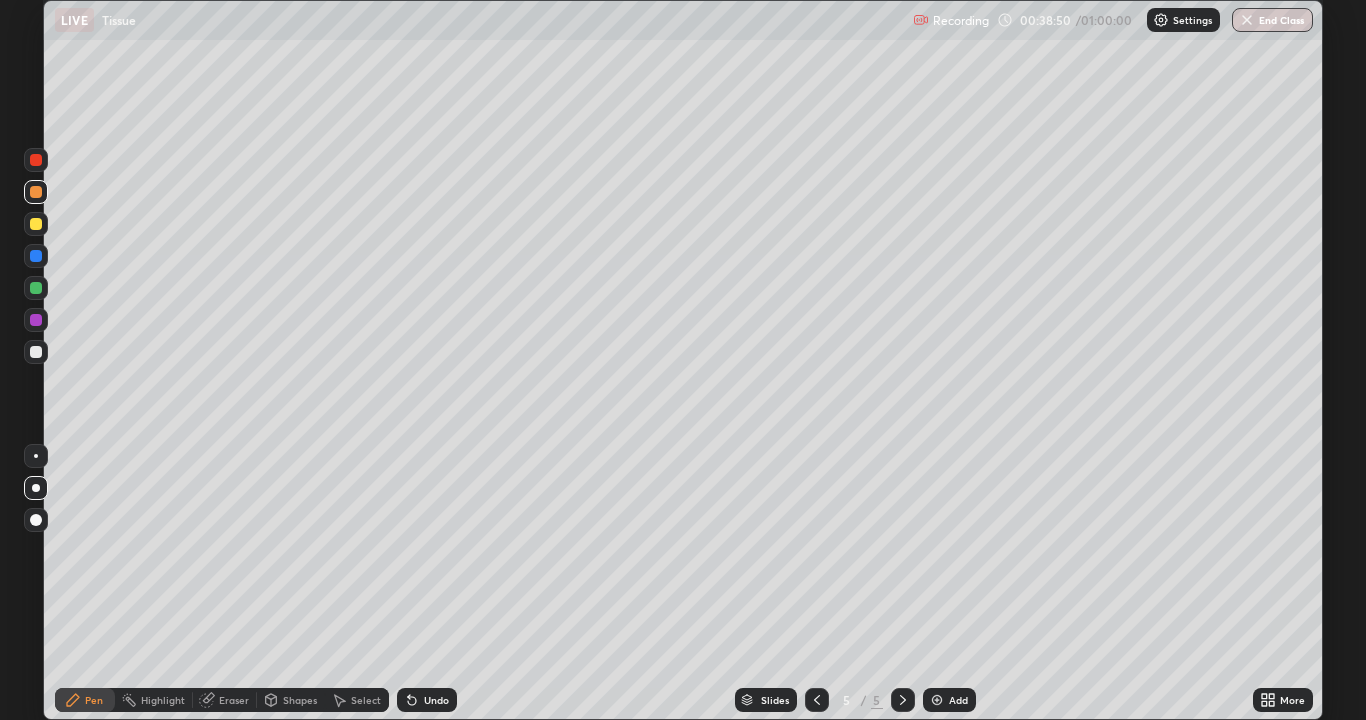 click on "Undo" at bounding box center (436, 700) 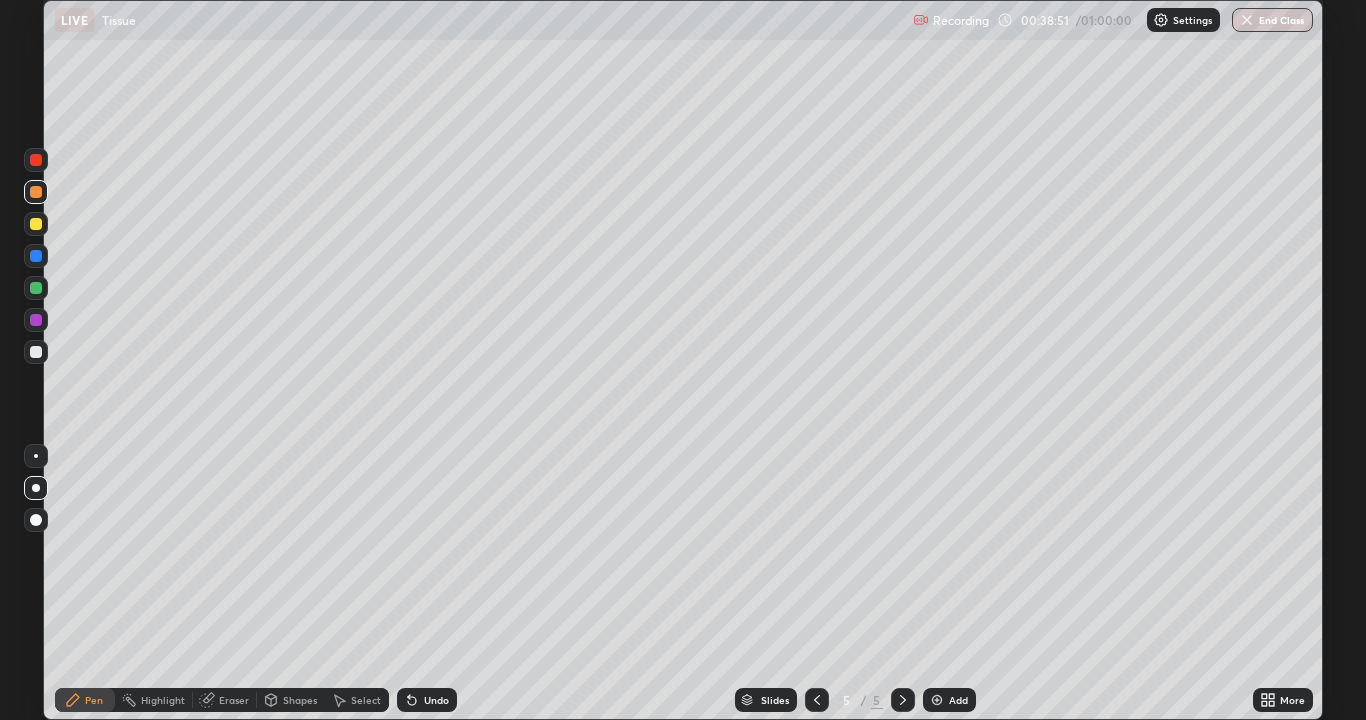 click on "Undo" at bounding box center [427, 700] 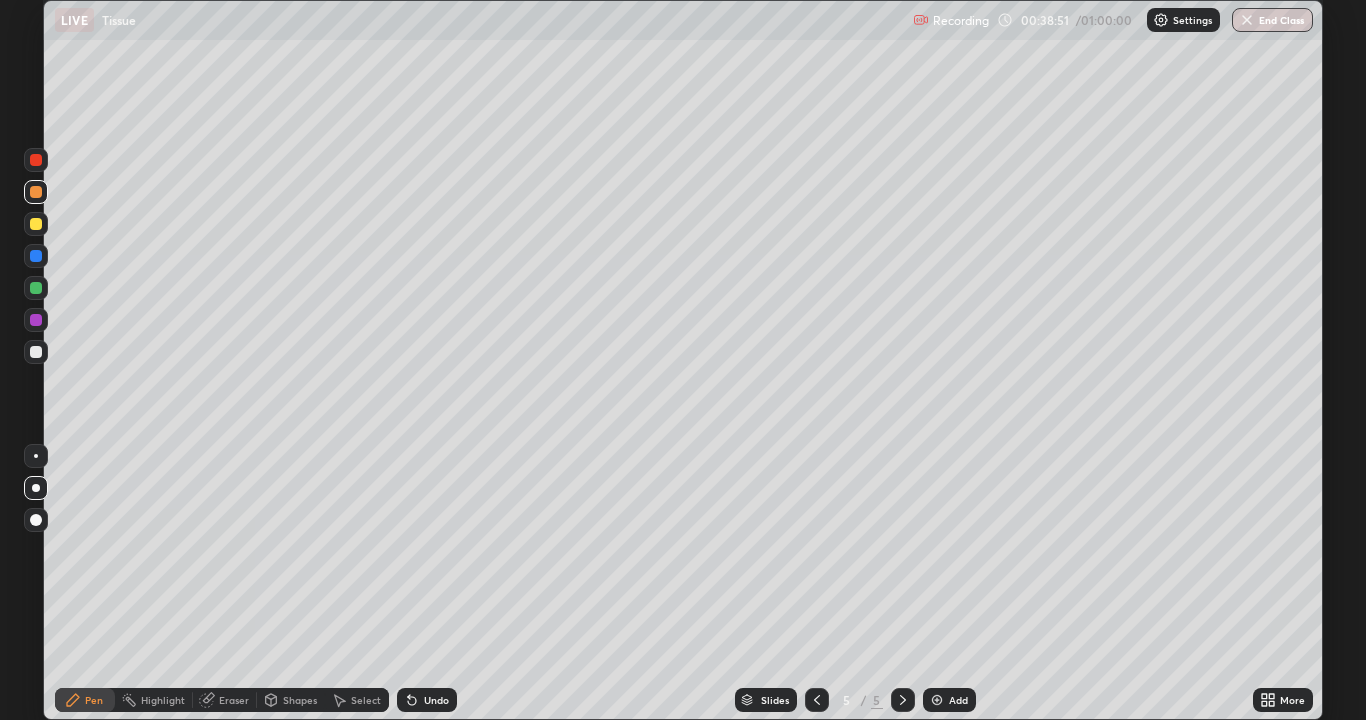 click on "Undo" at bounding box center [427, 700] 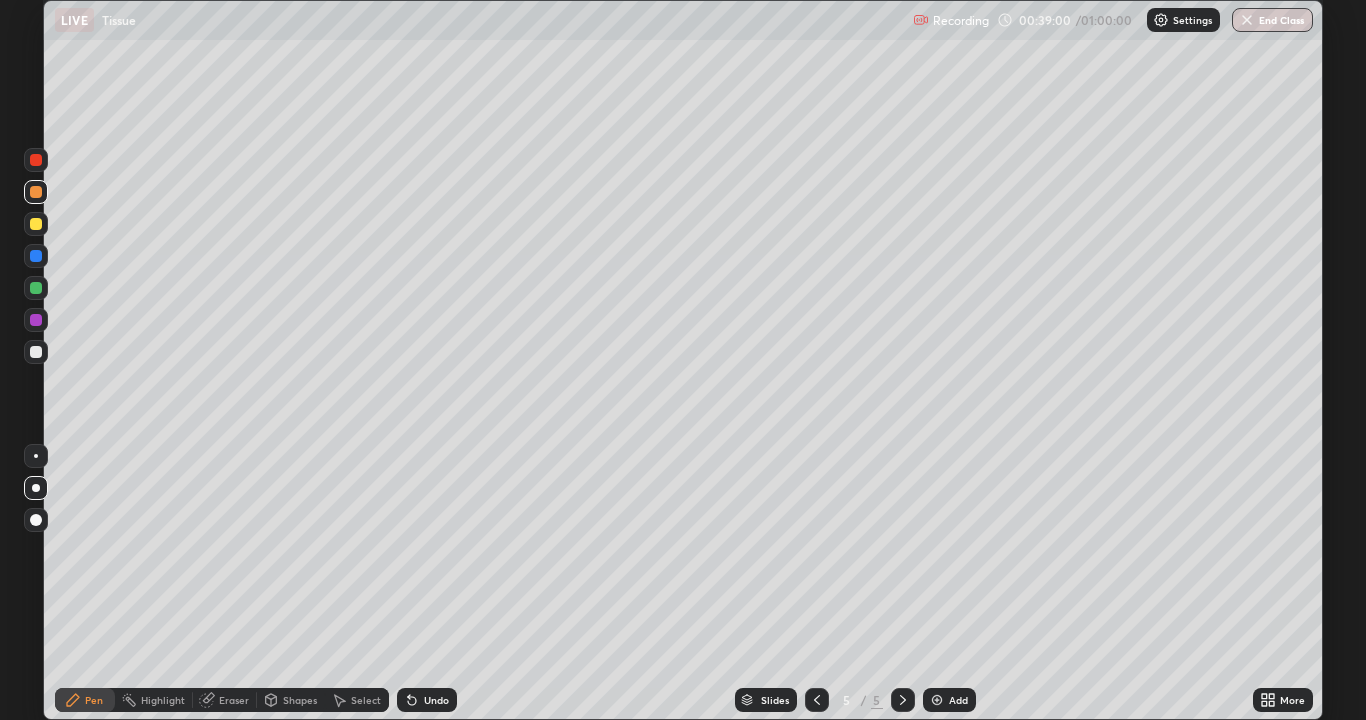 click at bounding box center (36, 160) 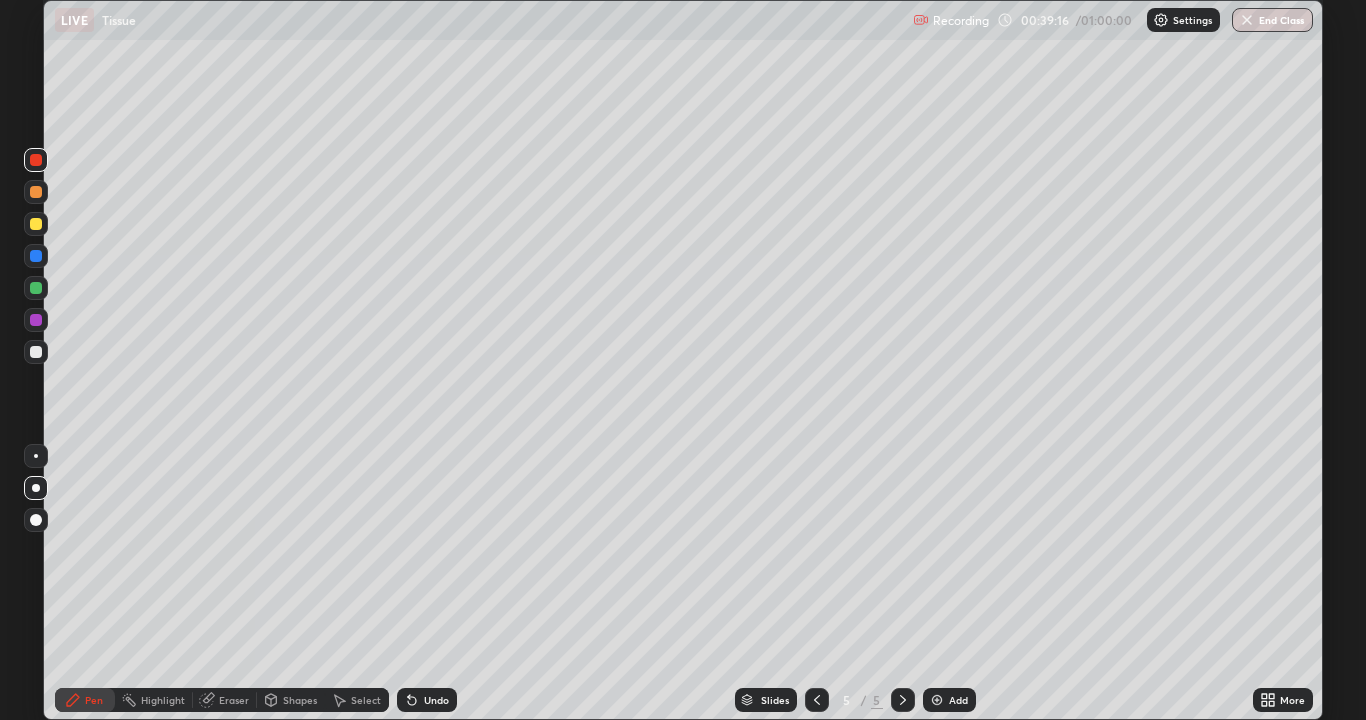 click at bounding box center [36, 352] 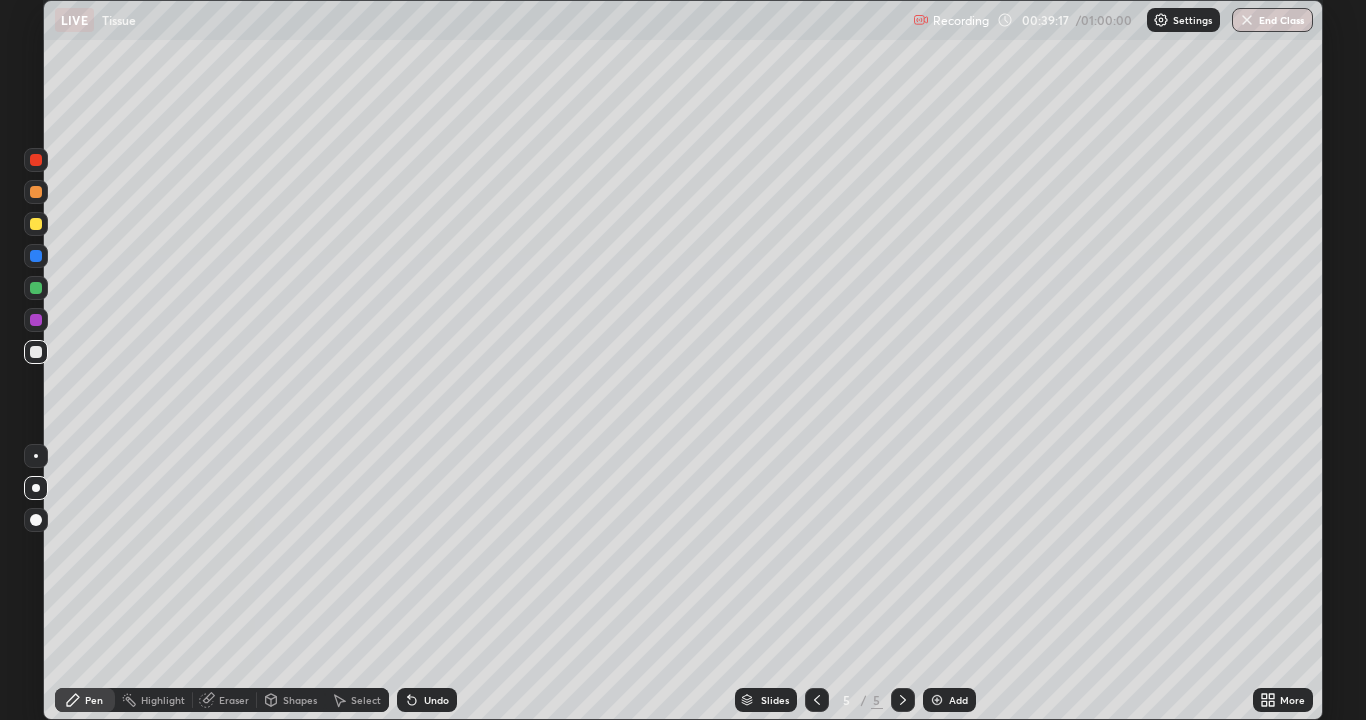 click at bounding box center [36, 288] 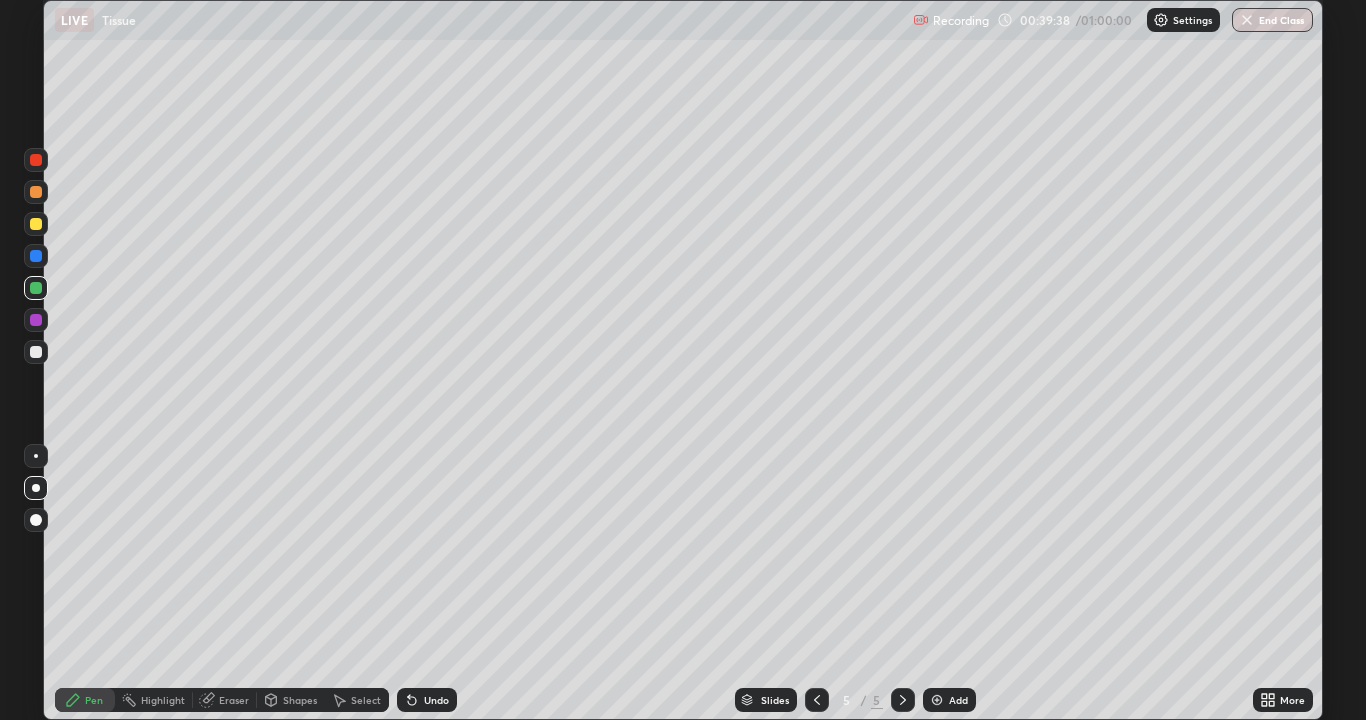 click on "Select" at bounding box center [366, 700] 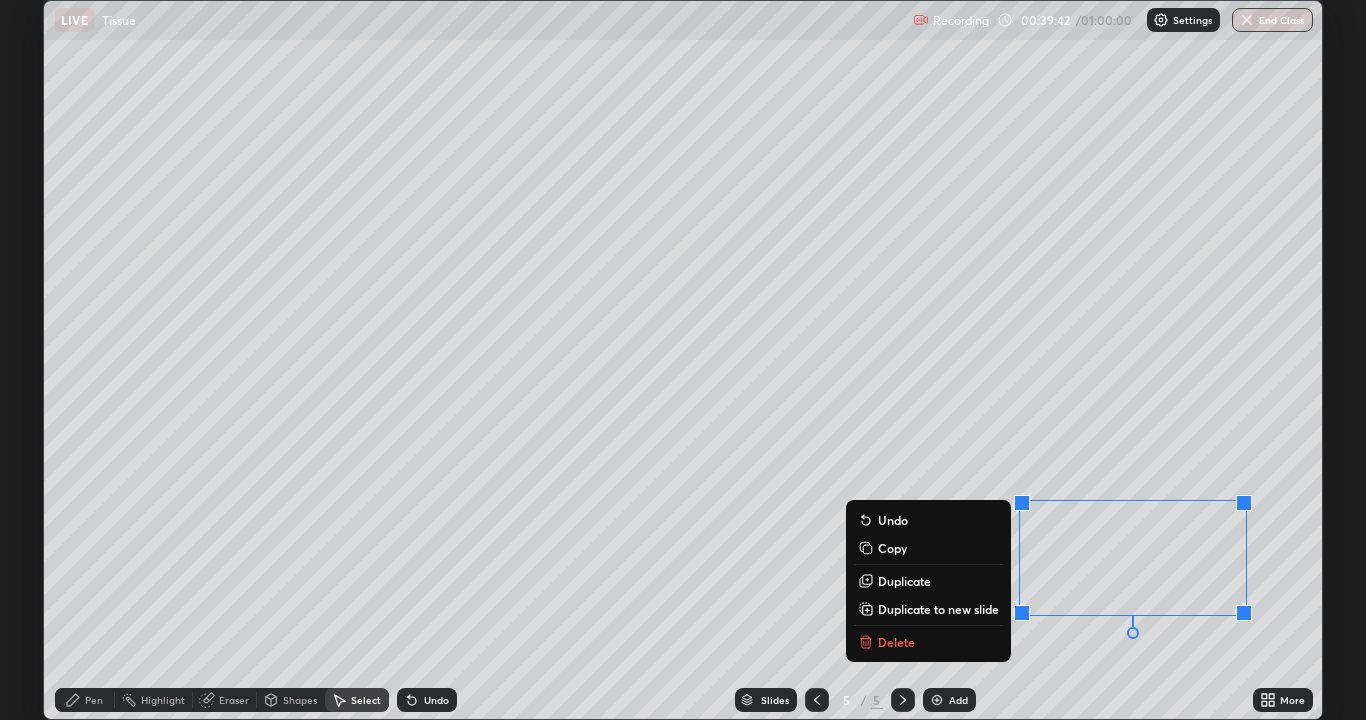 click on "Delete" at bounding box center [928, 642] 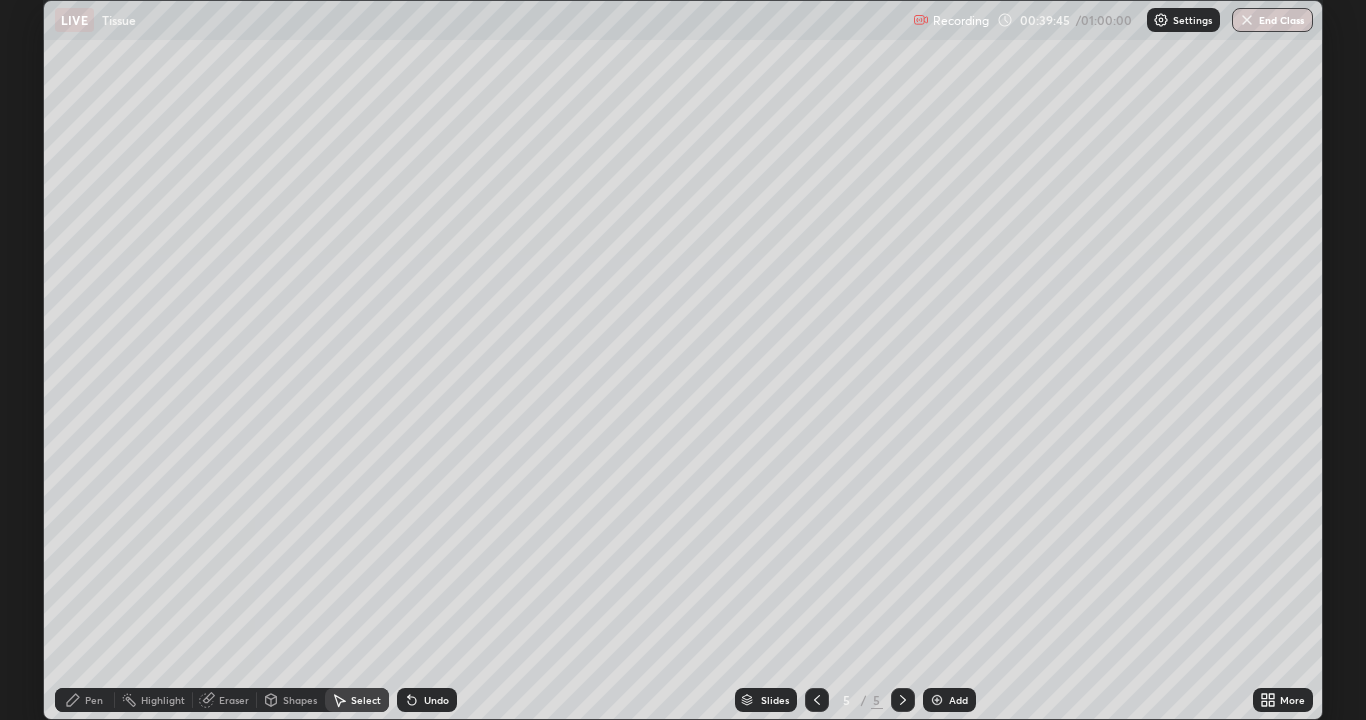 click on "Undo" at bounding box center [436, 700] 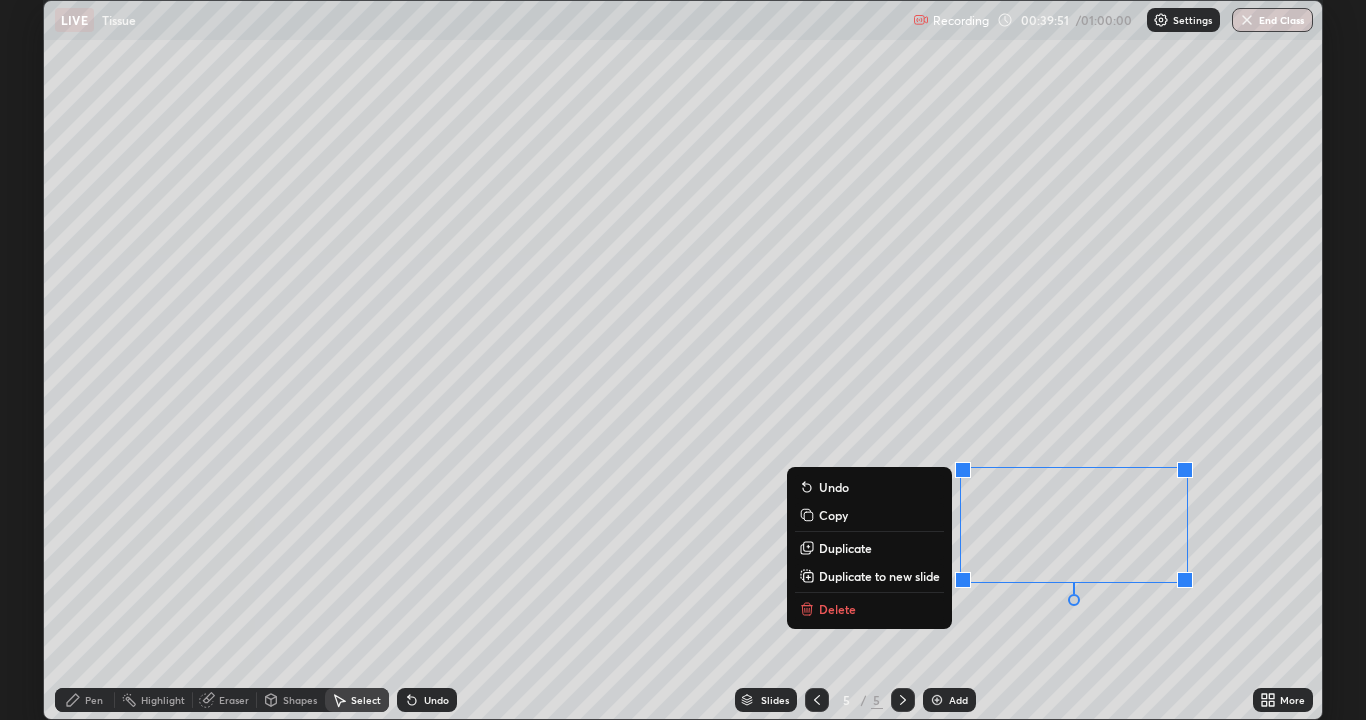 click on "0 ° Undo Copy Duplicate Duplicate to new slide Delete" at bounding box center [683, 360] 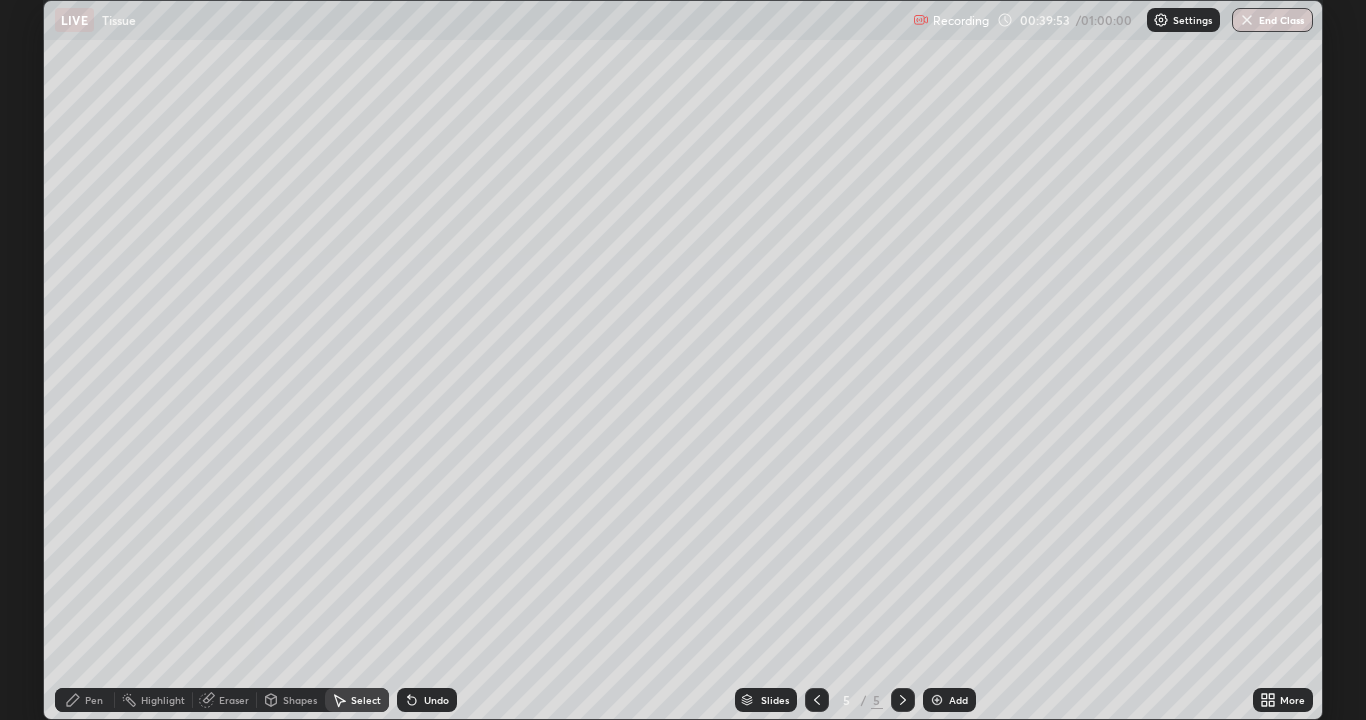 click on "Pen" at bounding box center [94, 700] 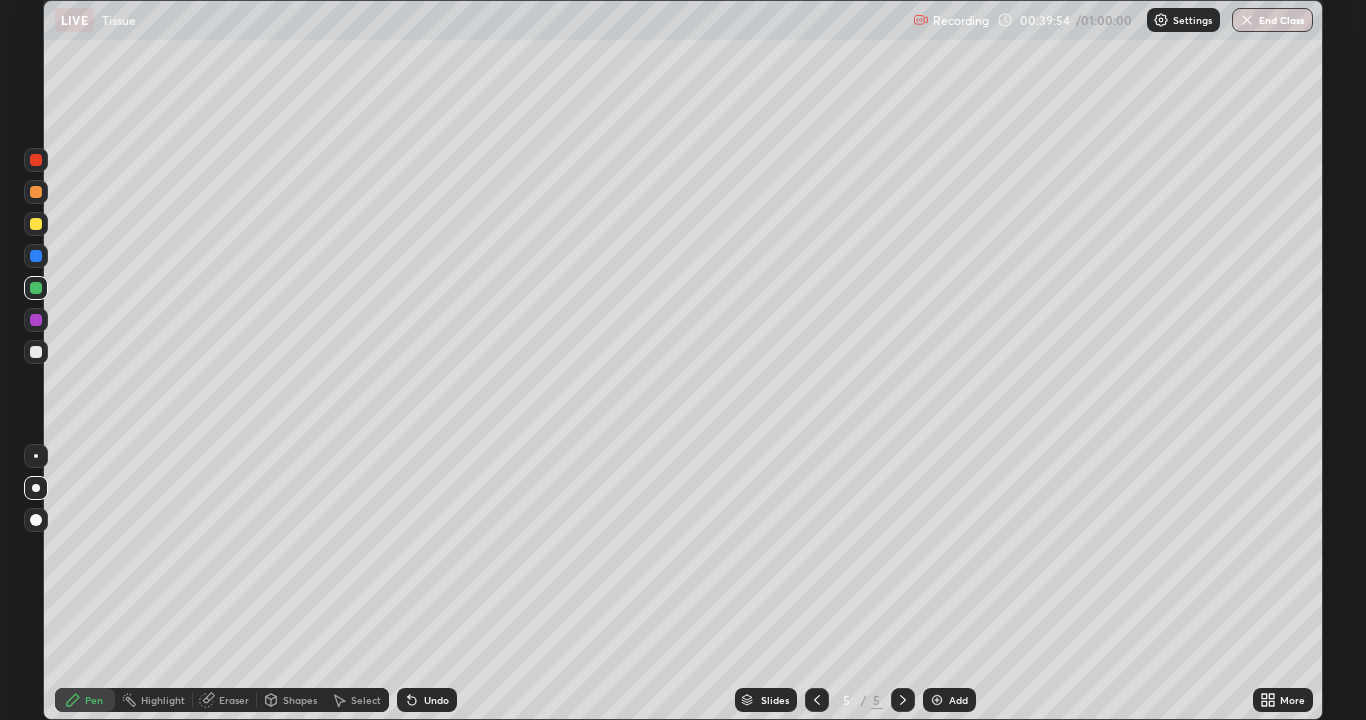 click at bounding box center [36, 224] 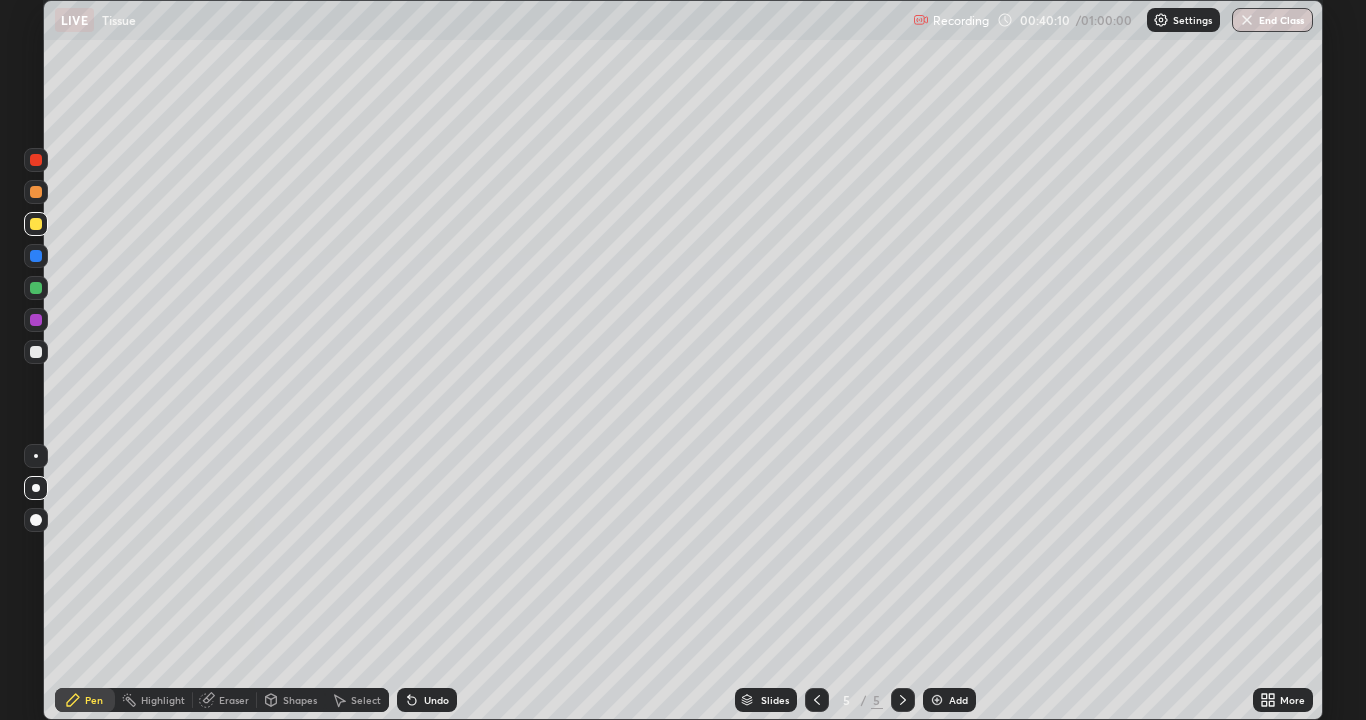 click at bounding box center [36, 288] 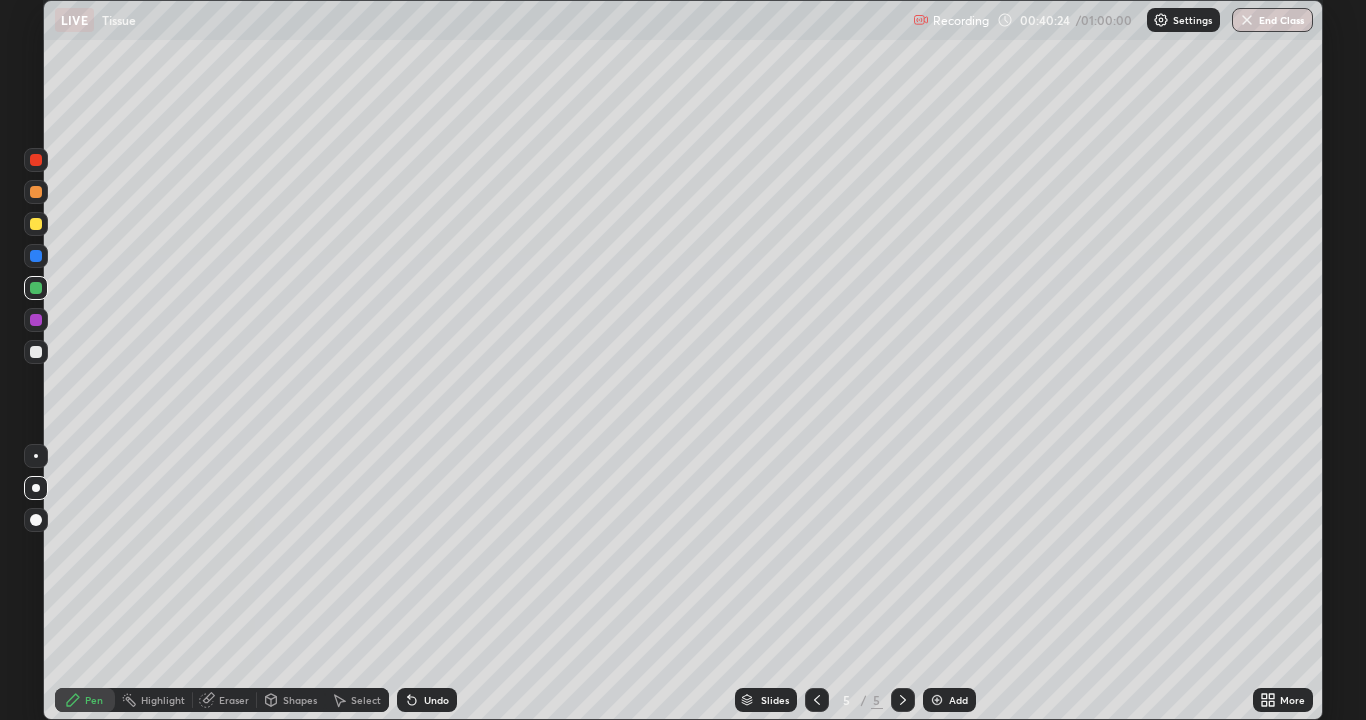click at bounding box center (36, 160) 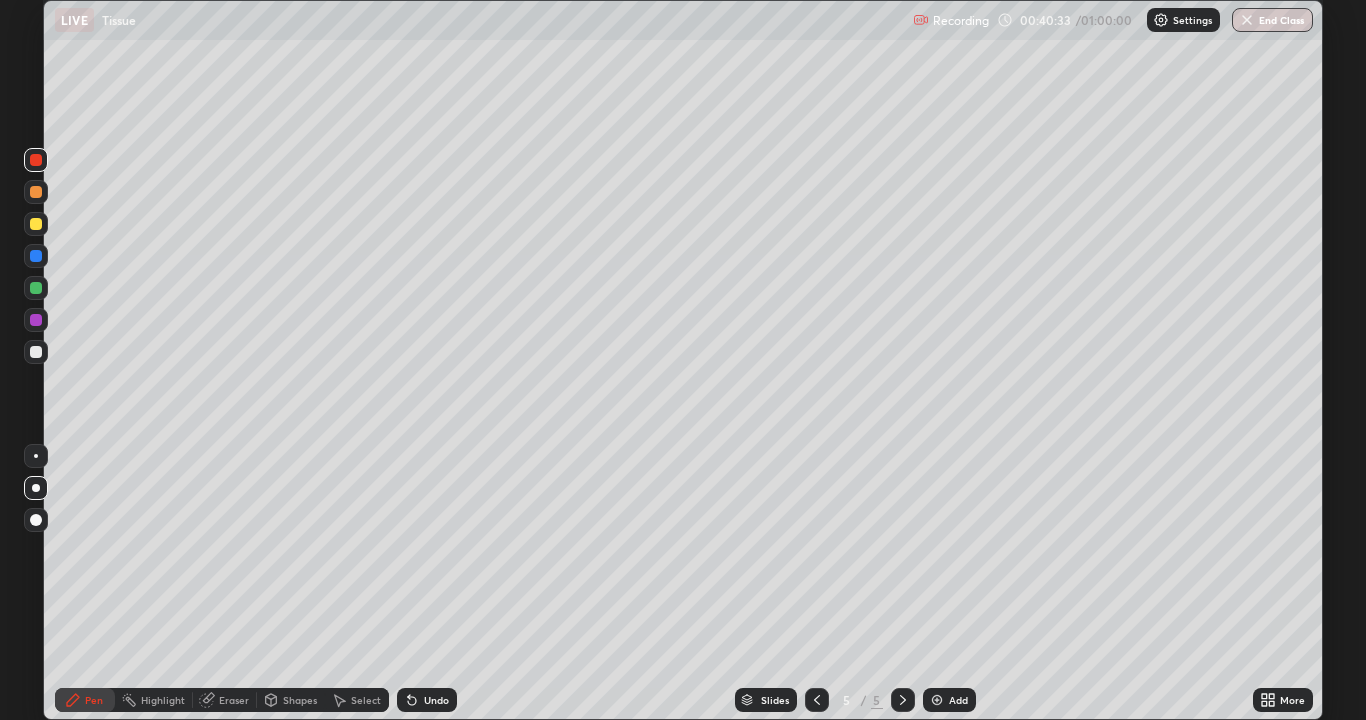 click at bounding box center (36, 256) 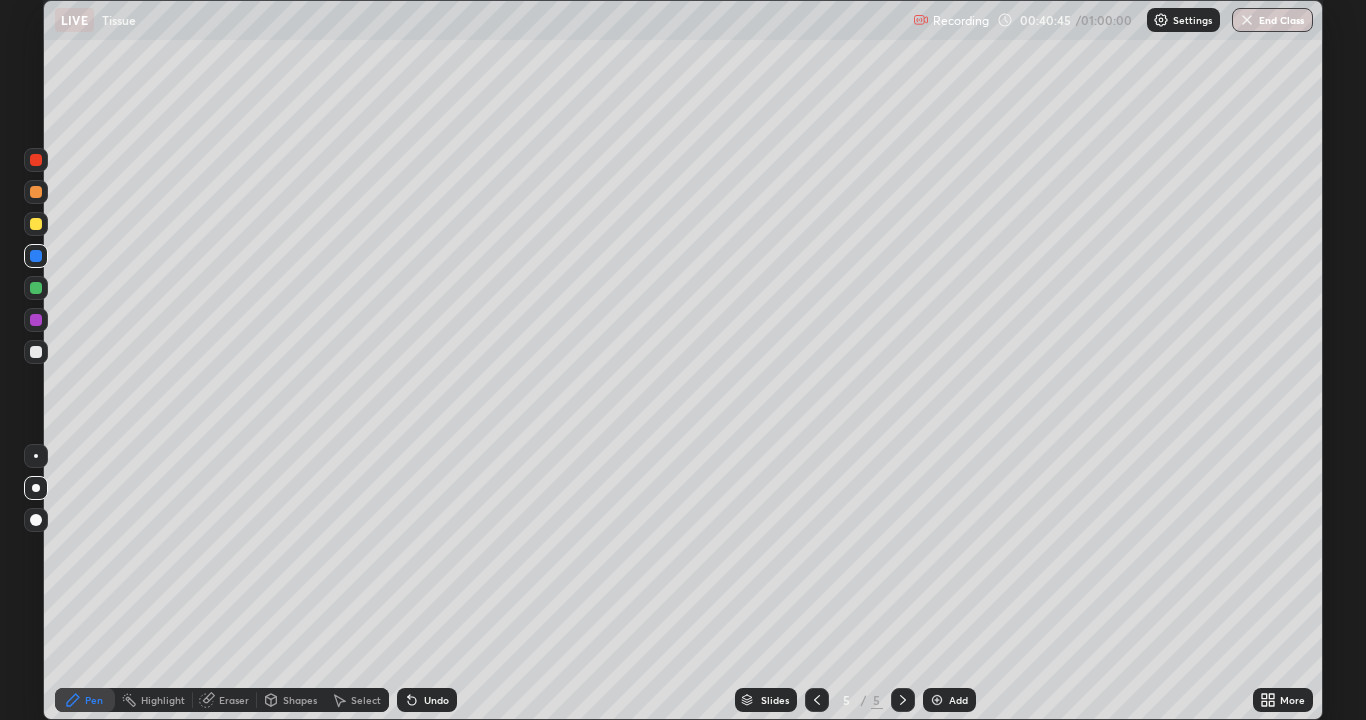 click at bounding box center (36, 256) 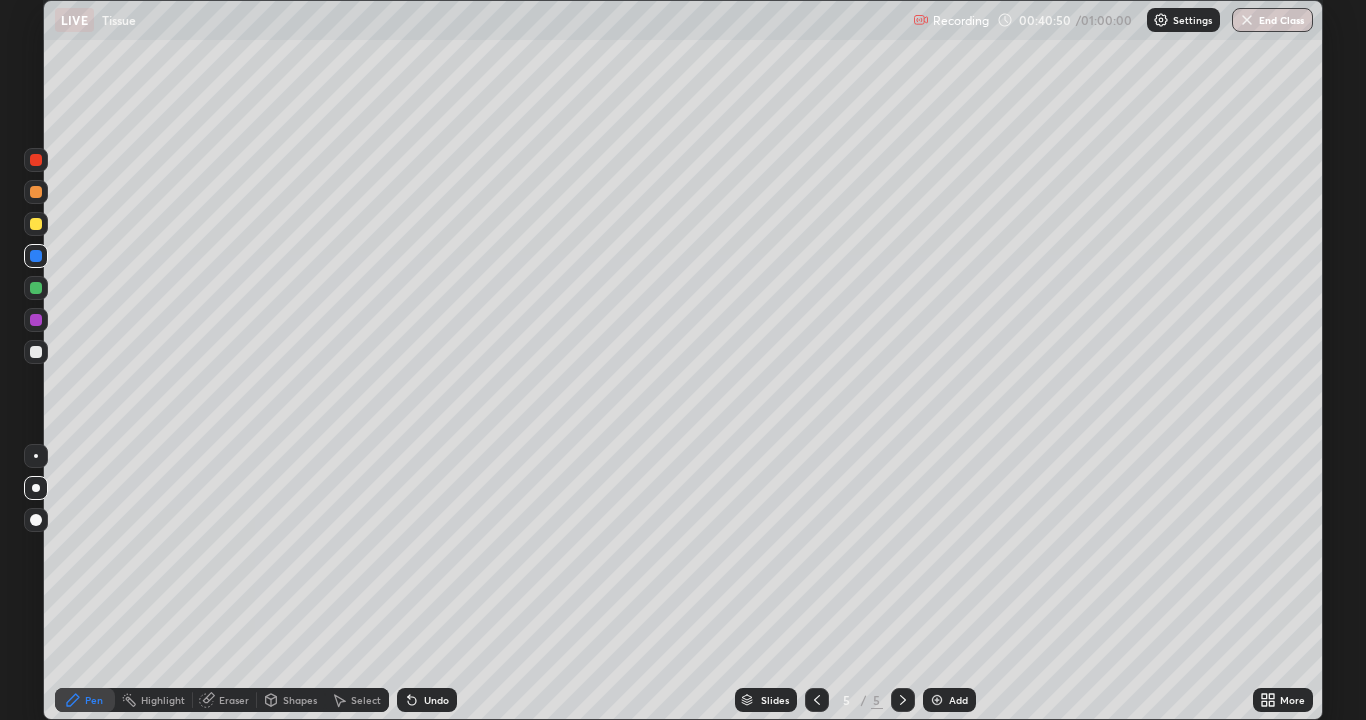 click at bounding box center [36, 160] 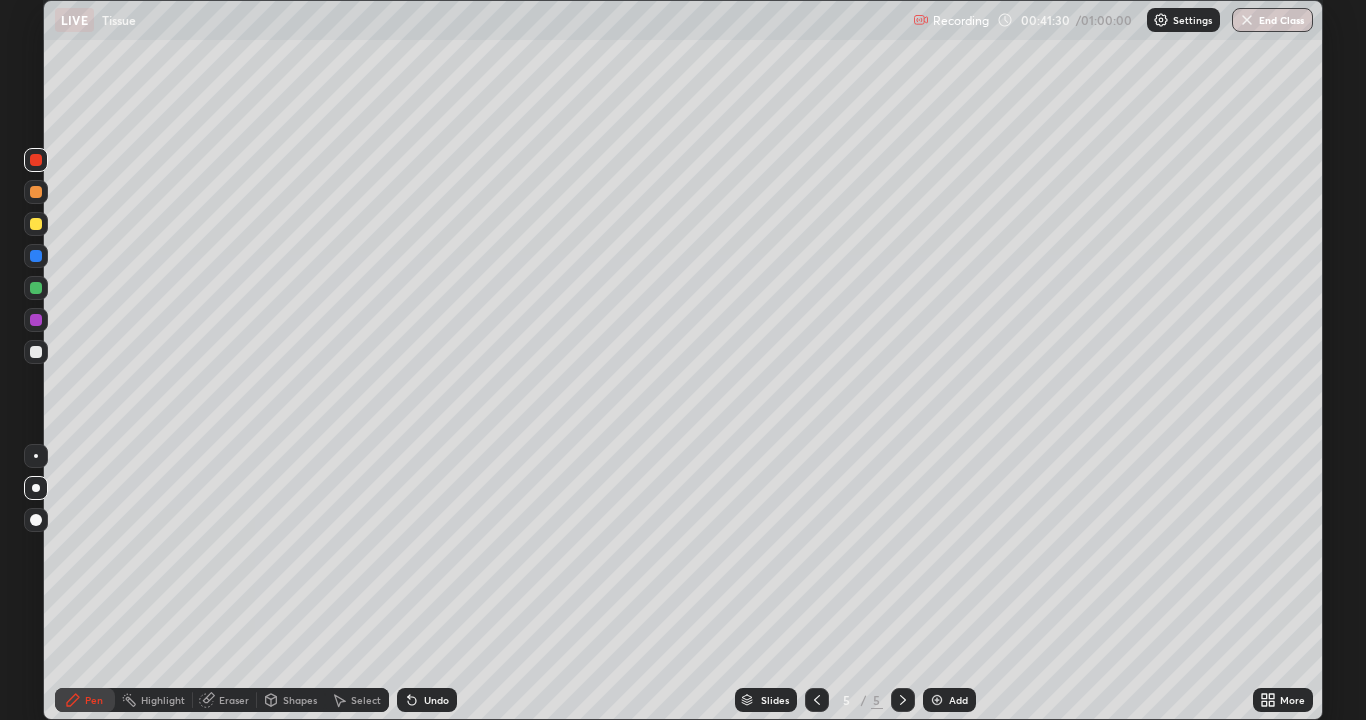 click at bounding box center (36, 352) 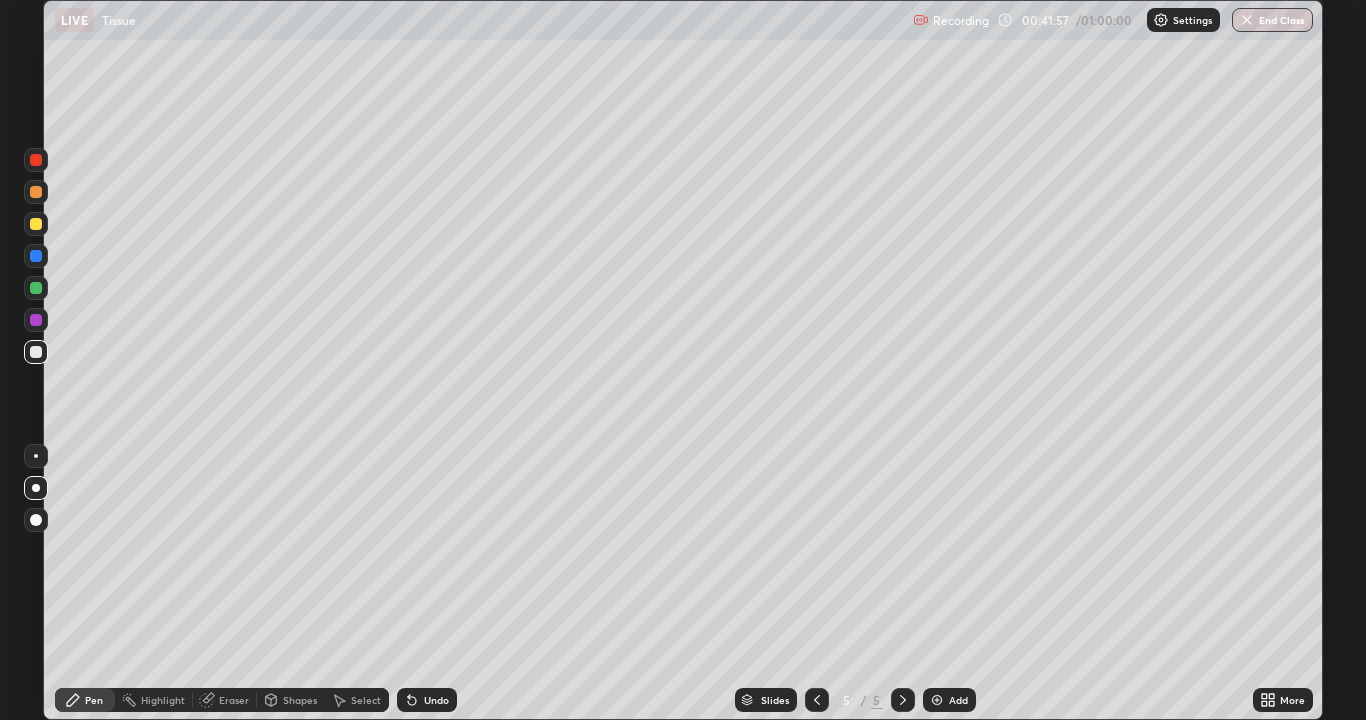 click on "Highlight" at bounding box center [163, 700] 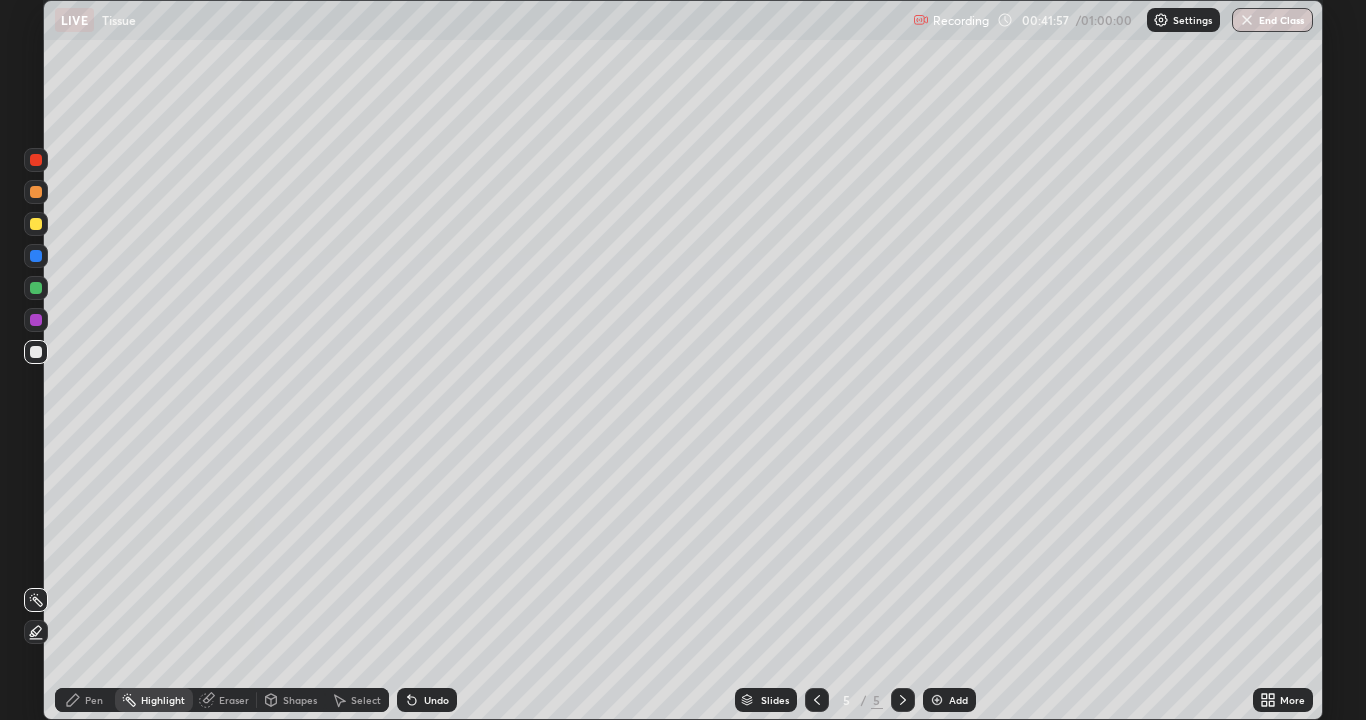 click on "Eraser" at bounding box center [234, 700] 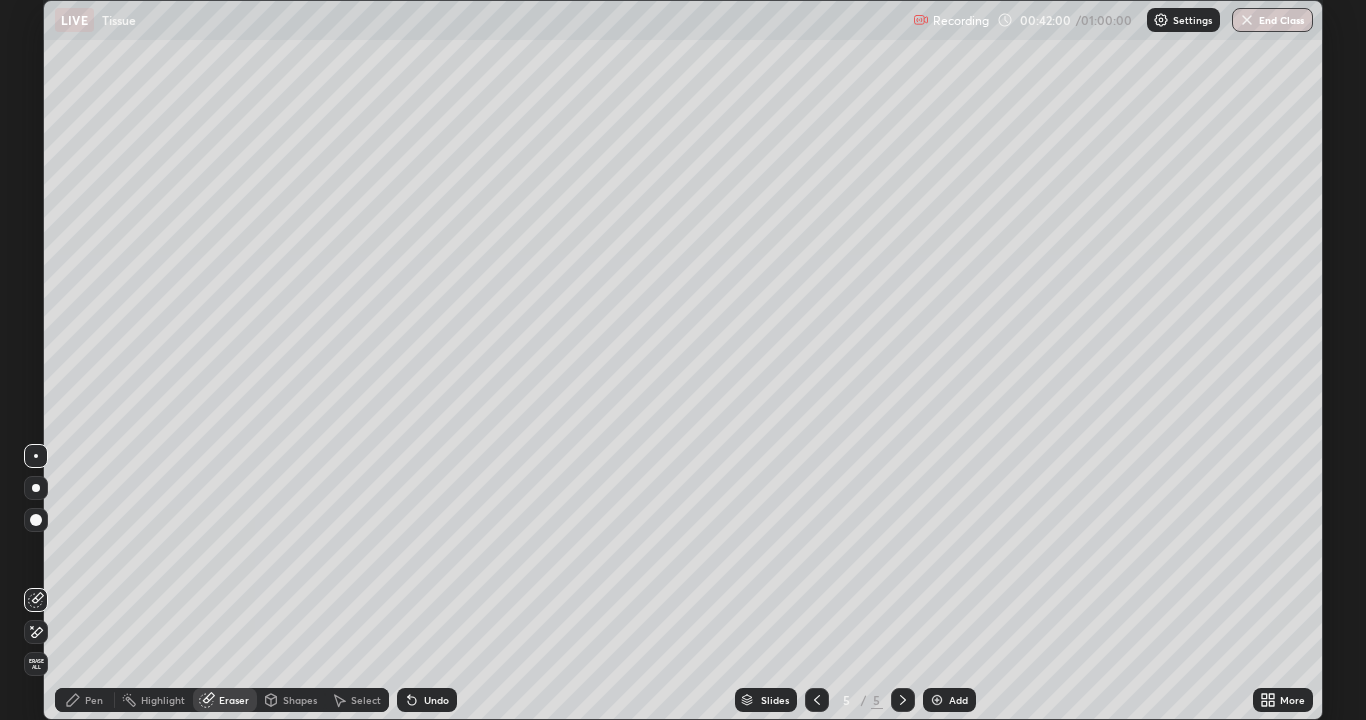 click on "Pen" at bounding box center (85, 700) 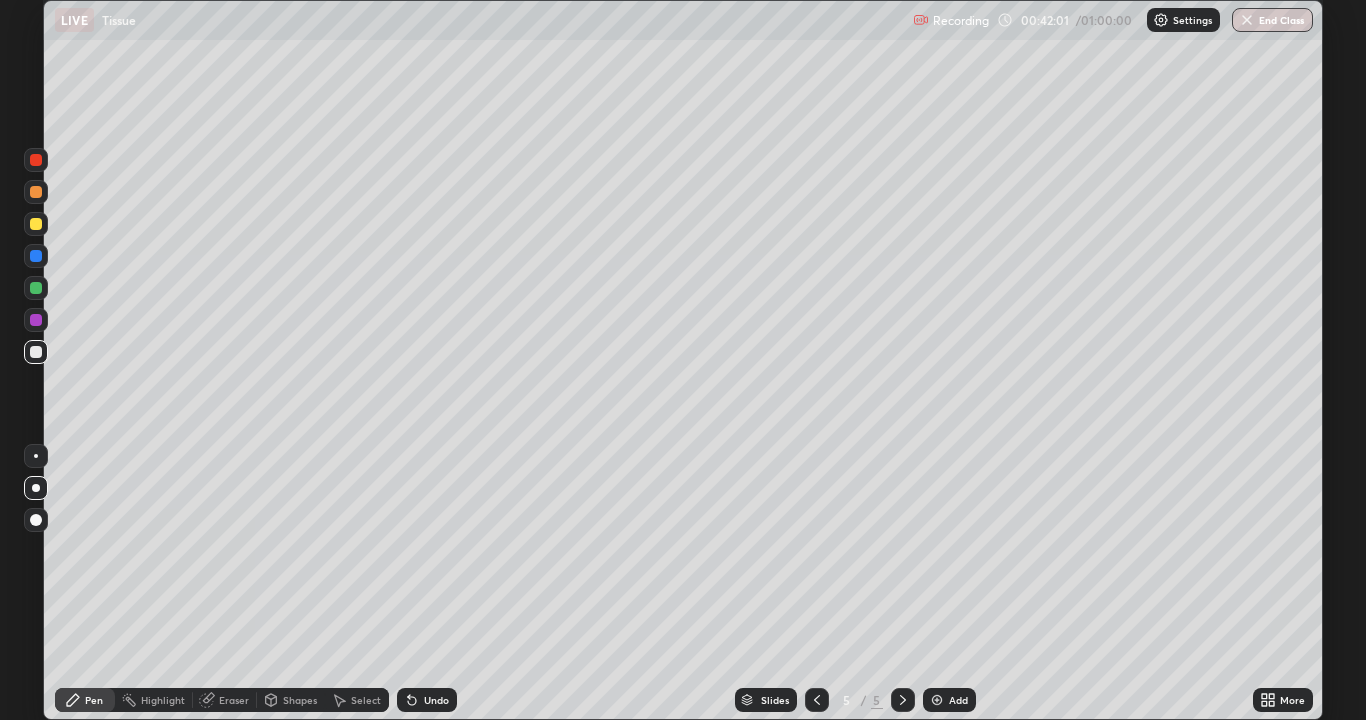 click at bounding box center [36, 256] 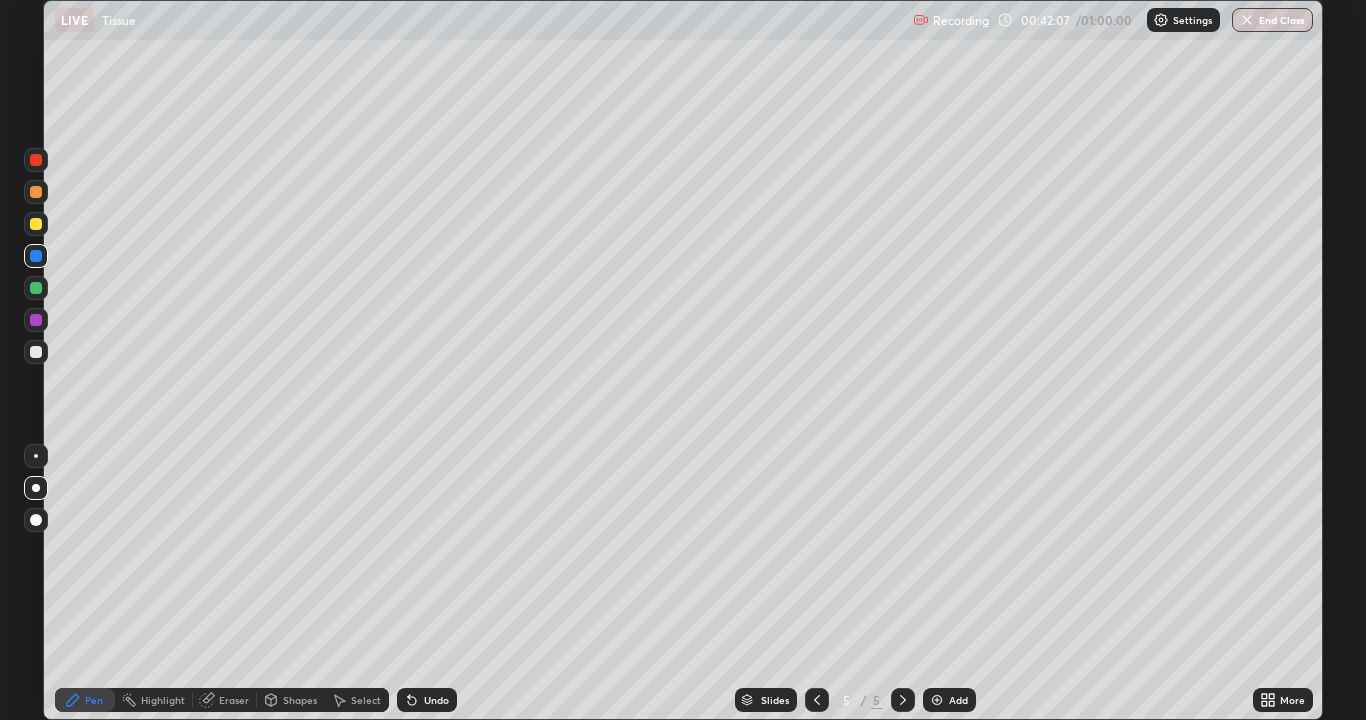 click on "Undo" at bounding box center [427, 700] 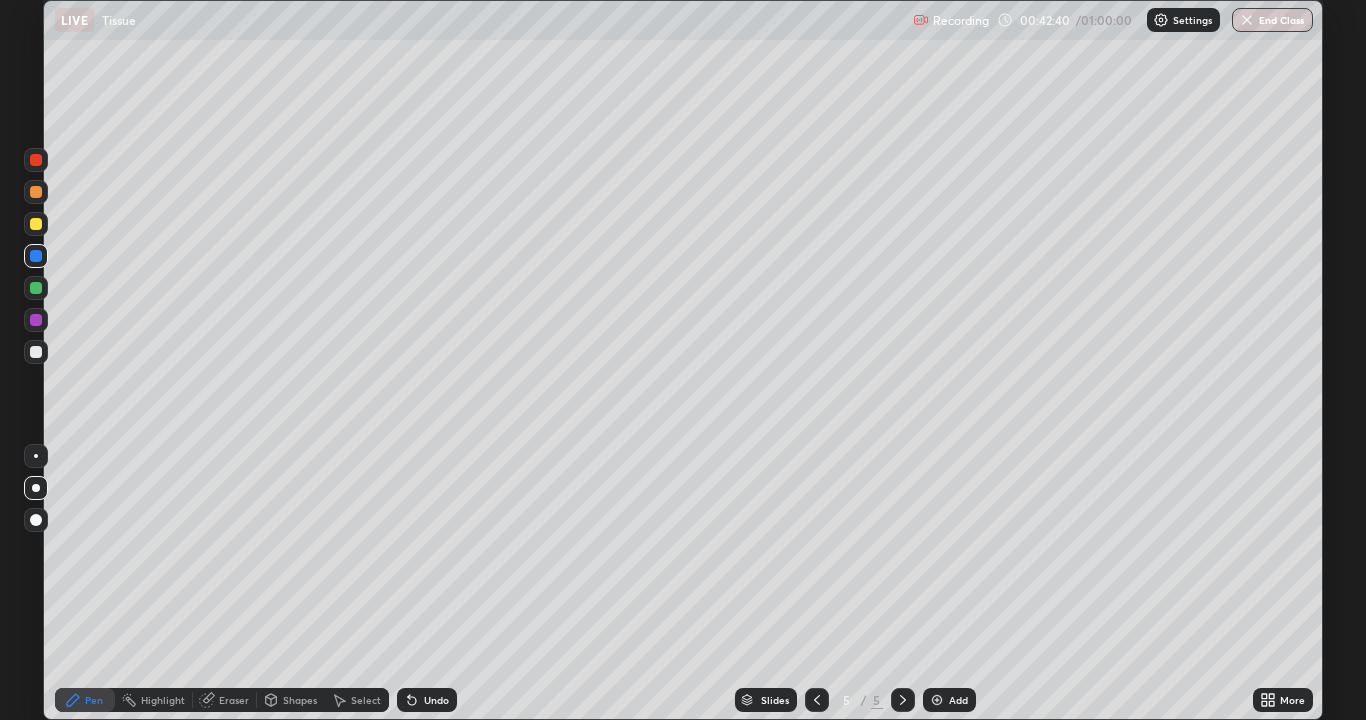 click on "Undo" at bounding box center (427, 700) 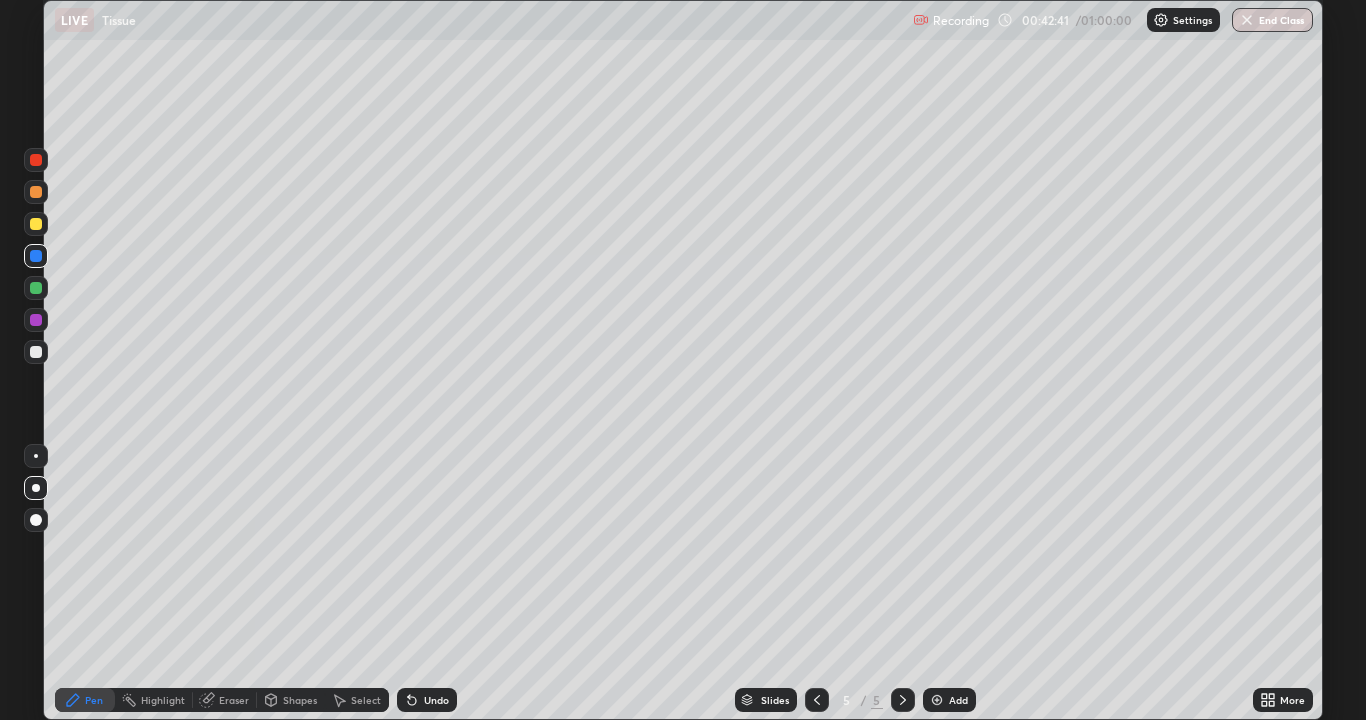 click at bounding box center (36, 160) 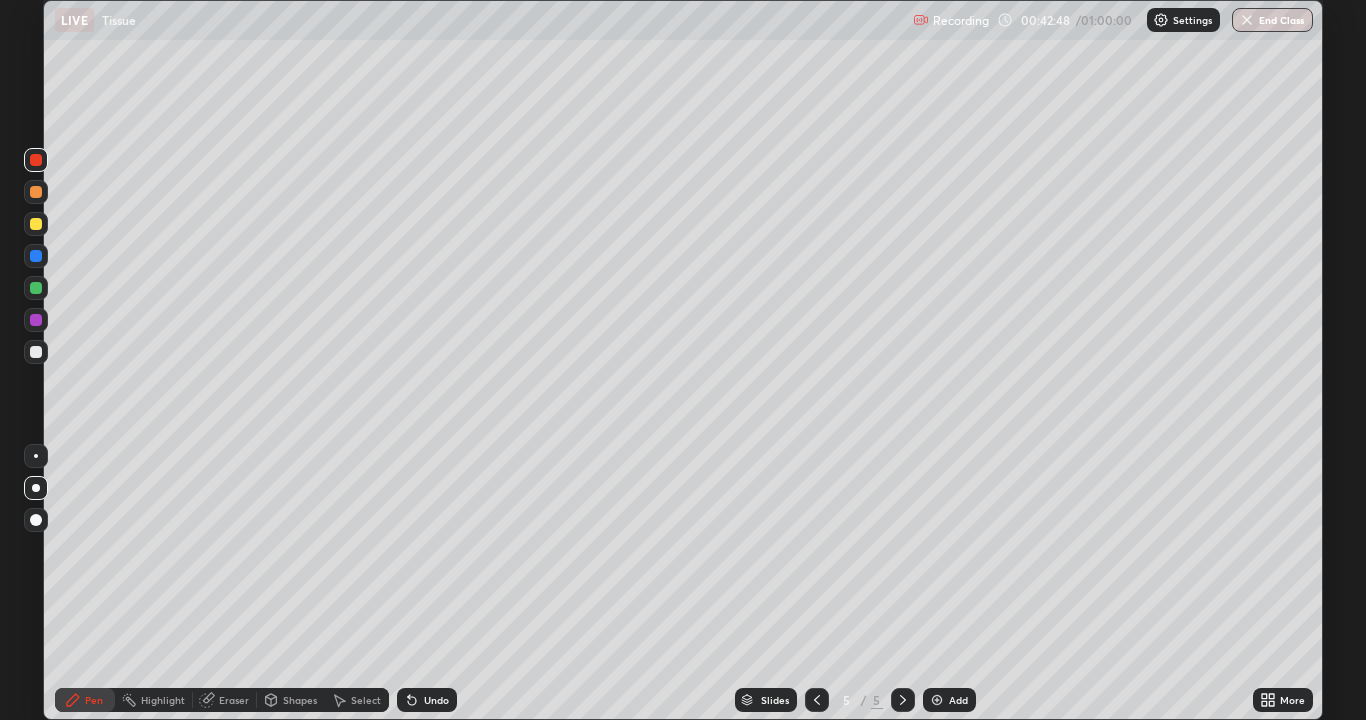 click at bounding box center (36, 224) 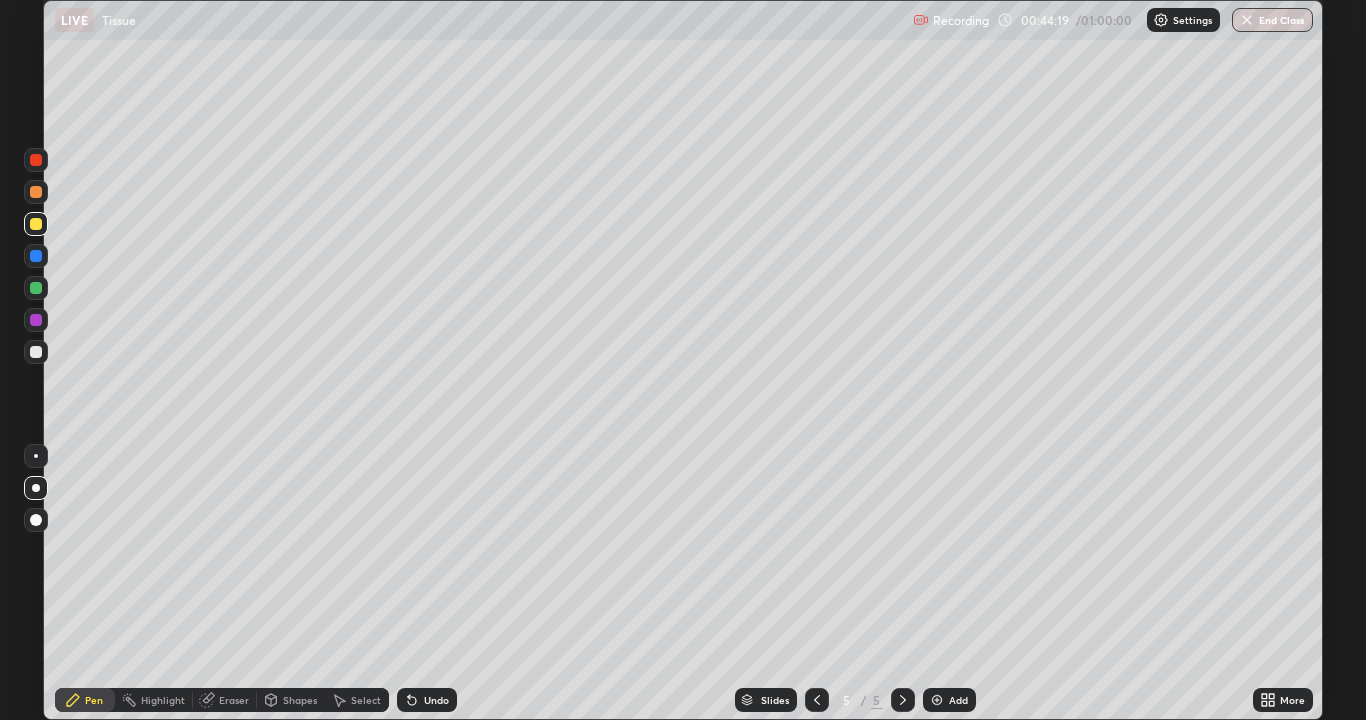 click at bounding box center [36, 192] 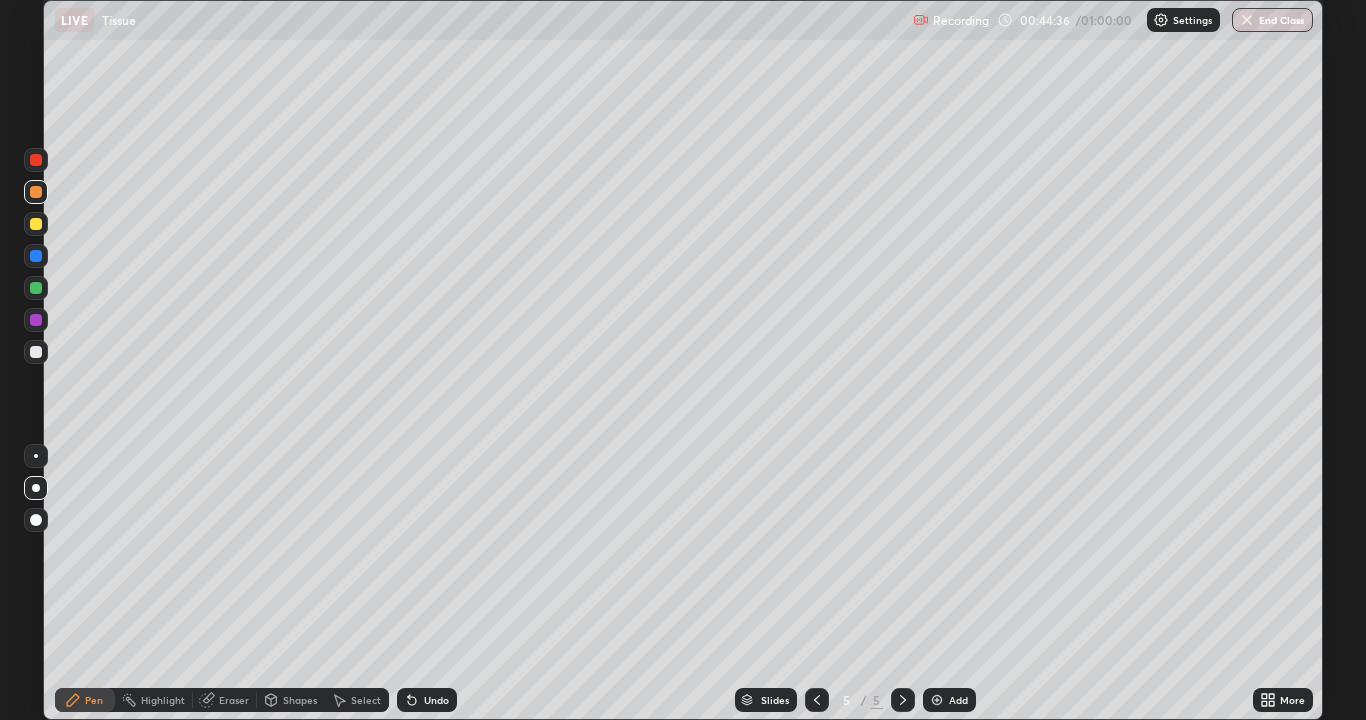 click at bounding box center [36, 224] 